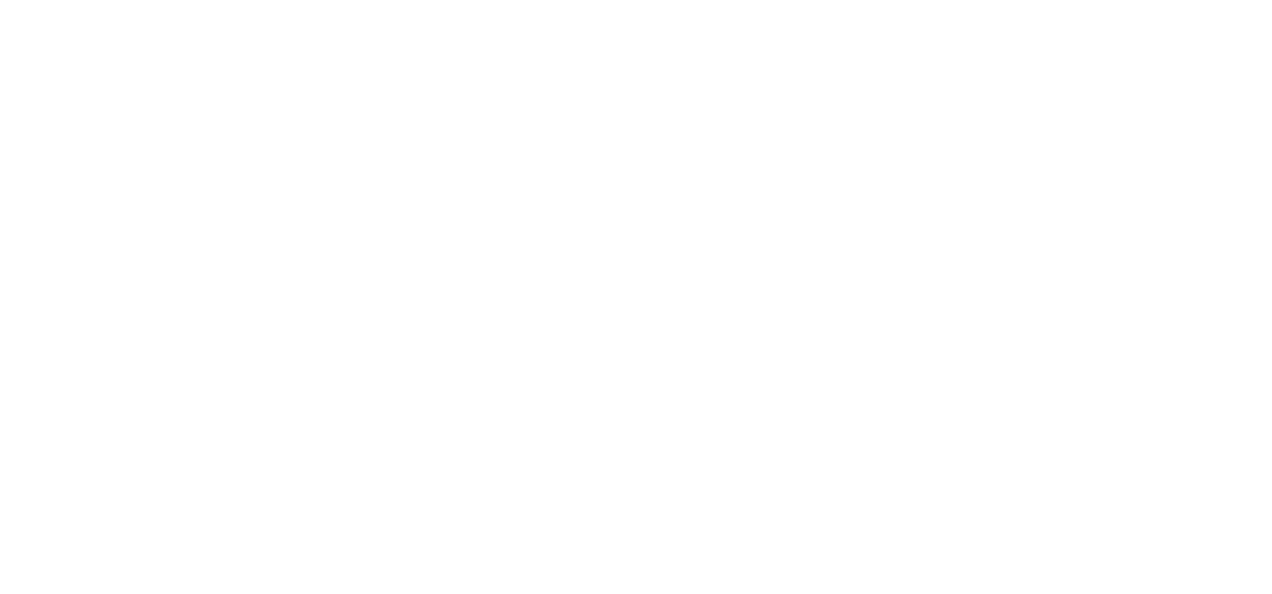 scroll, scrollTop: 0, scrollLeft: 0, axis: both 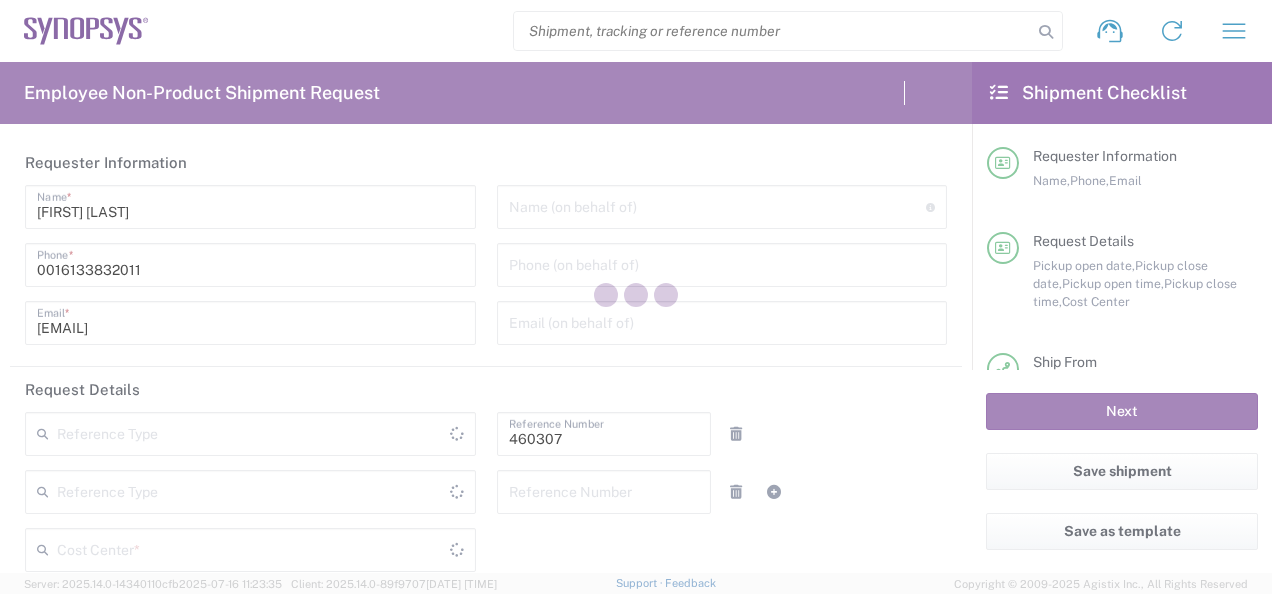 type on "Department" 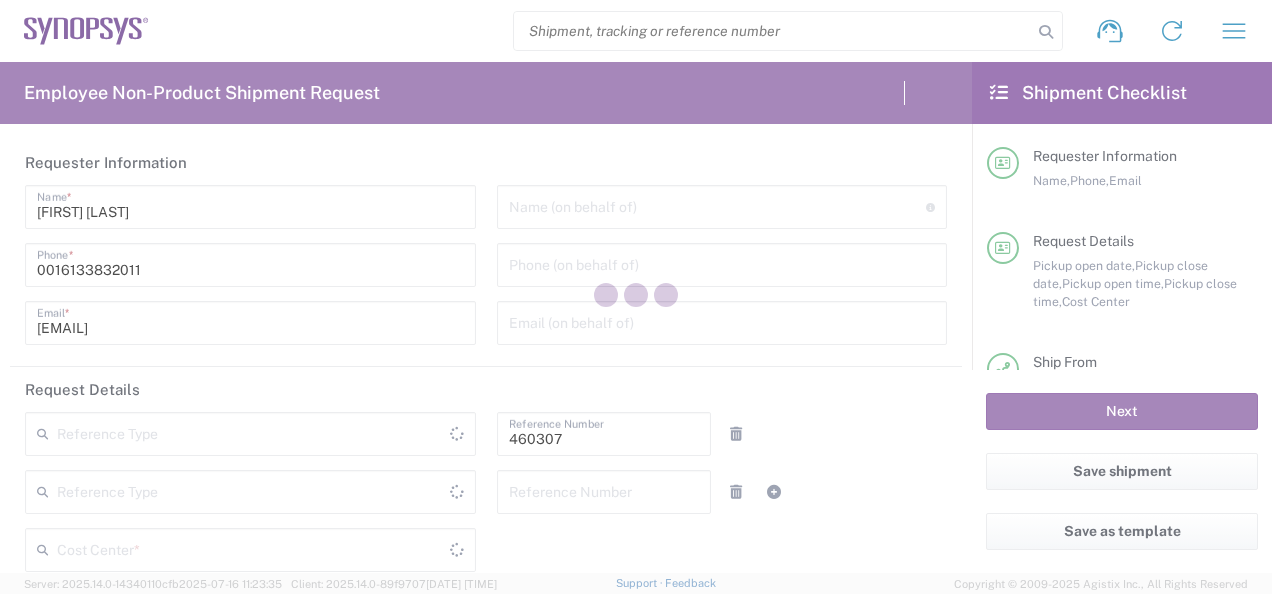 type on "[COUNTRY]" 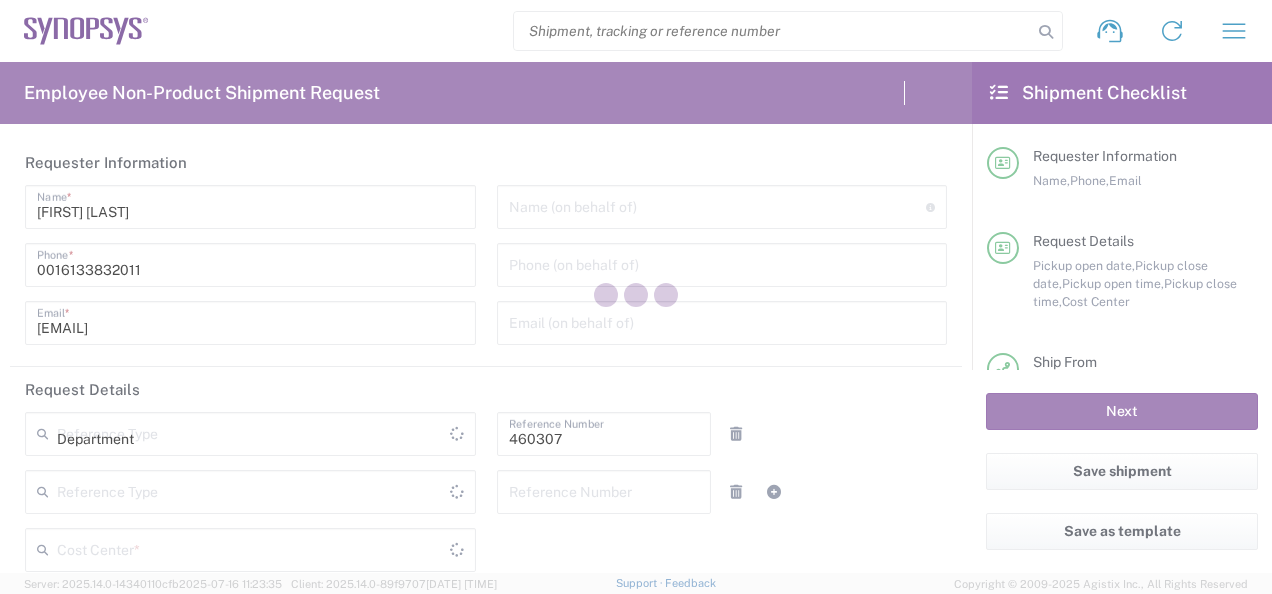 type on "CA02, SG, MSIP1, AE 460307" 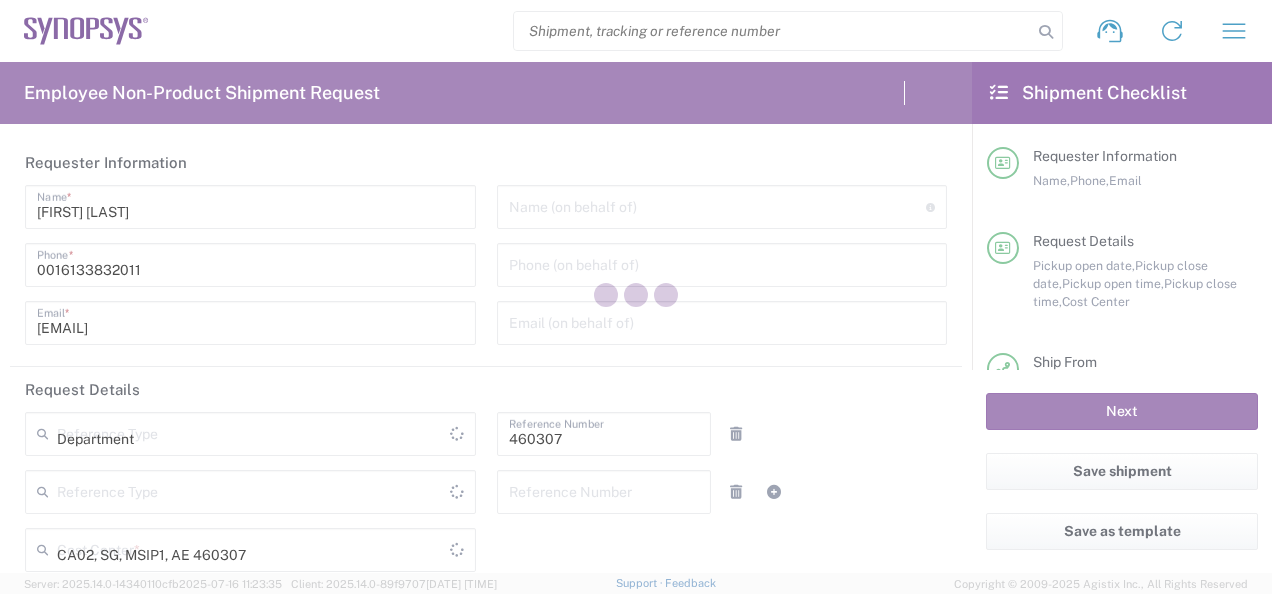 type on "[PROVINCE]" 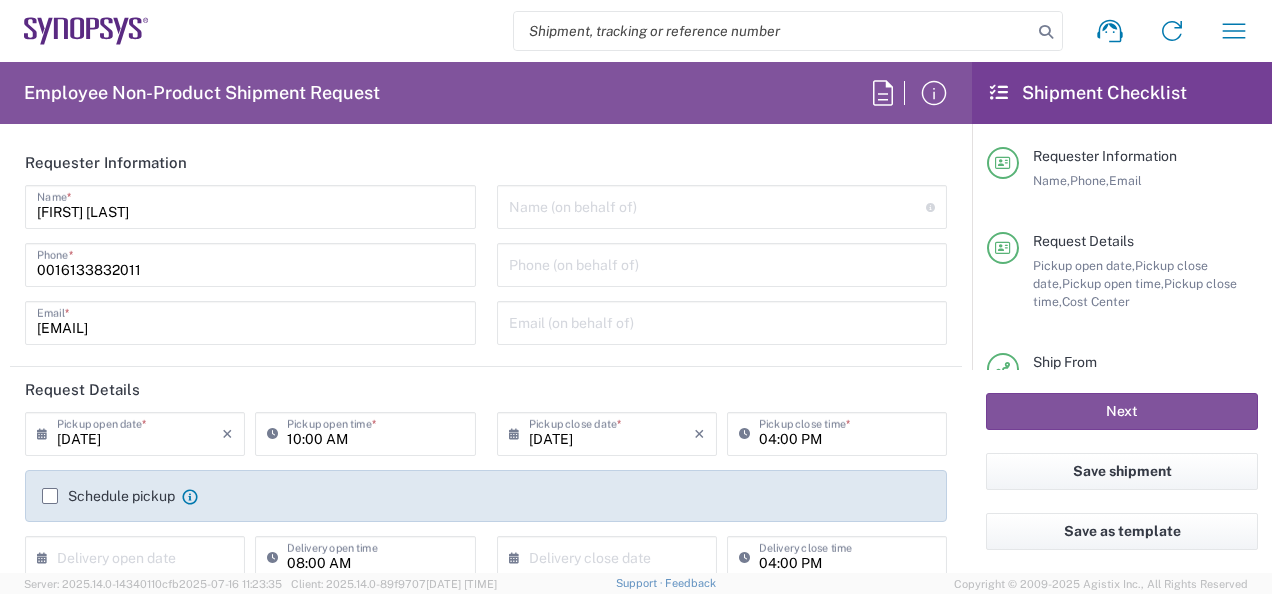 type on "Ottawa CA17" 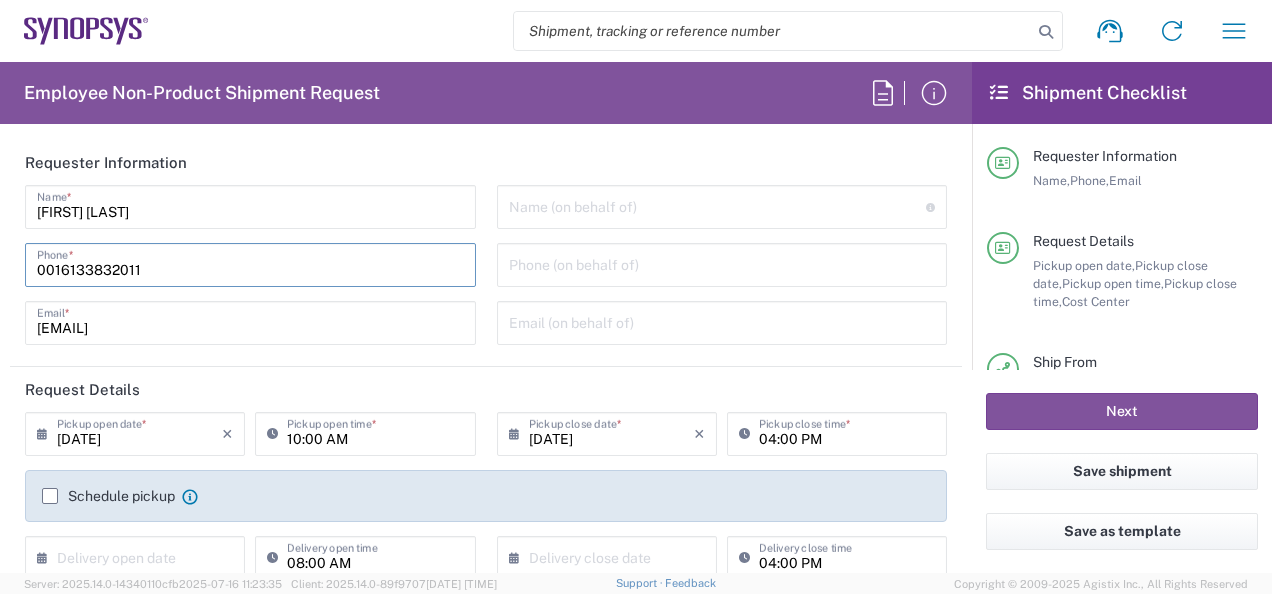 click on "0016133832011" at bounding box center [250, 263] 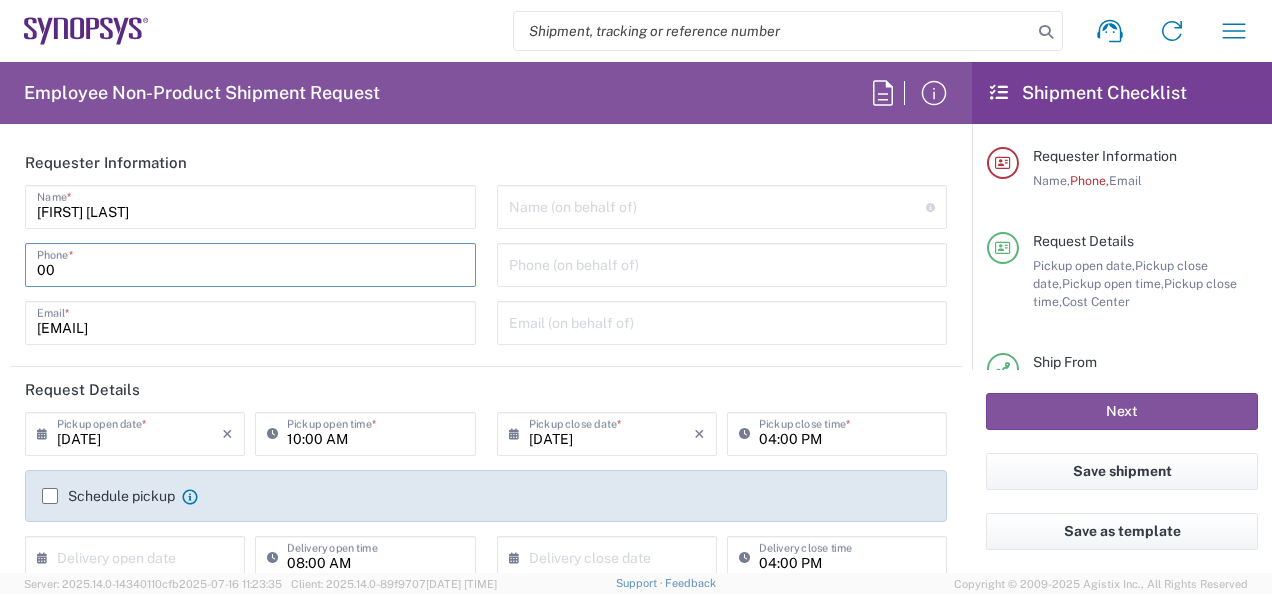 type on "0" 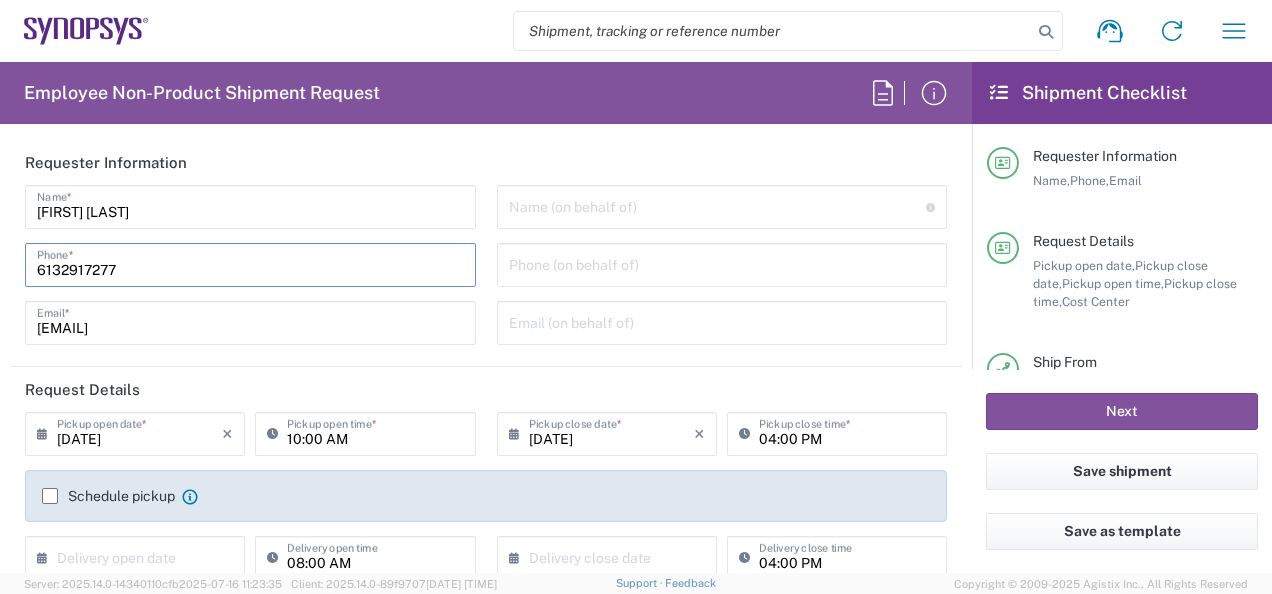 type on "6132917277" 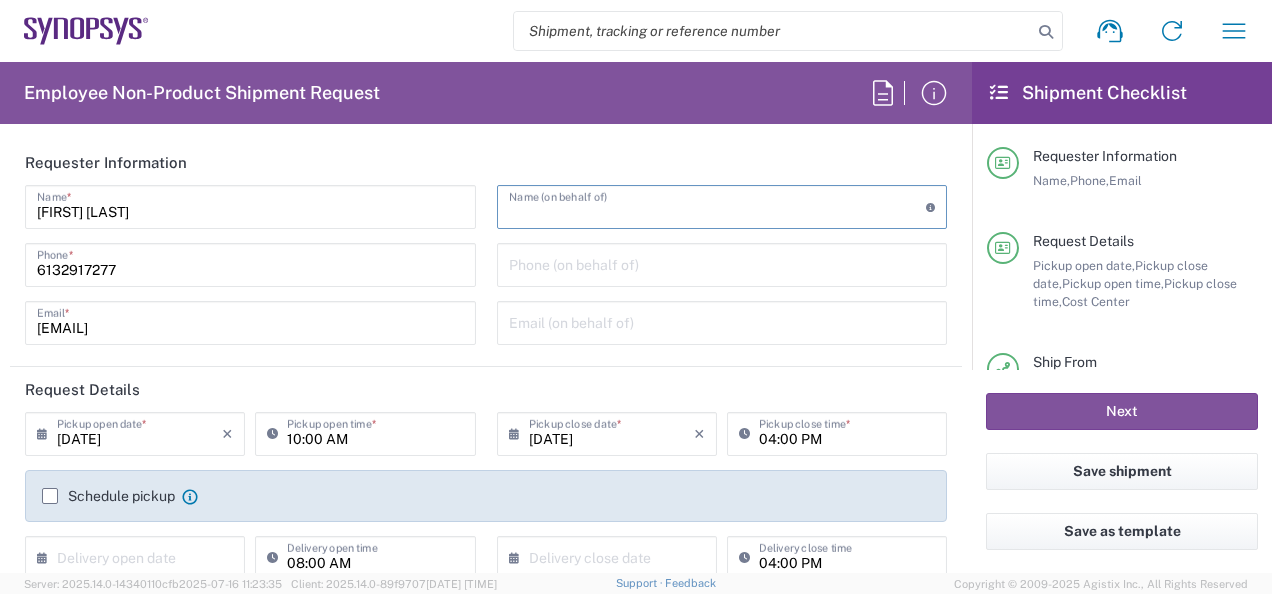 click at bounding box center (718, 205) 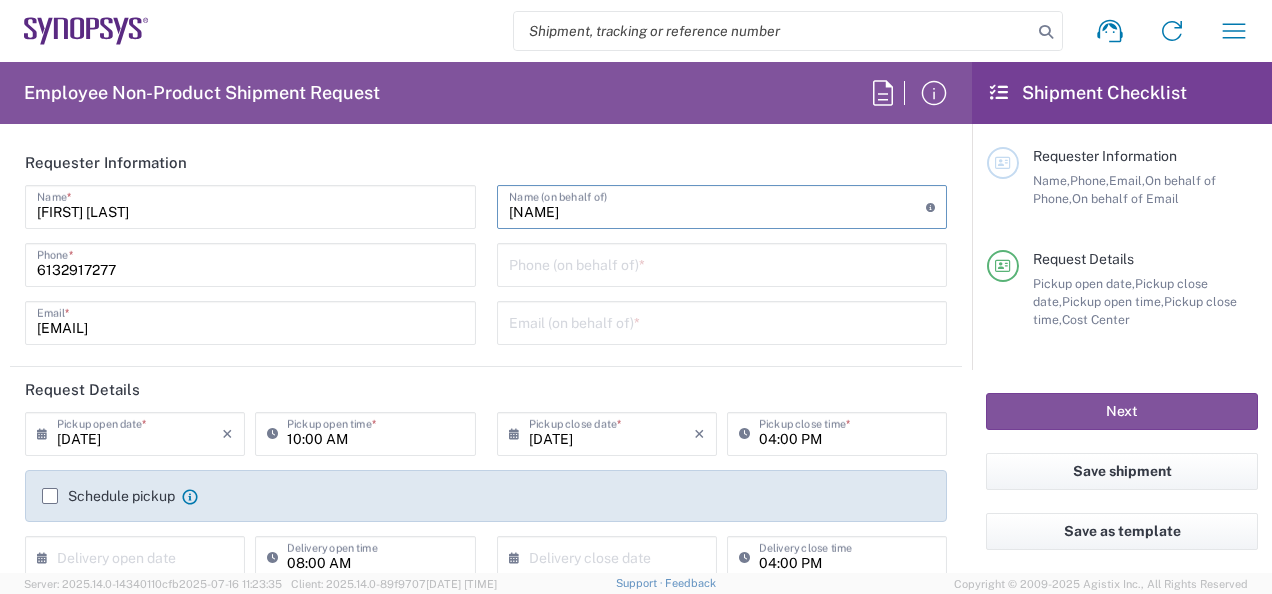 type on "[NAME]" 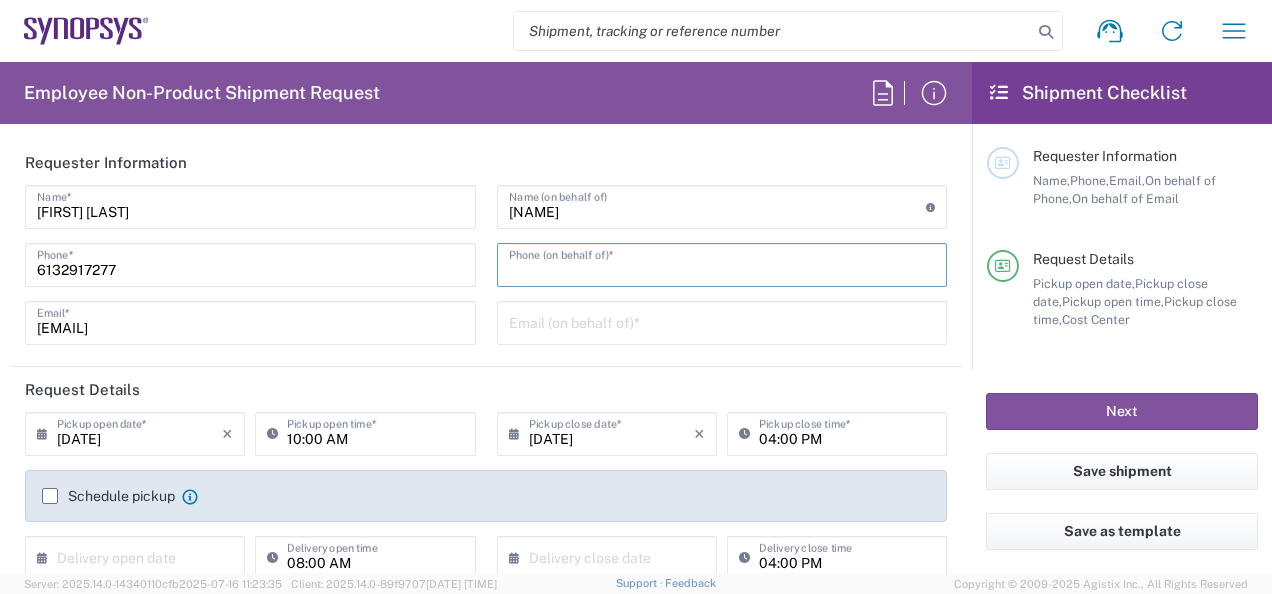 click at bounding box center (722, 263) 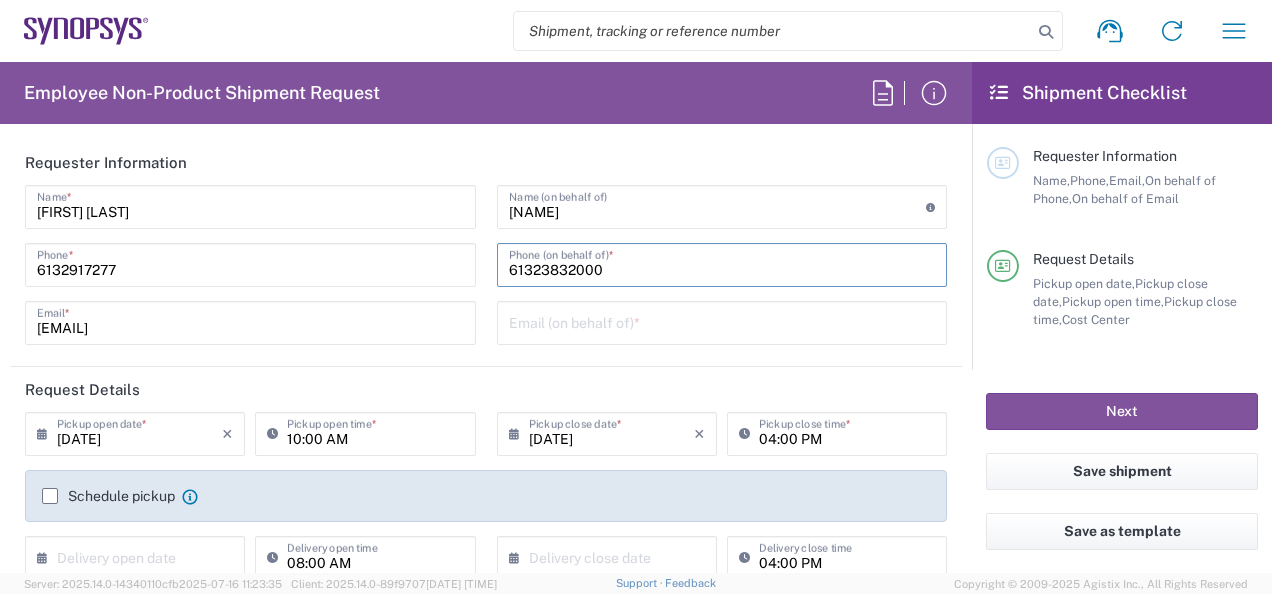 type on "61323832000" 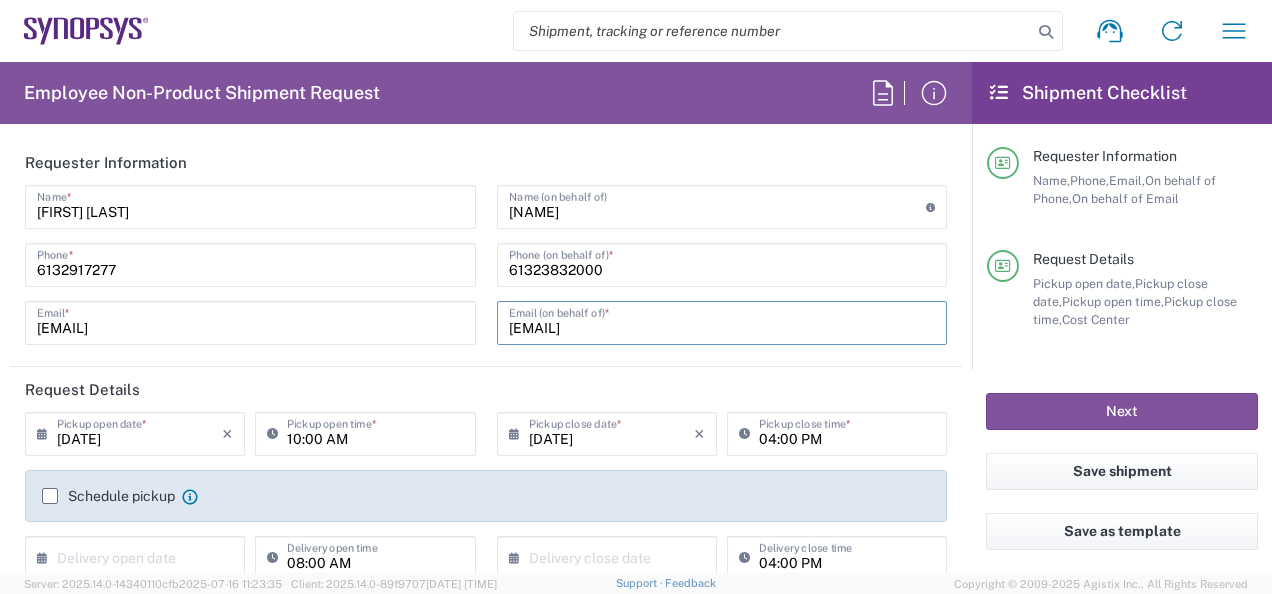 scroll, scrollTop: 100, scrollLeft: 0, axis: vertical 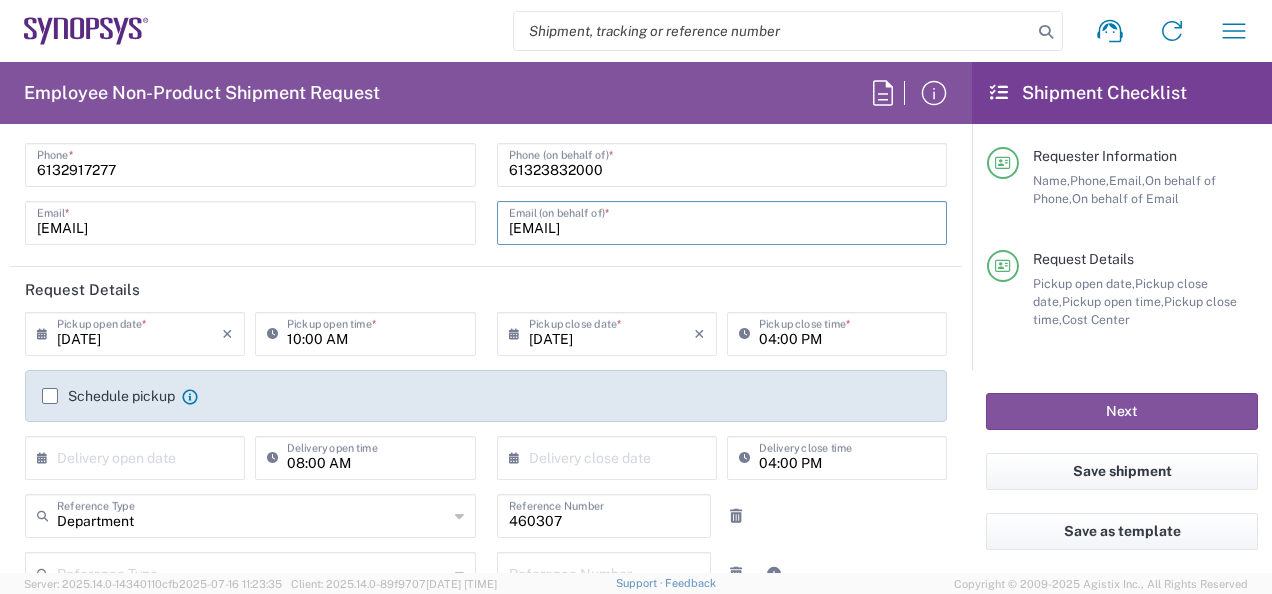 type on "[EMAIL]" 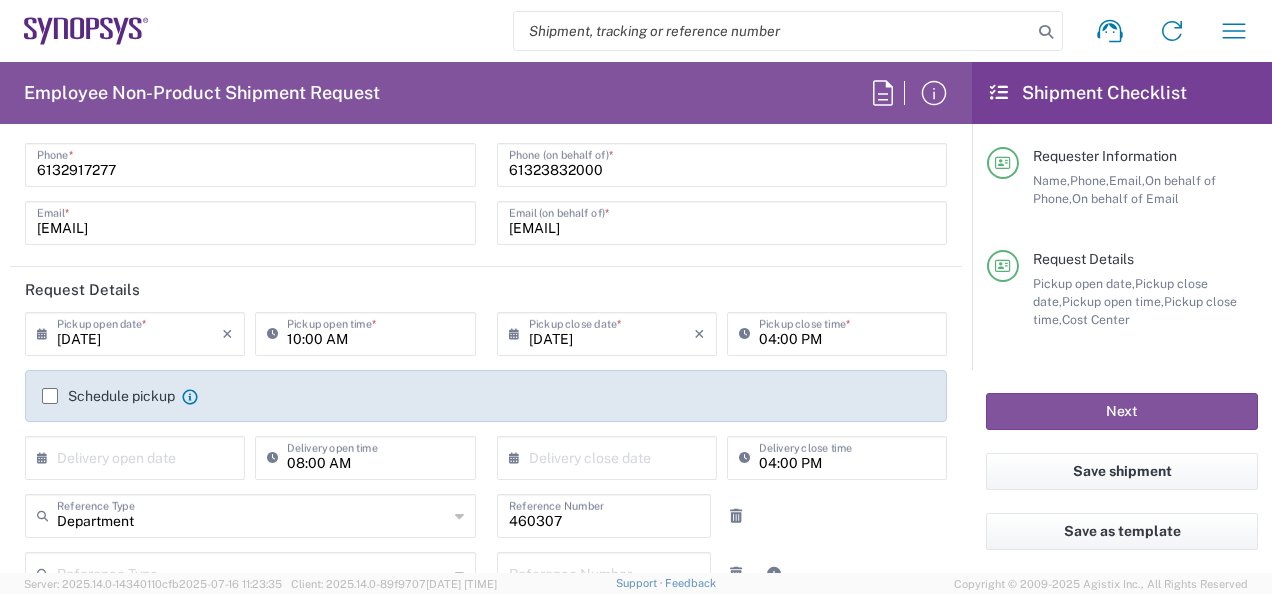 click on "Schedule pickup" 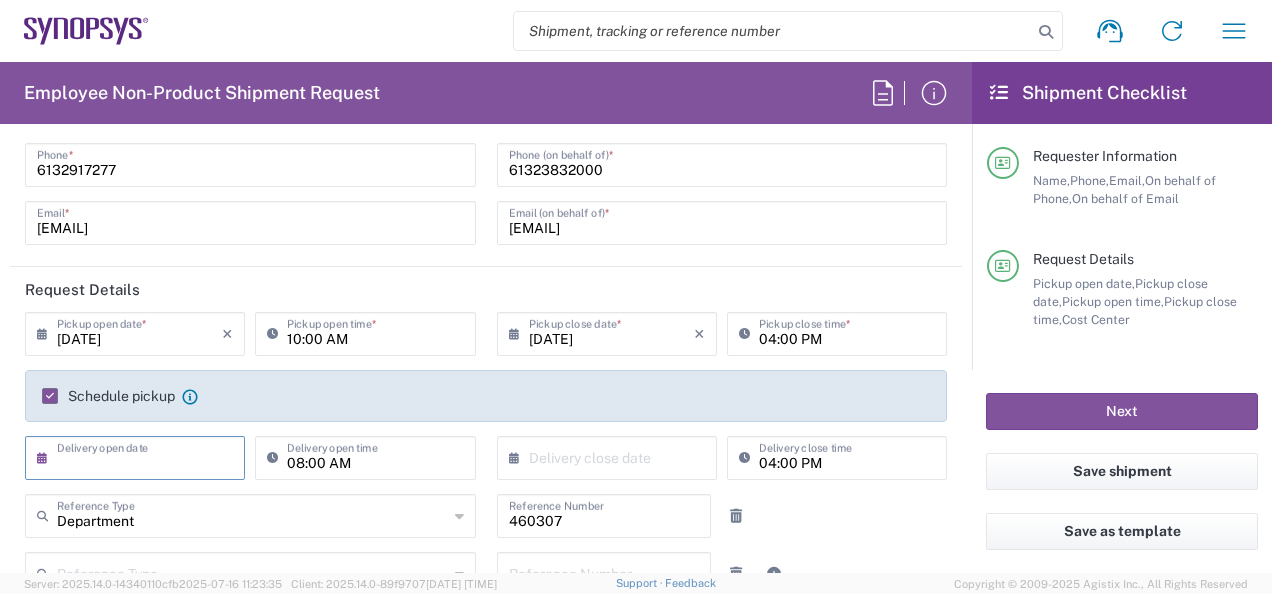 click at bounding box center [139, 456] 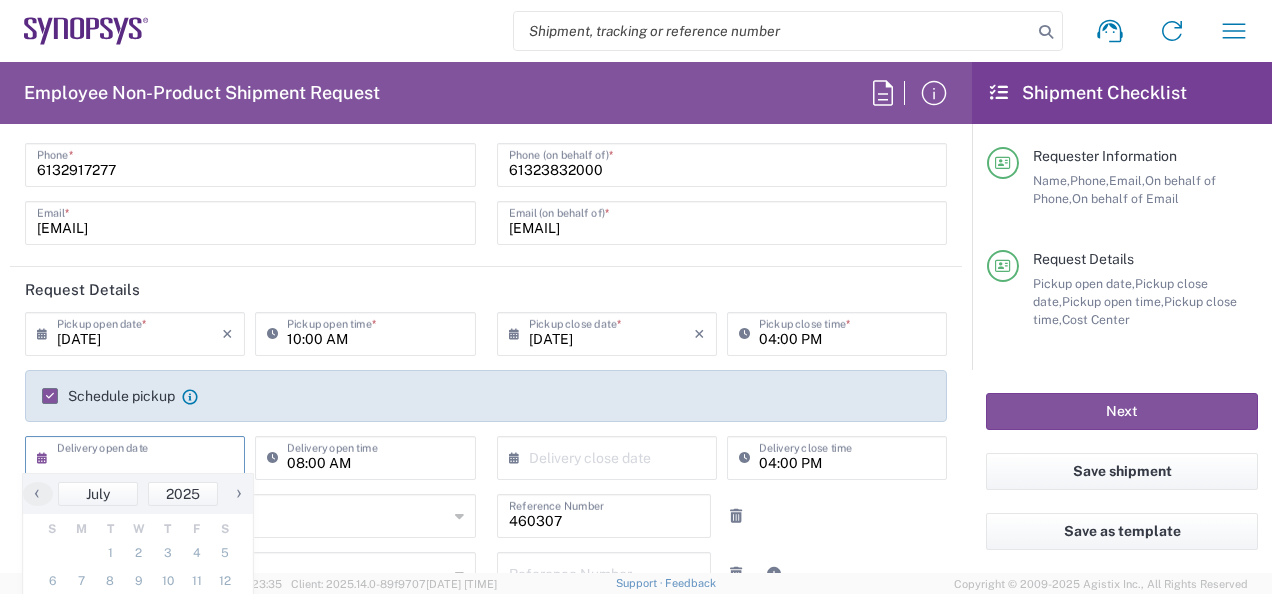 scroll, scrollTop: 200, scrollLeft: 0, axis: vertical 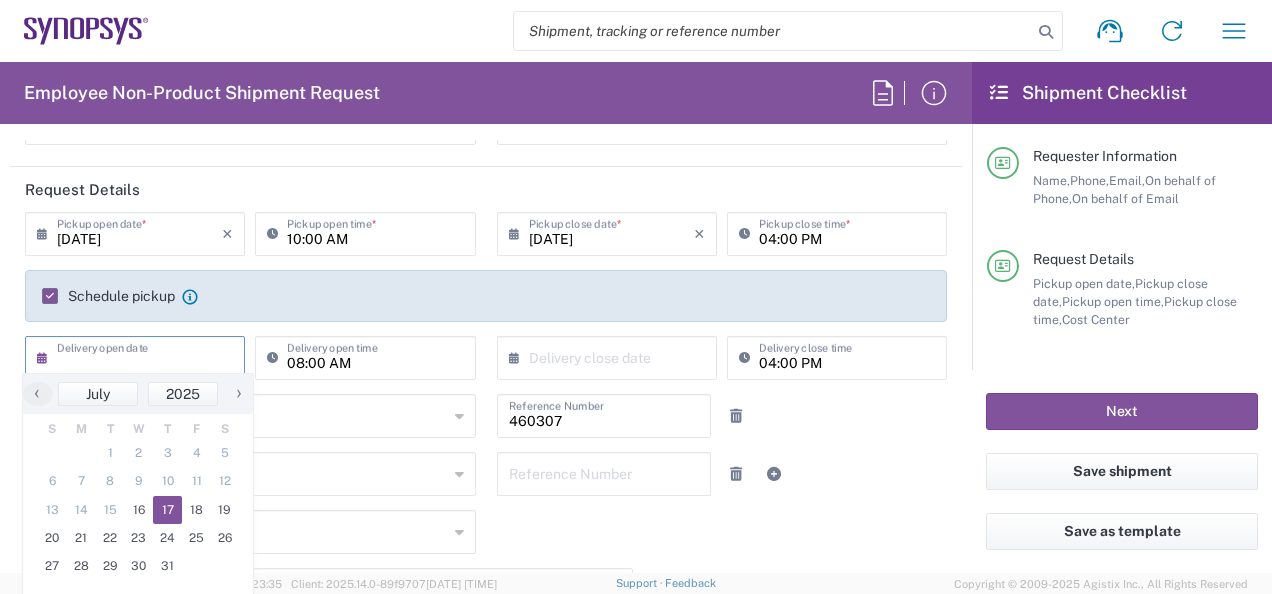 click on "17" 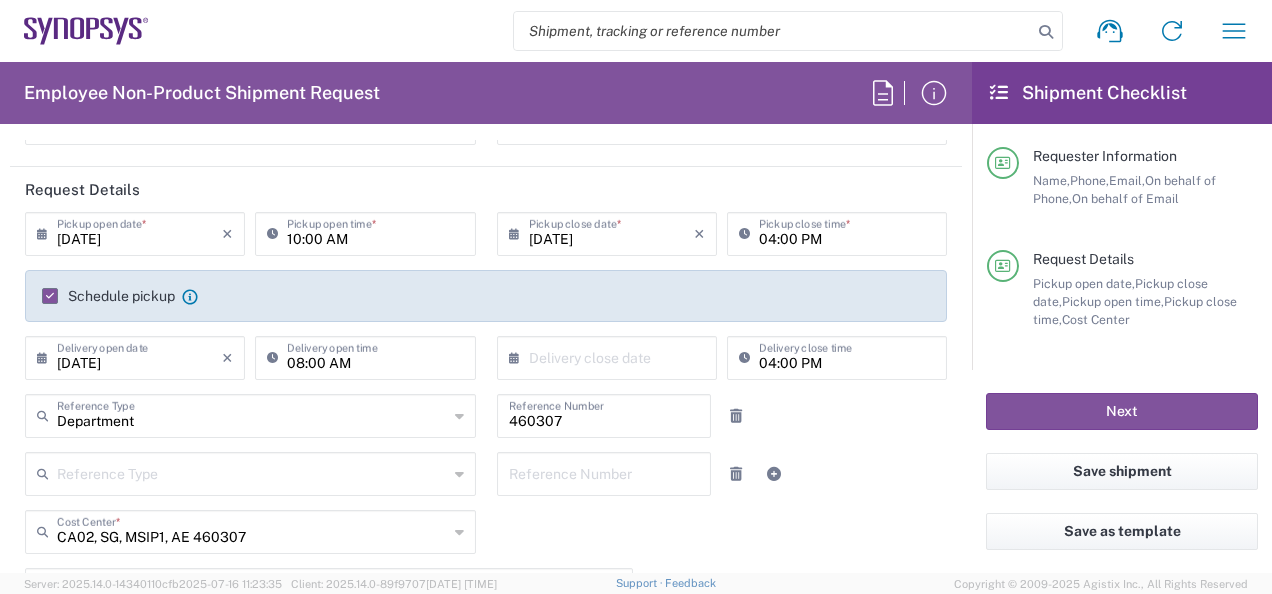 click at bounding box center [611, 356] 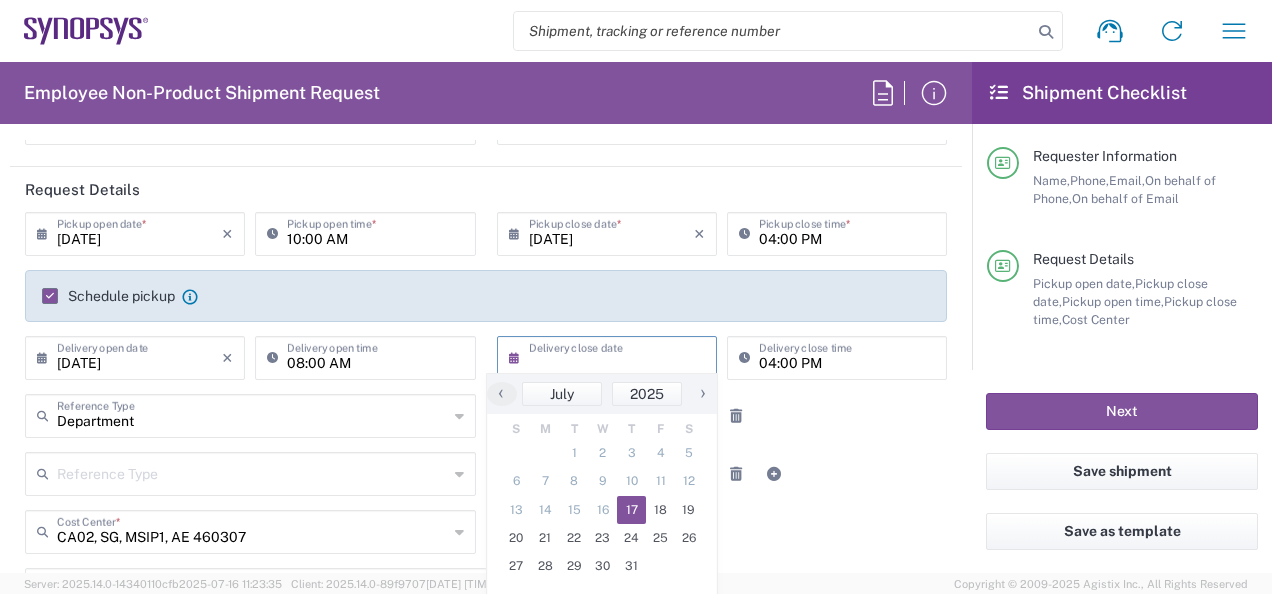 click on "17" 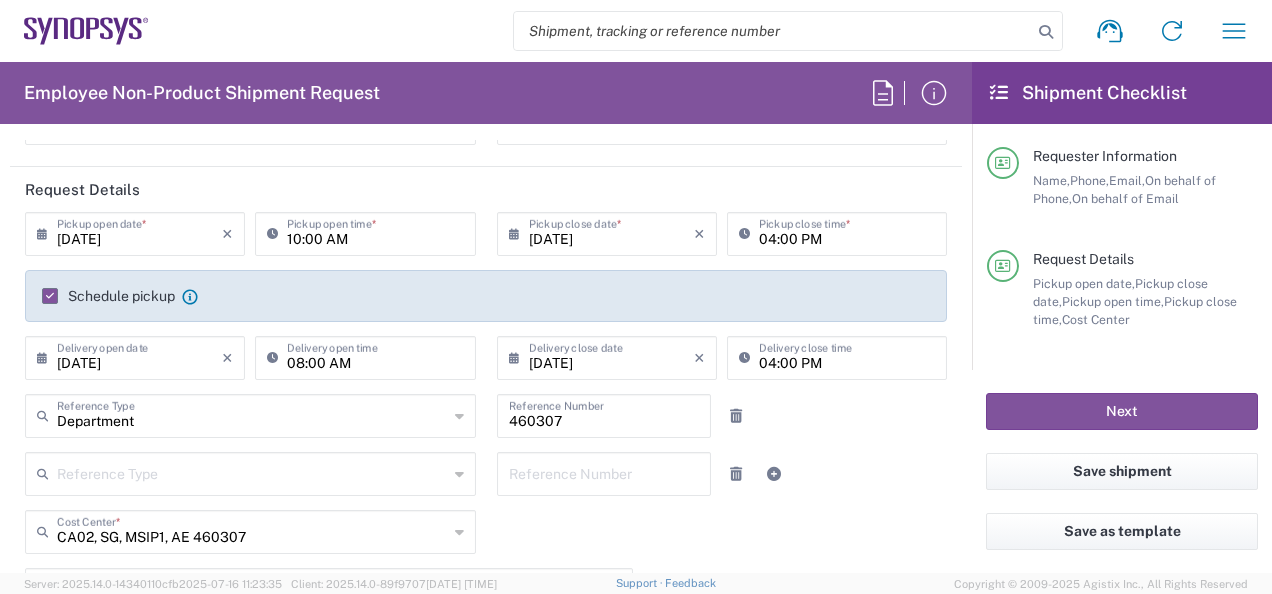 click 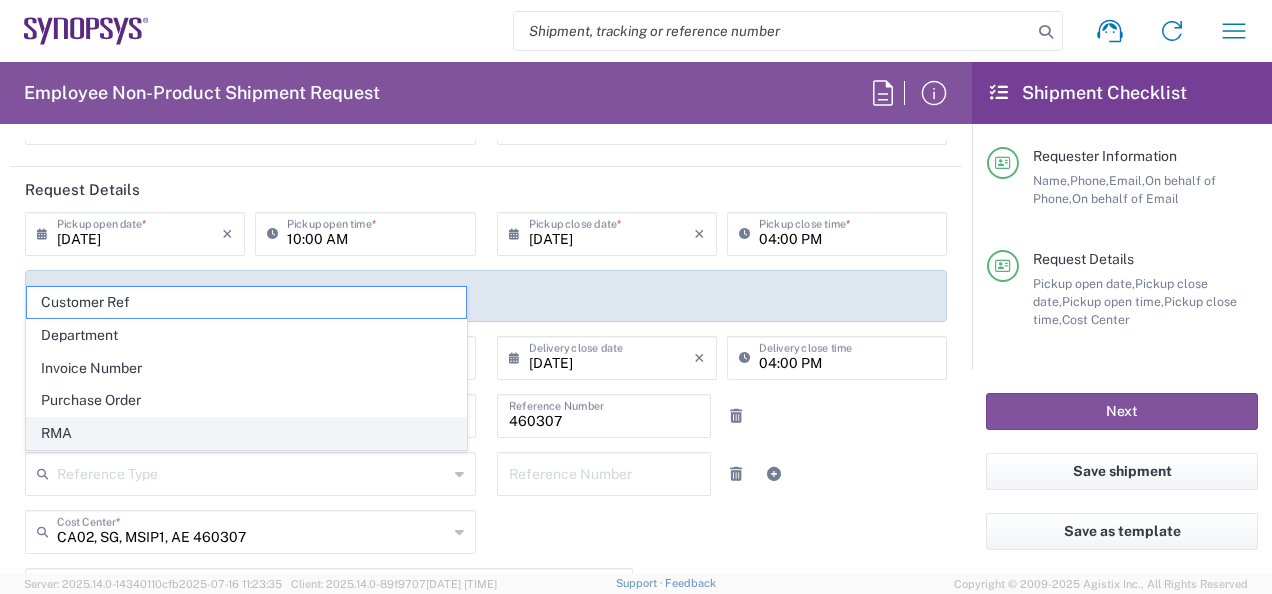 click on "RMA" 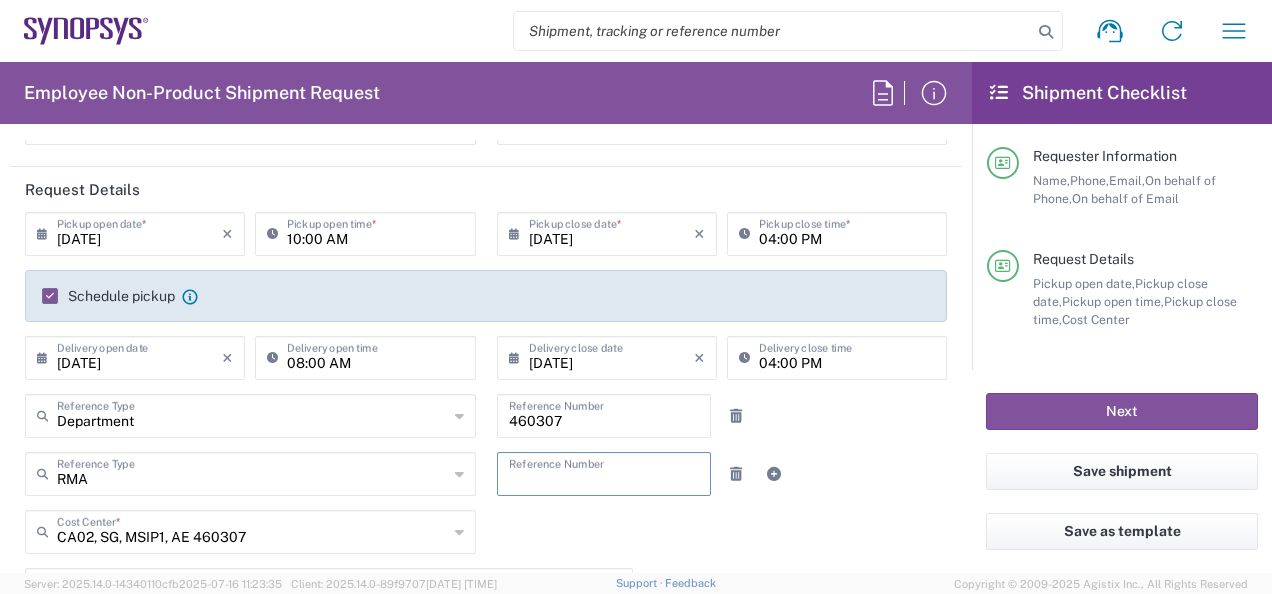 click at bounding box center (604, 472) 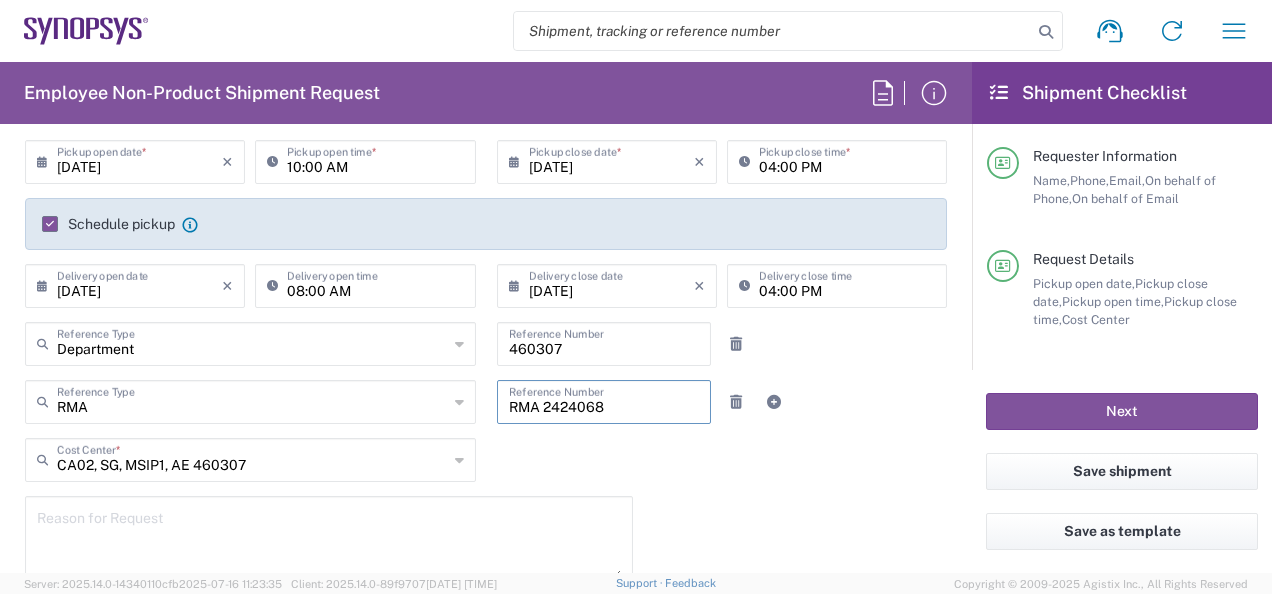 scroll, scrollTop: 300, scrollLeft: 0, axis: vertical 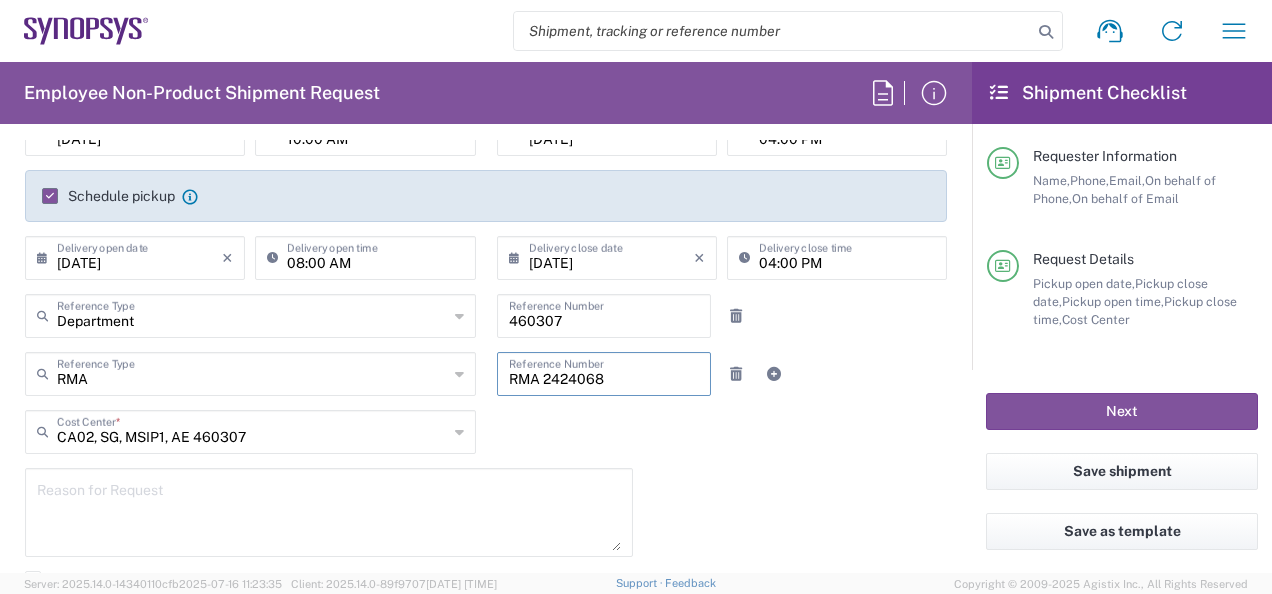 type on "RMA 2424068" 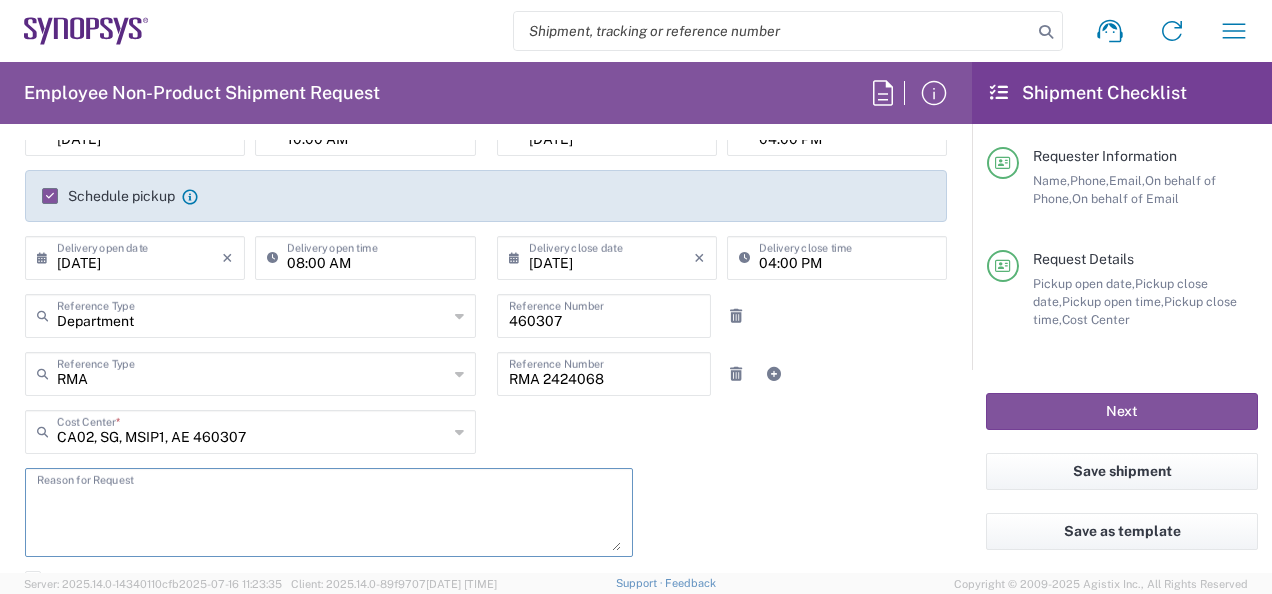 click at bounding box center [329, 512] 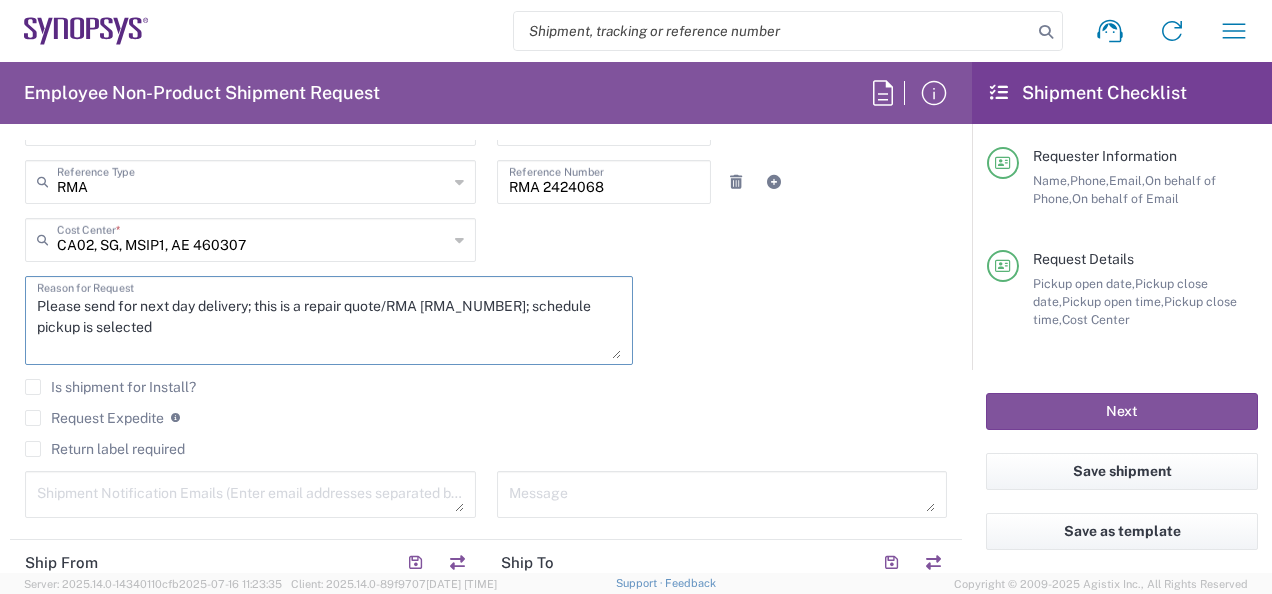 scroll, scrollTop: 500, scrollLeft: 0, axis: vertical 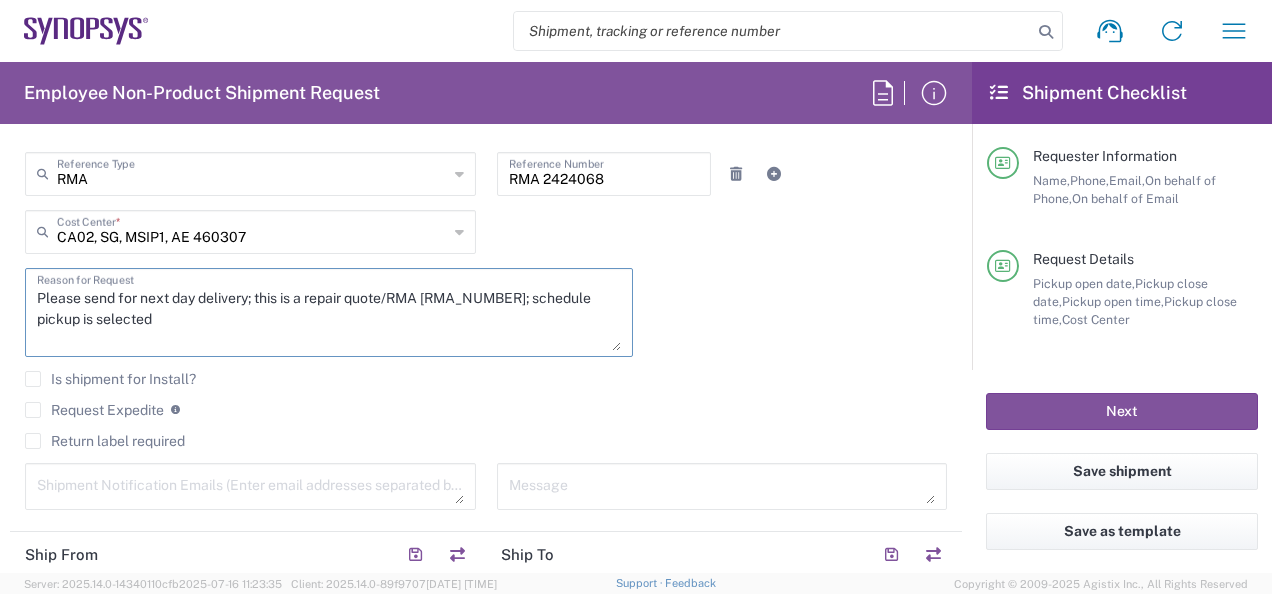 type on "Please send for next day delivery; this is a repair quote/RMA [RMA_NUMBER]; schedule pickup is selected" 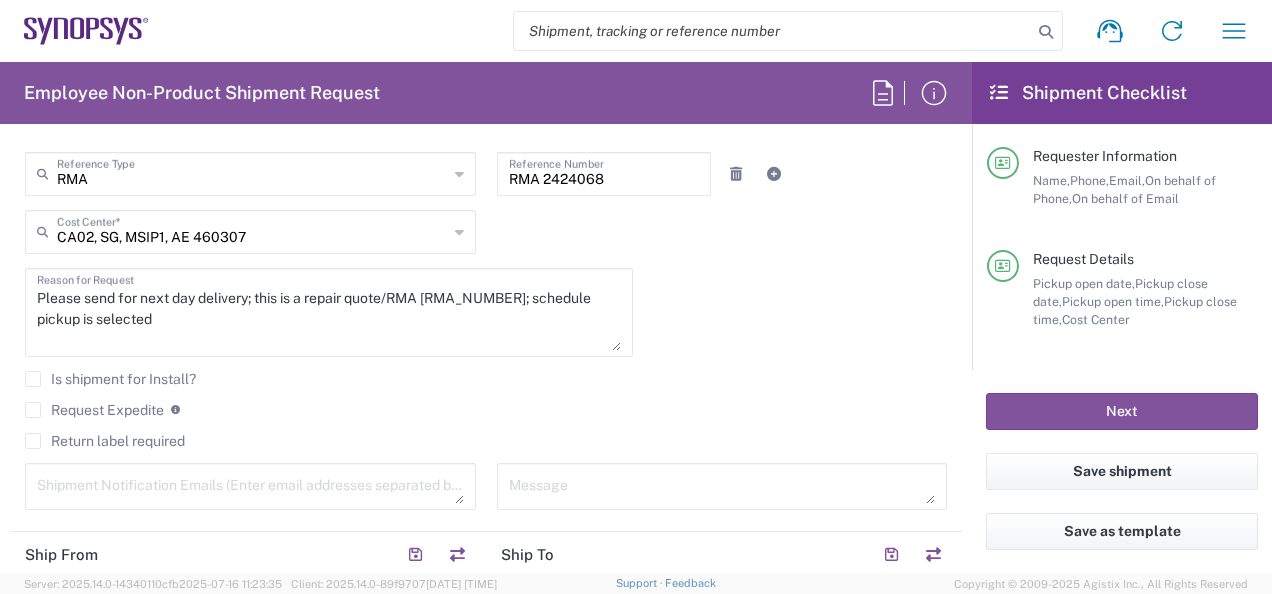 click on "Request Expedite" 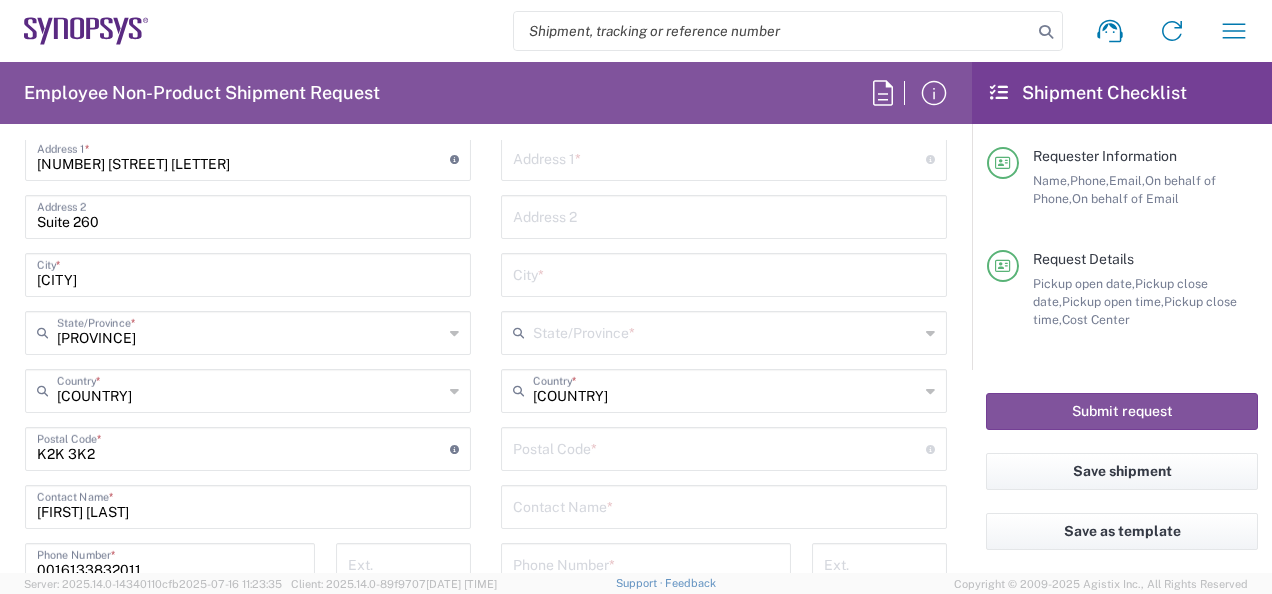 scroll, scrollTop: 1100, scrollLeft: 0, axis: vertical 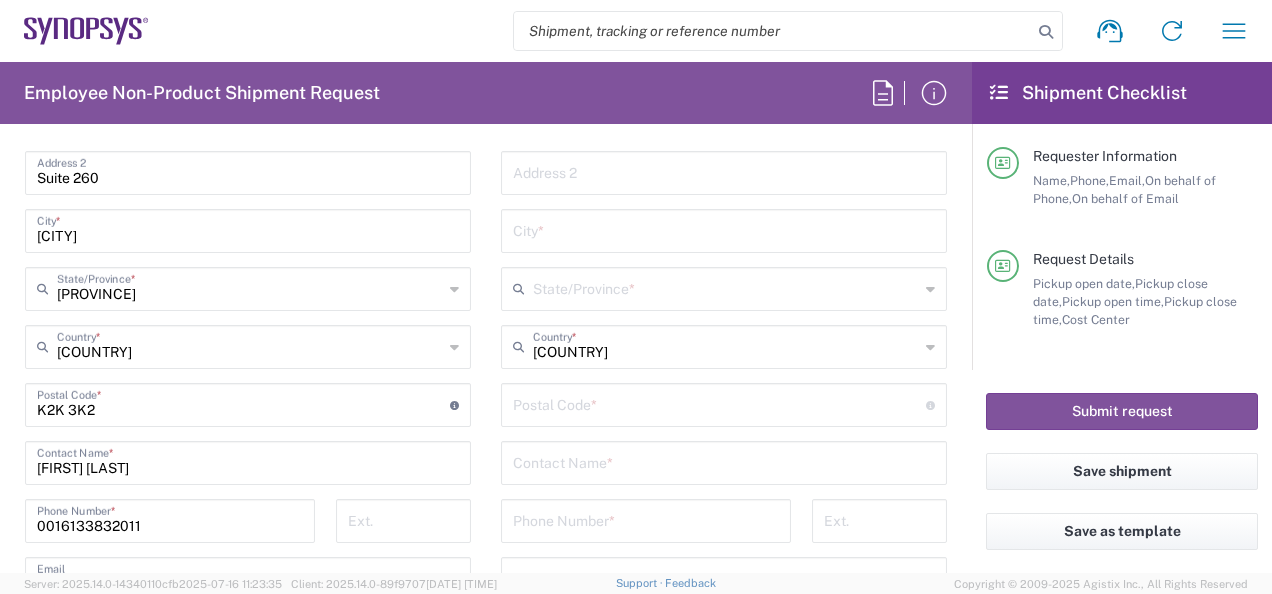 click at bounding box center (243, 403) 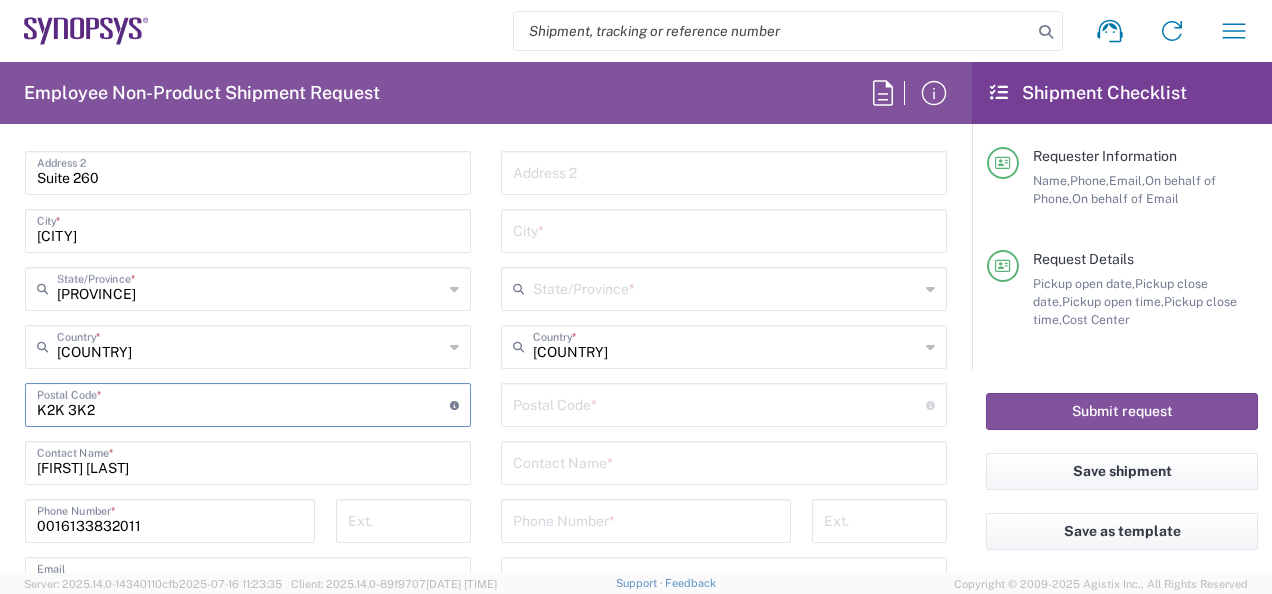 type on "[POSTAL_CODE]" 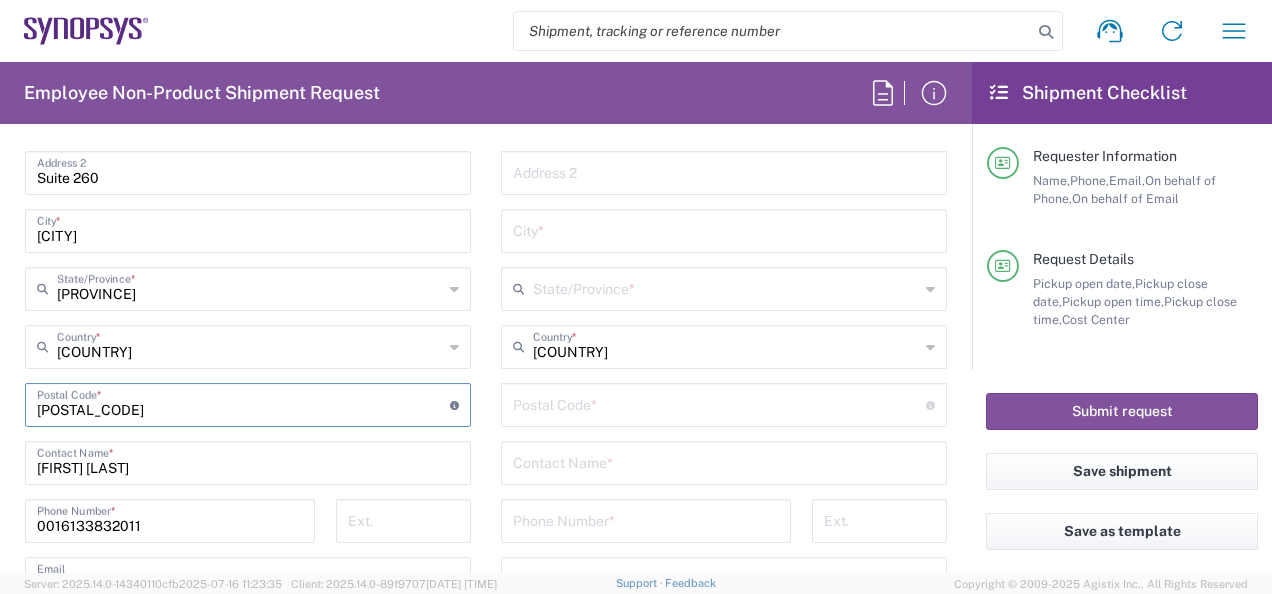 type 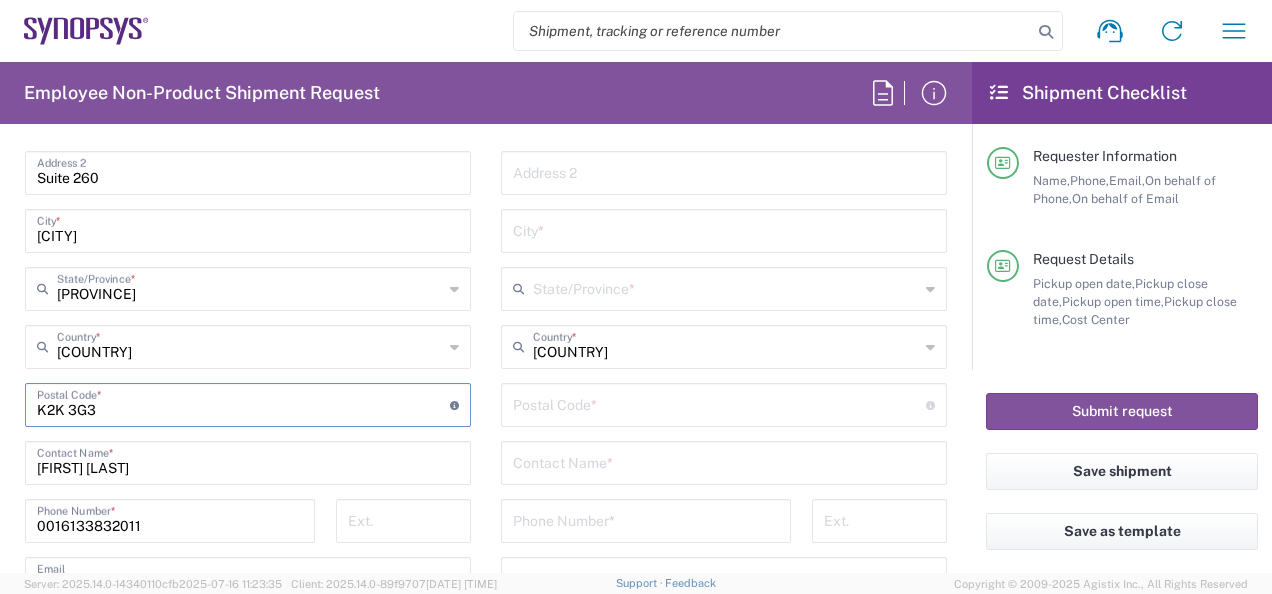 type on "K2K 3G3" 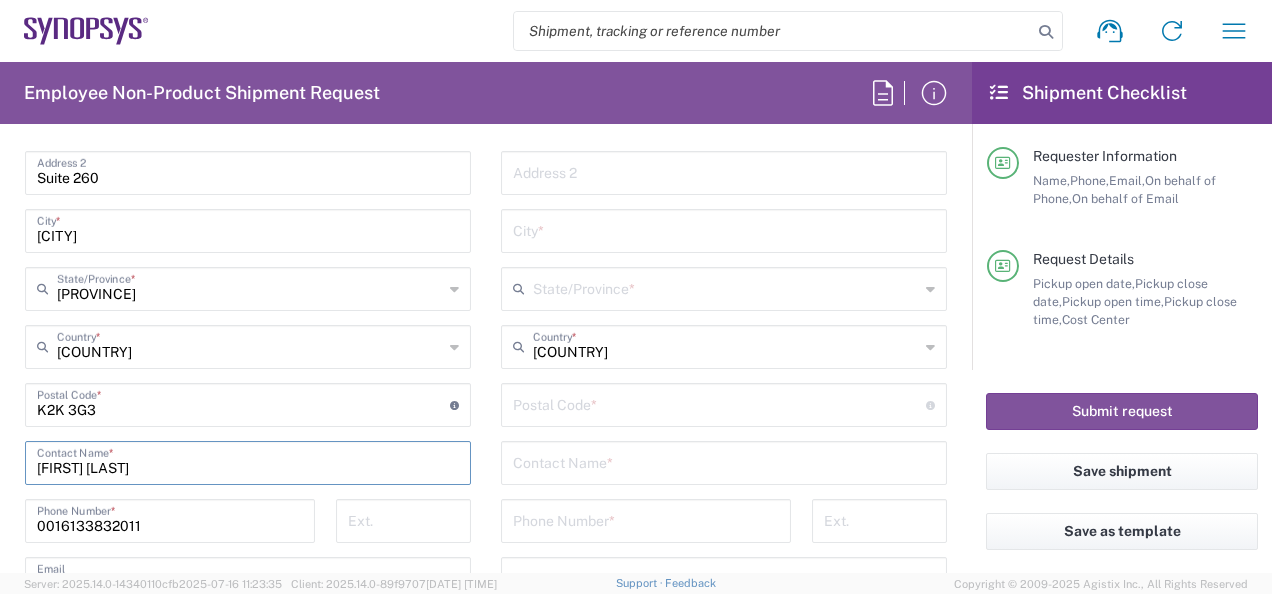 click on "[FIRST] [LAST]" at bounding box center [248, 461] 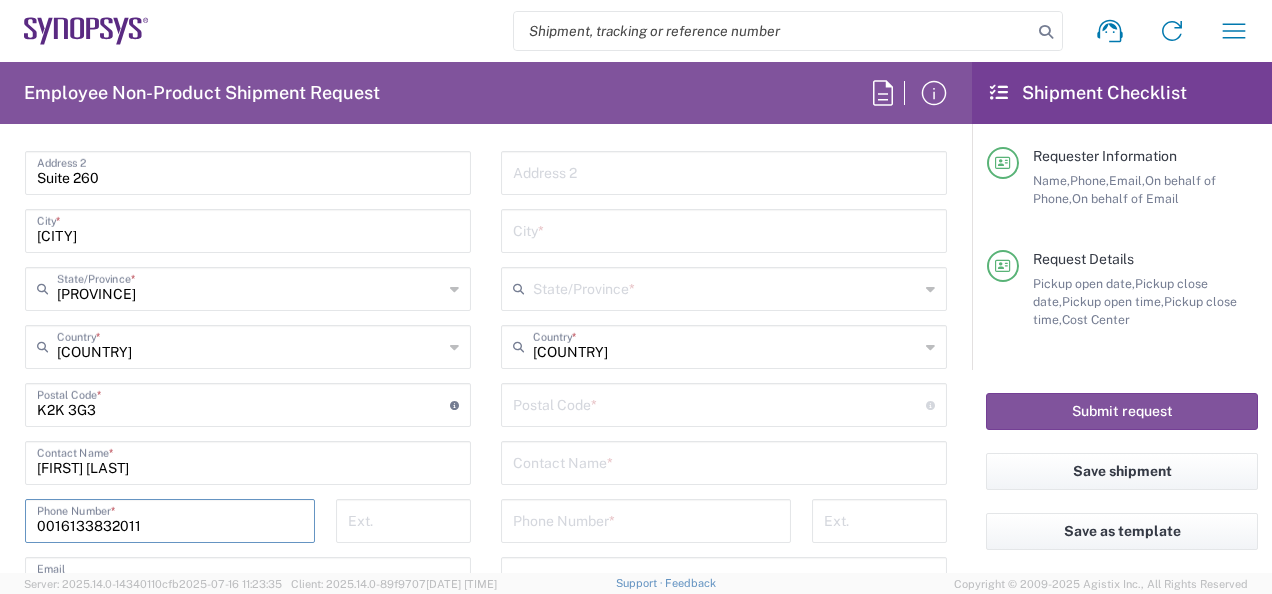 click on "0016133832011" at bounding box center [170, 519] 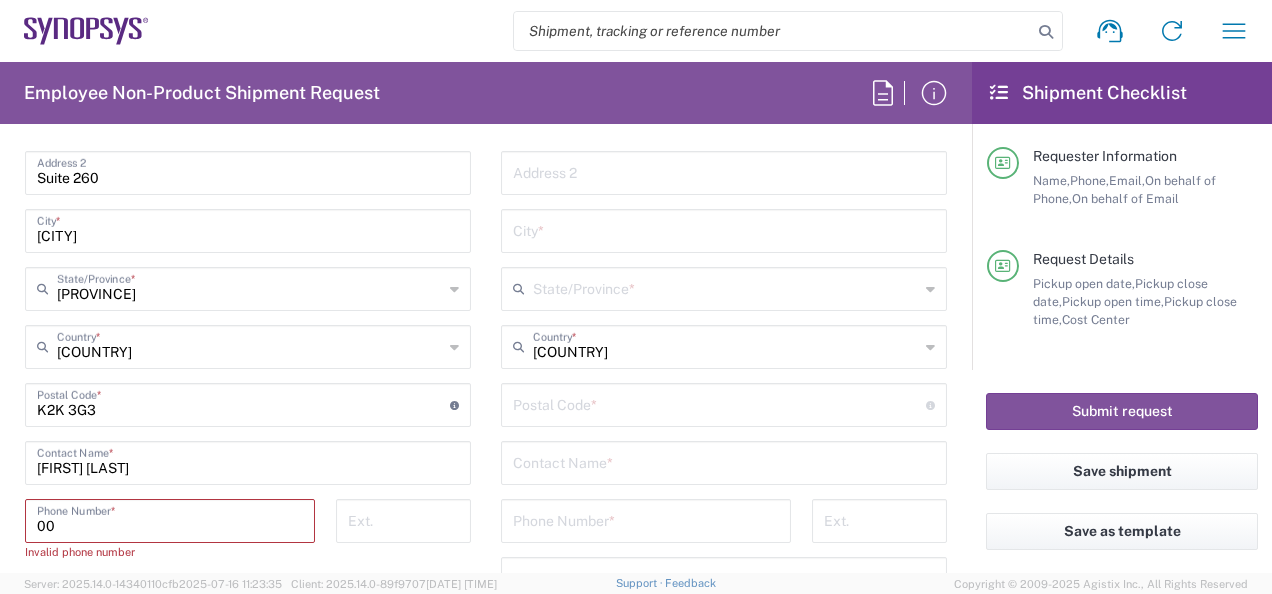 type on "0" 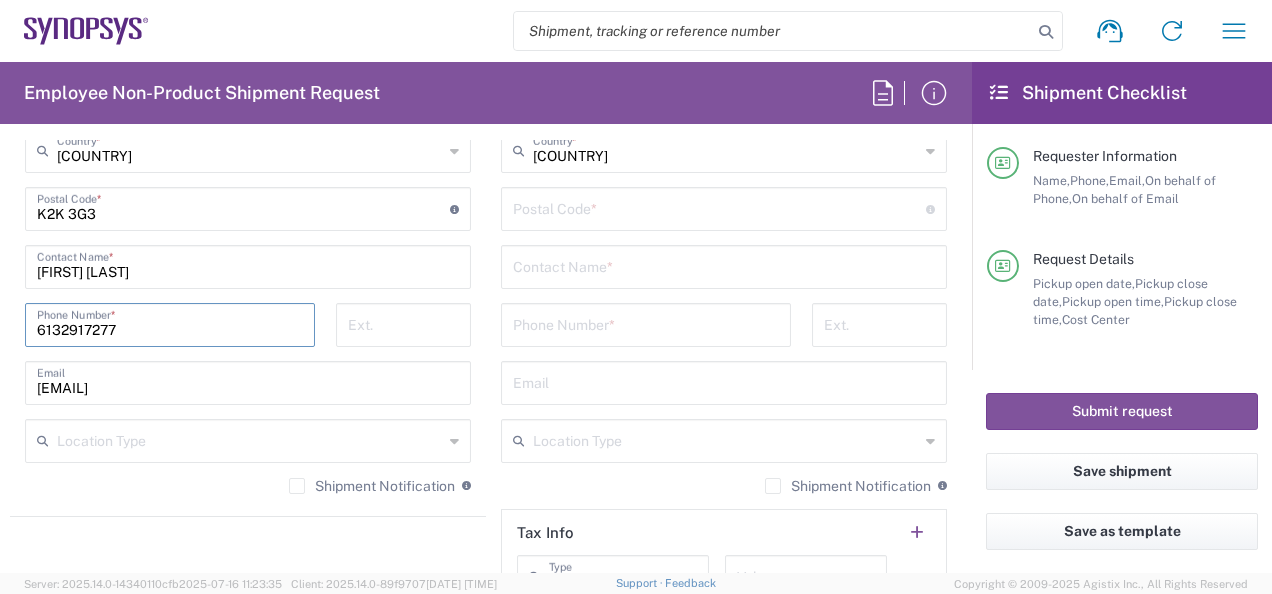 scroll, scrollTop: 1300, scrollLeft: 0, axis: vertical 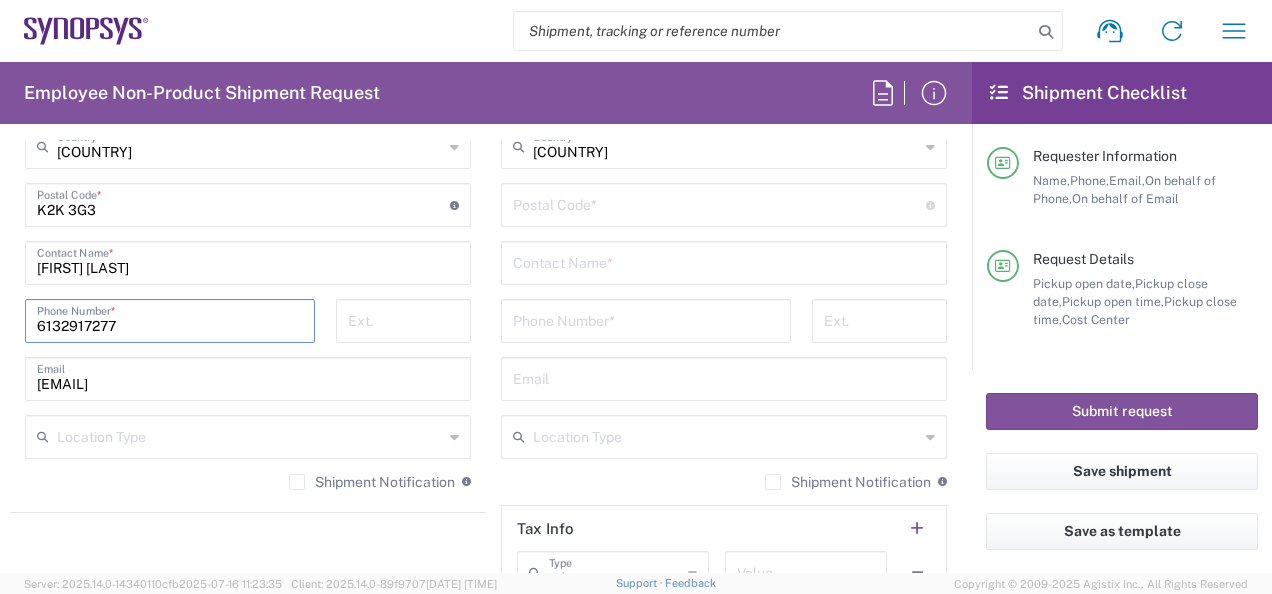 type on "6132917277" 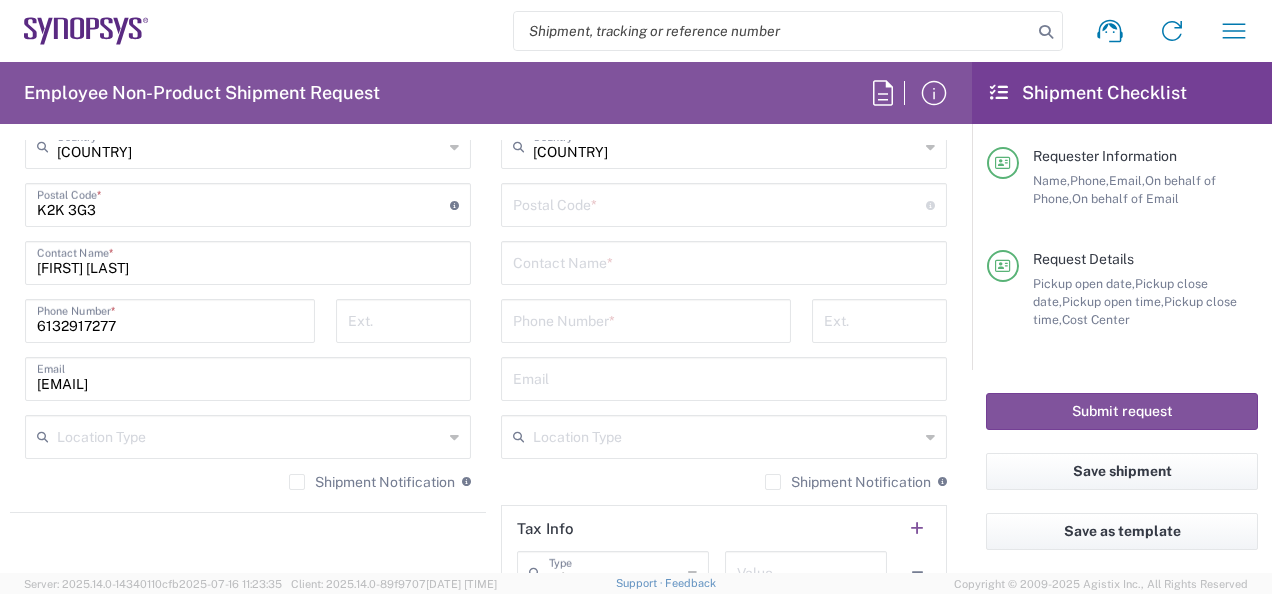 click on "Ship From Location Aachen DE04 Agrate Brianza IT01 Aschheim DE02 Atlanta US60 Austin US26 Bangalore RMZ IN01 Bangalore RMZ IN02 Bangalore RMZ IN08 Bangalore RMZ IN25 Bangalore RMZ IN33 Bangalore RMZ IN37 Bangalore RMZ IN47 Bangalore SIG IN32 Bangalore SIG IN7D Beijing CN30 Belfast GB78 Bellevue US28 Berlin DE16 Berlin DE20 Berlin DE21 Berlin DE22 Bhubaneswar IN68 Bloomington US6J Boulder US1F Boulder US1P Boxborough US8W Bristol GB35 Bucharest RO03 Burlington US1A Burnaby CA Burnaby CA18 Calgary CA11 Cluj-Napoca RO02 Colombo LK01 Colombo LK02 Colorado Springs US1H Copenhagen DK01 Da Nang VN03 Da Nang VN06 Dublin IE02 Edinburgh GB32 EG01 Eindhoven NL20 Enschede NL03 Erfurt DE06 Espoo FI01 Exeter GB29 GB34 Bristol Gdansk PL01 Gilbert US1J Glasgow GB28 Gyumri AM10 Haifa IL61 Hanoi VN09 Hatfield GB21 Headquarters USSV Herndon US6L Hillsboro US03 Ho Chi Minh City VN04 Ho Chi Minh City VN07 Ho Chi Minh City VN08 Hong Kong HK02 Hsinchu TW04 Hsinchu TW12 Hsinchu TW14 Hsinchu TW15 Hsinchu TW17 Hsinchu TW19 * * * *" 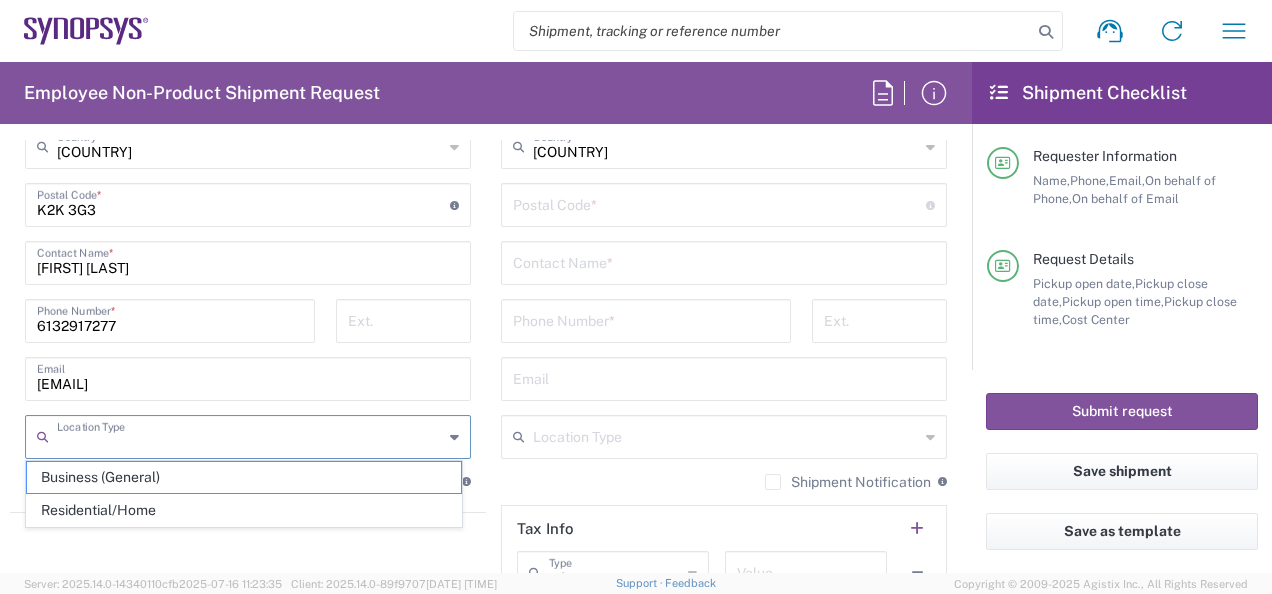 click at bounding box center (250, 435) 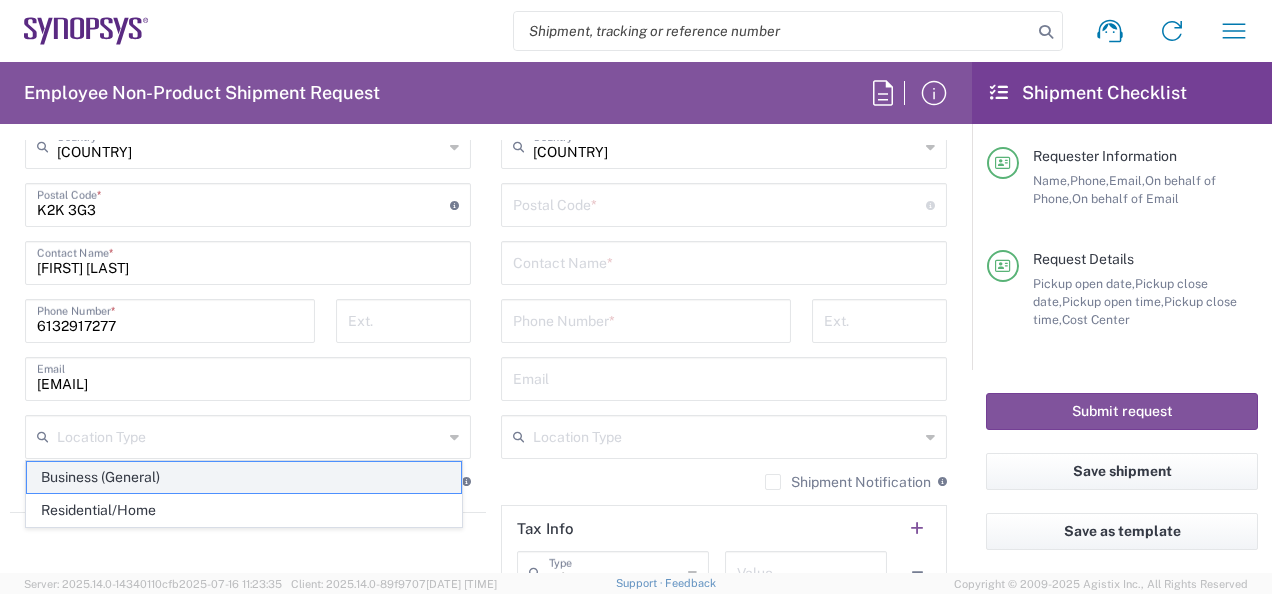 click on "Business (General)" 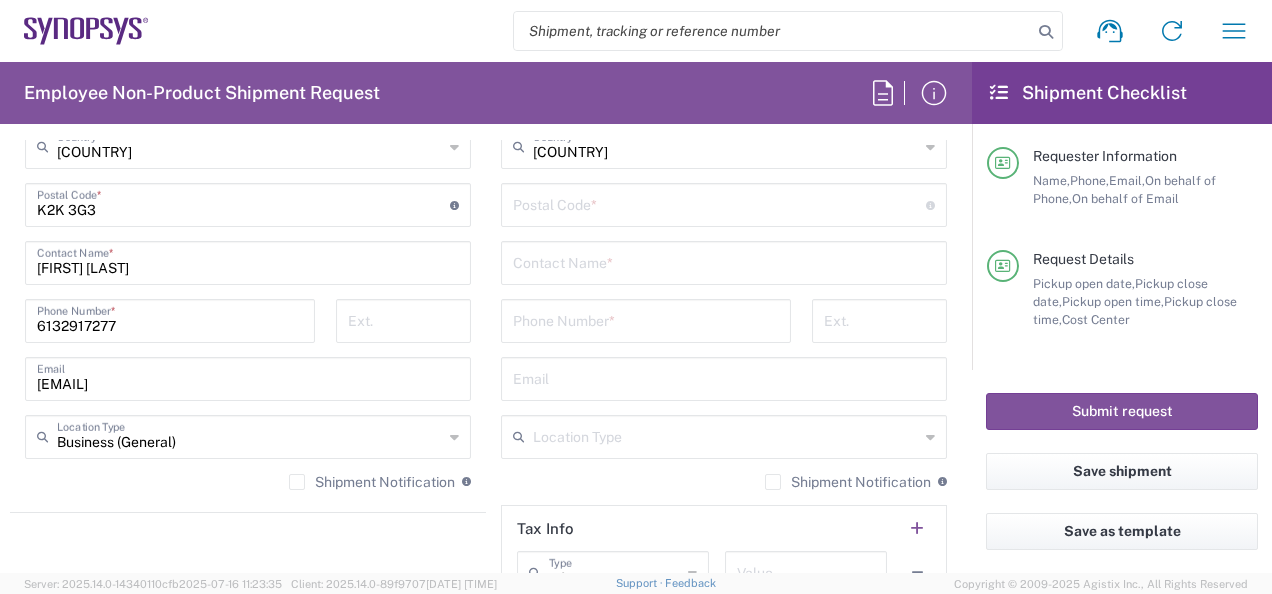click on "Shipment Notification" 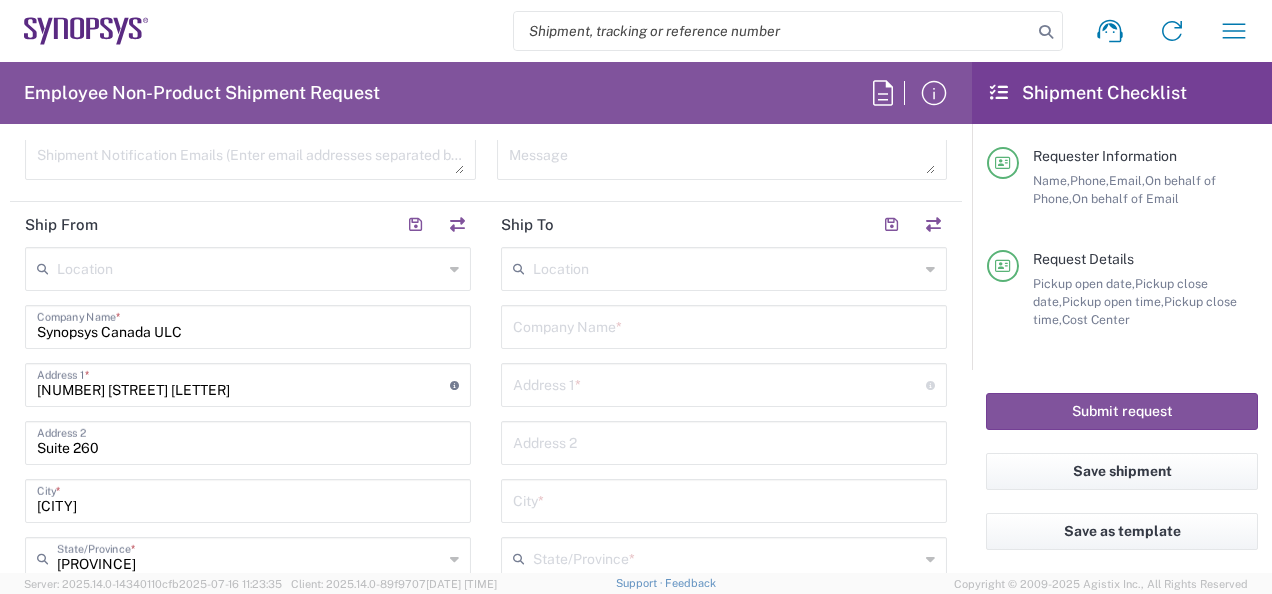 scroll, scrollTop: 800, scrollLeft: 0, axis: vertical 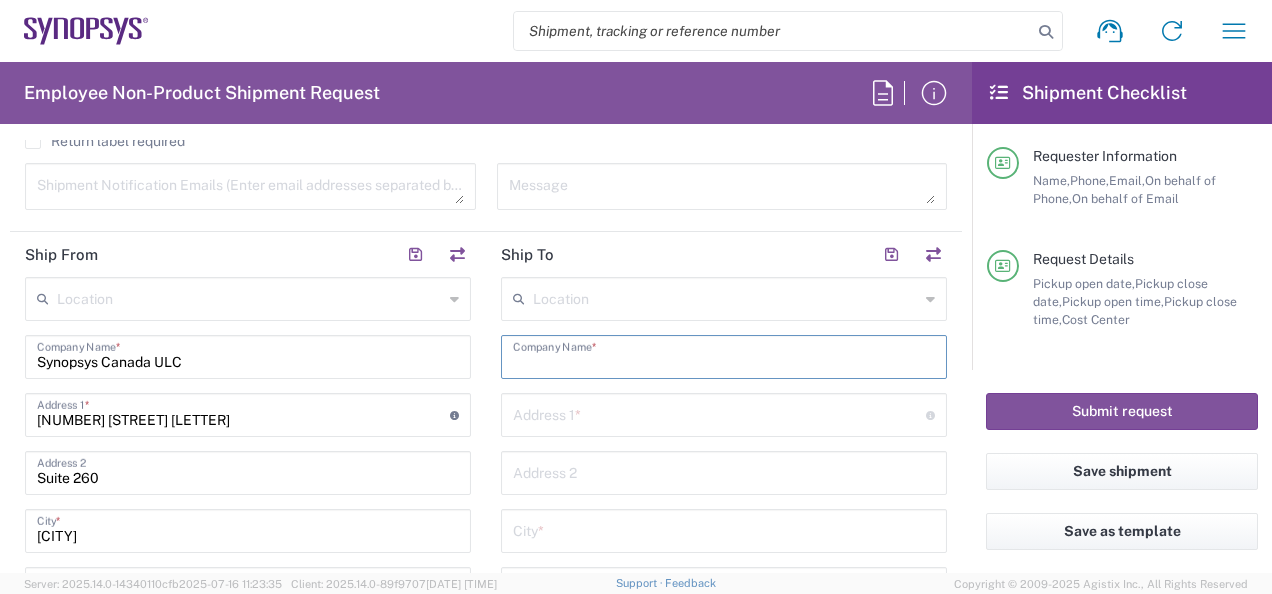 click at bounding box center (724, 355) 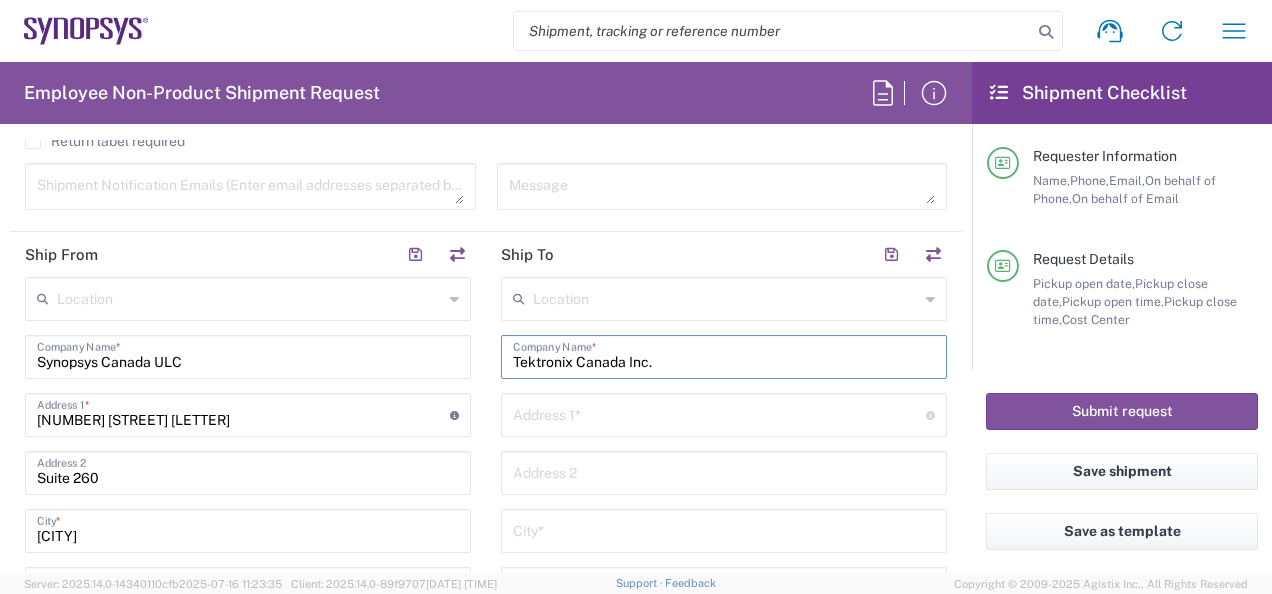 type on "Tektronix Canada Inc." 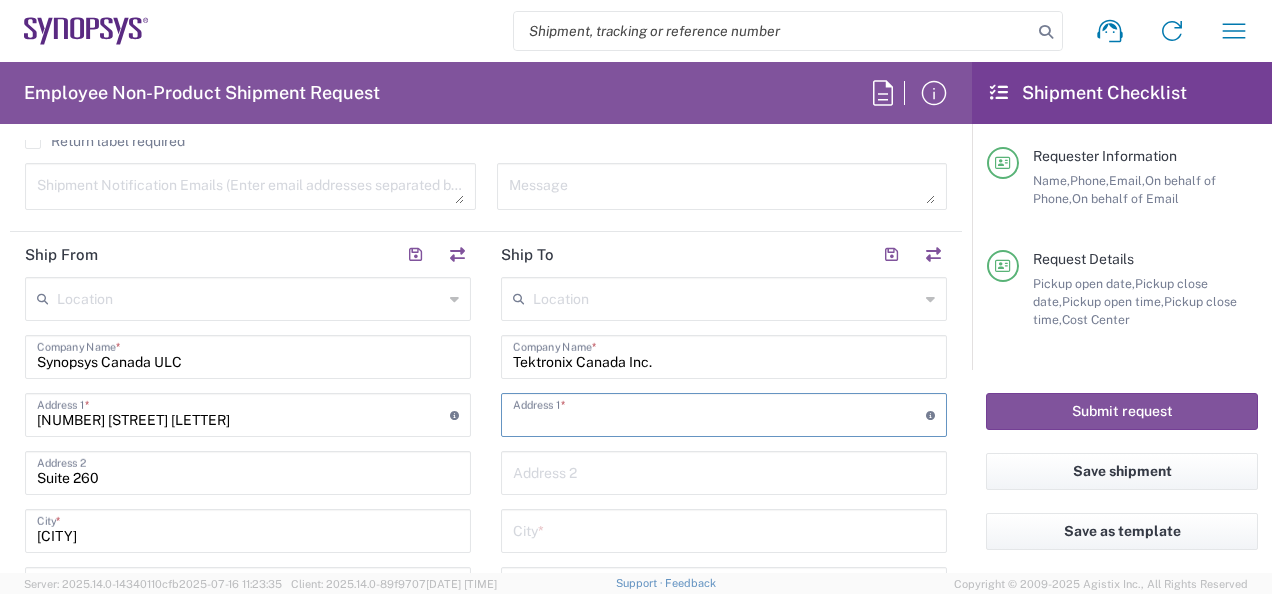 drag, startPoint x: 566, startPoint y: 418, endPoint x: 557, endPoint y: 424, distance: 10.816654 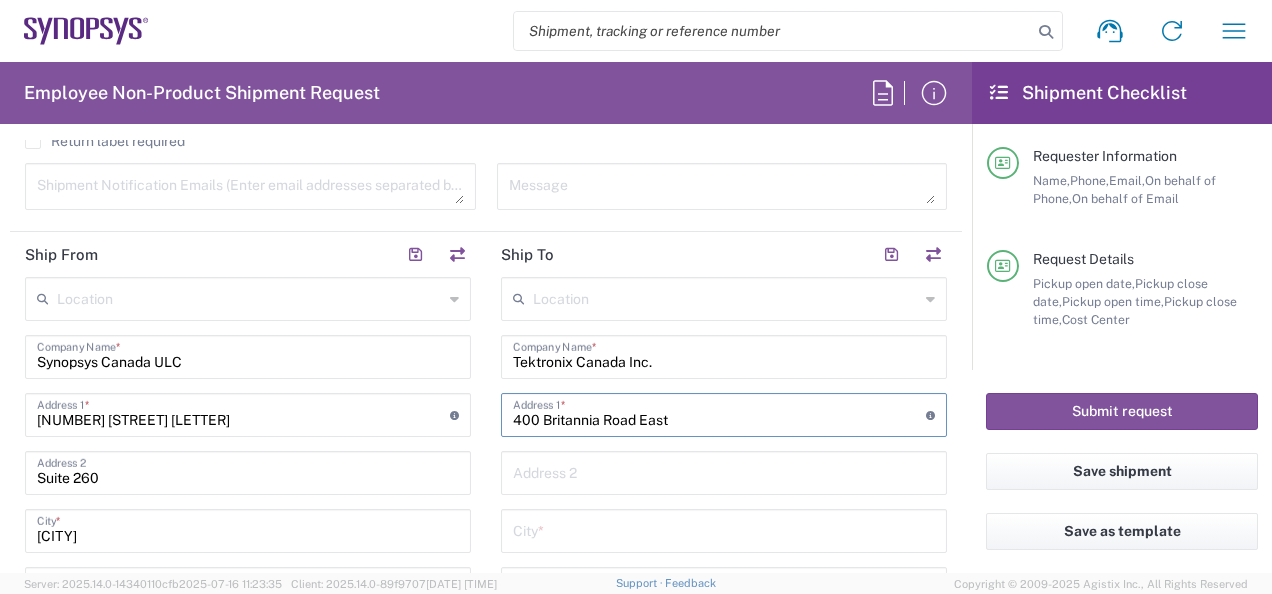 type on "400 Britannia Road East" 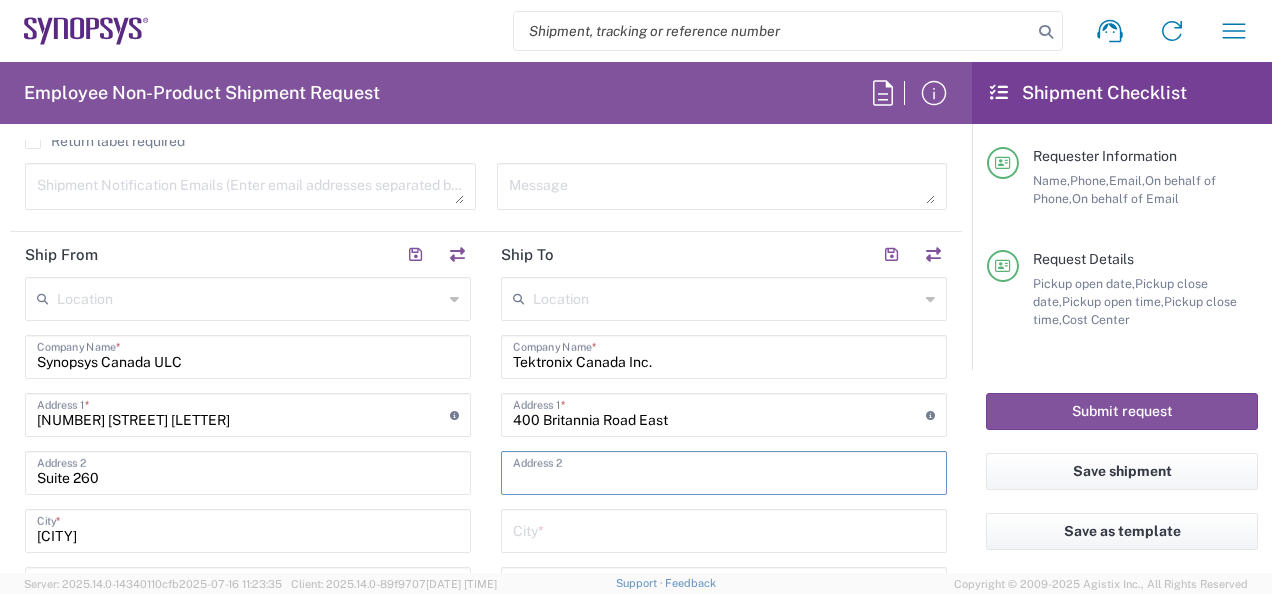 click at bounding box center (724, 471) 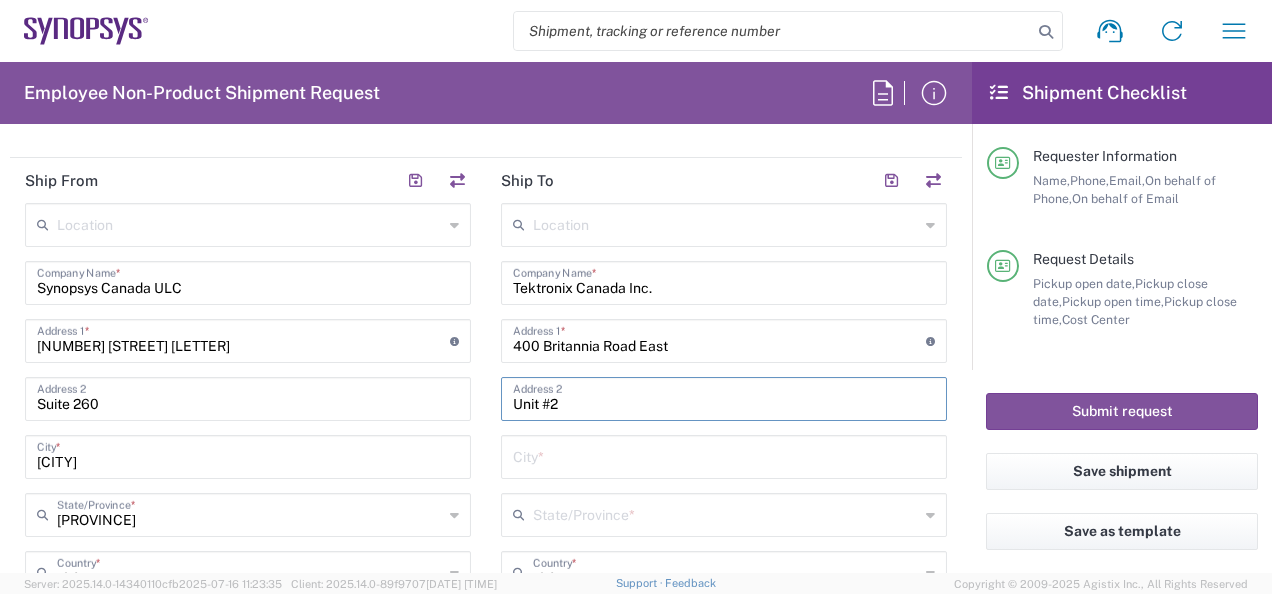 scroll, scrollTop: 900, scrollLeft: 0, axis: vertical 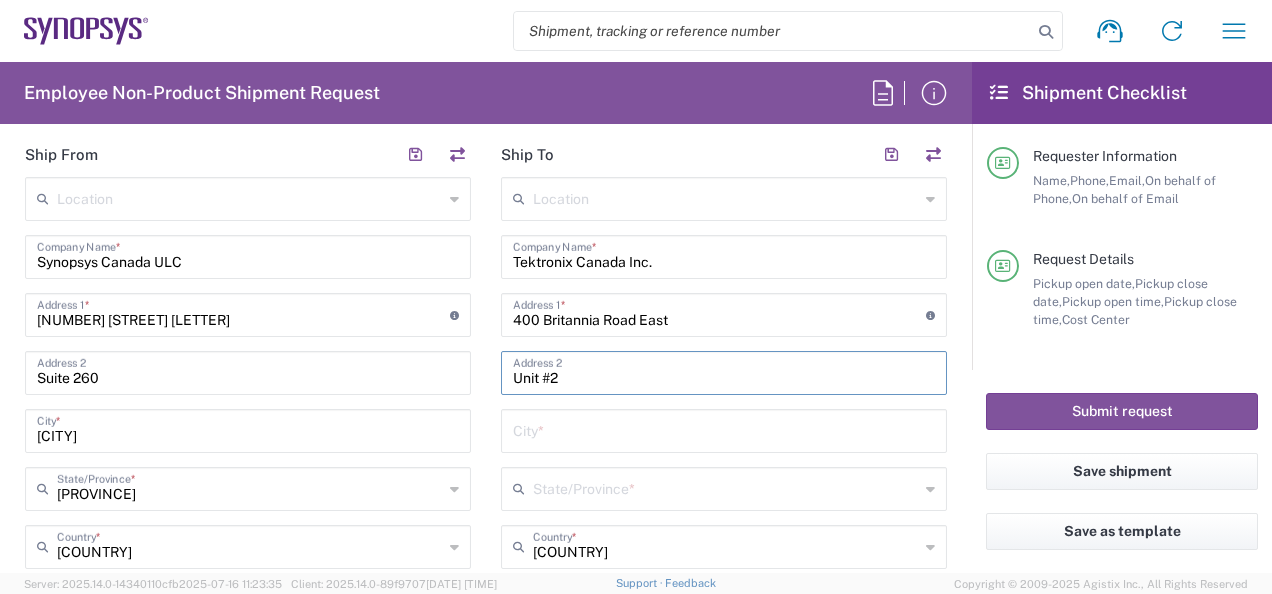 type on "Unit #2" 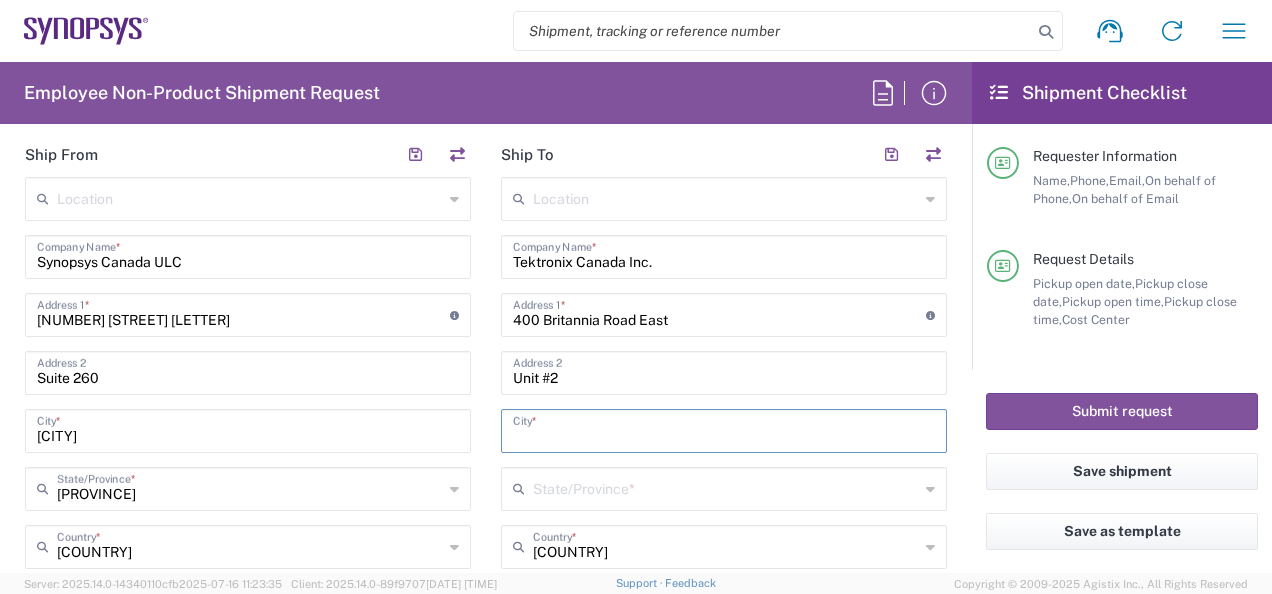 click at bounding box center (724, 429) 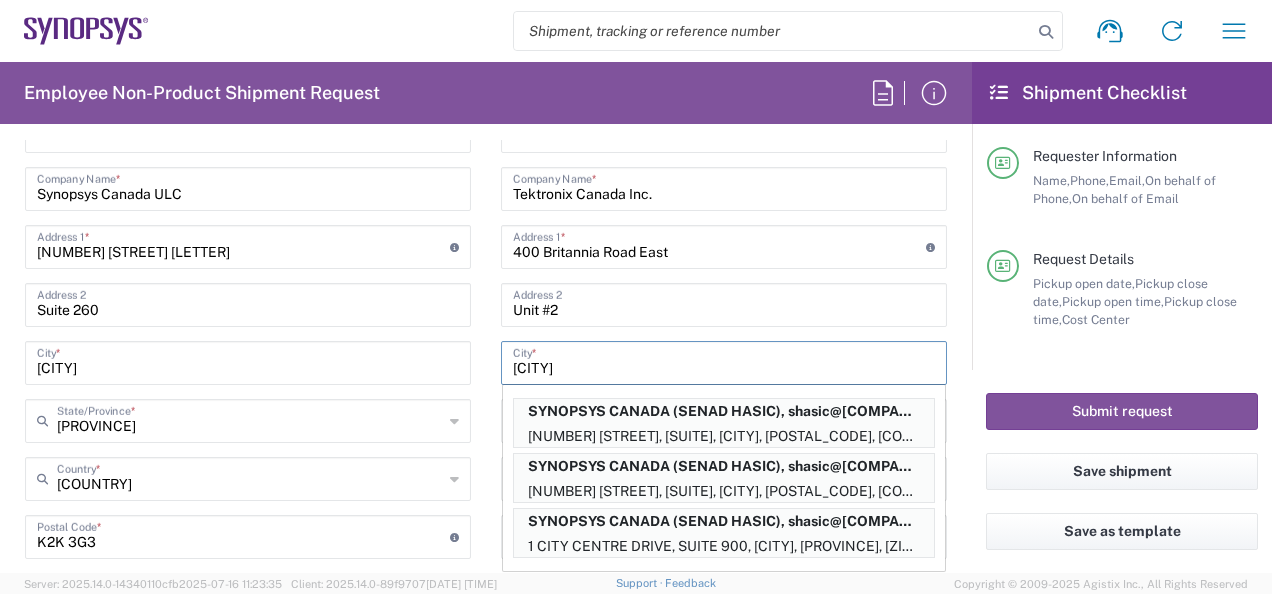 scroll, scrollTop: 1000, scrollLeft: 0, axis: vertical 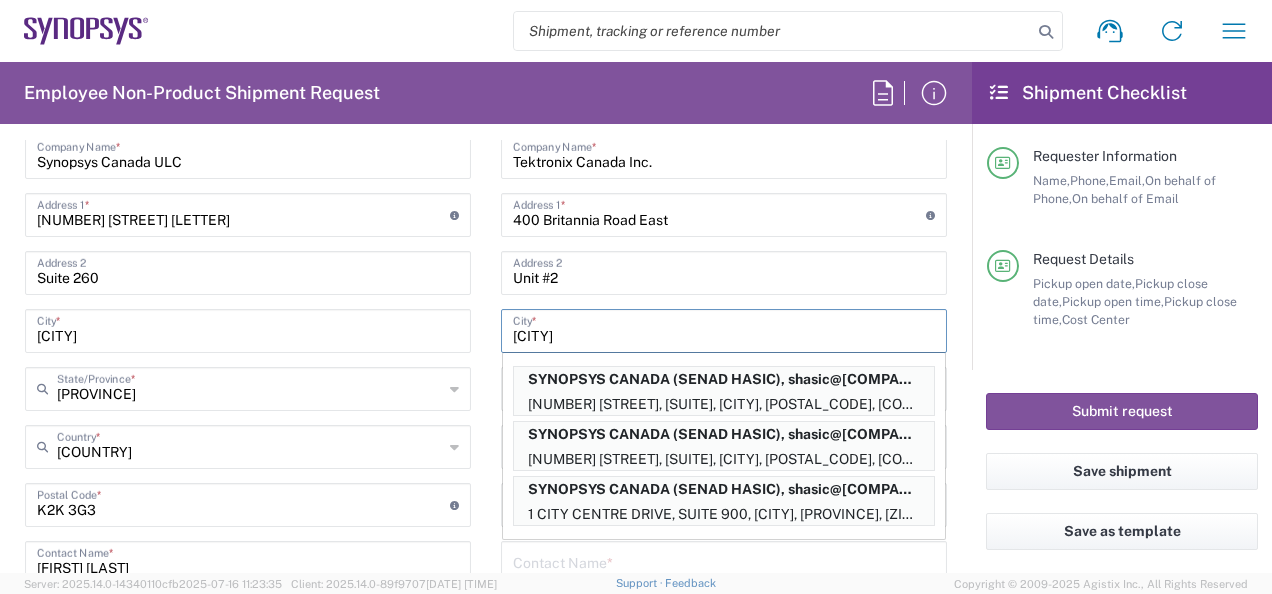 type on "[CITY]" 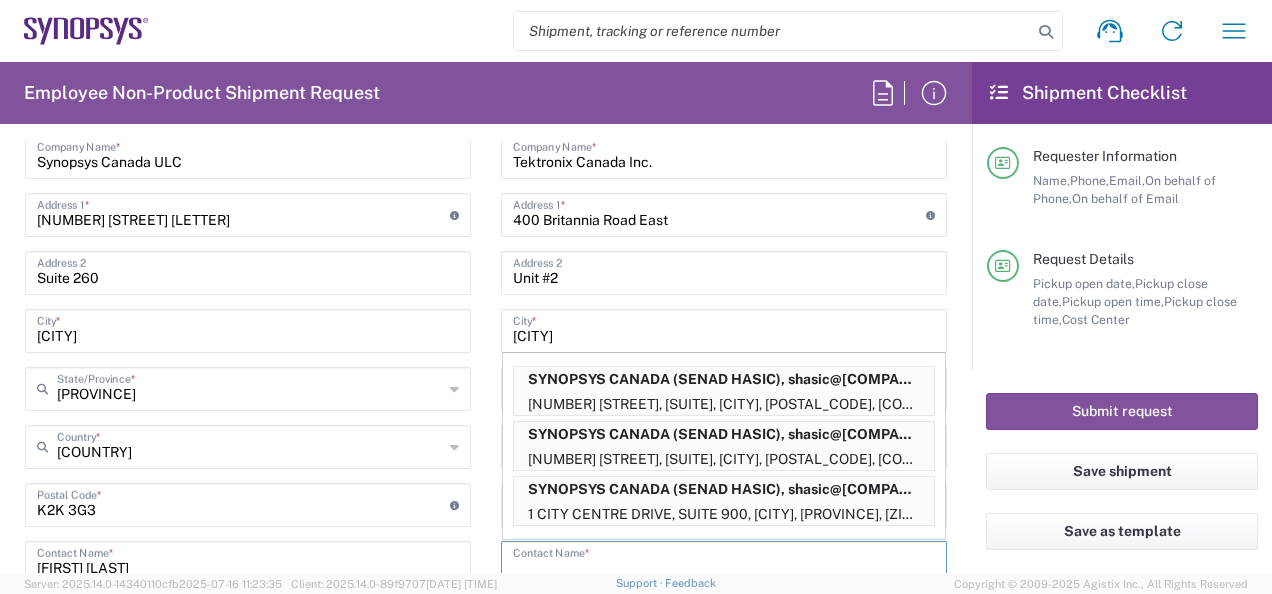 click at bounding box center (724, 561) 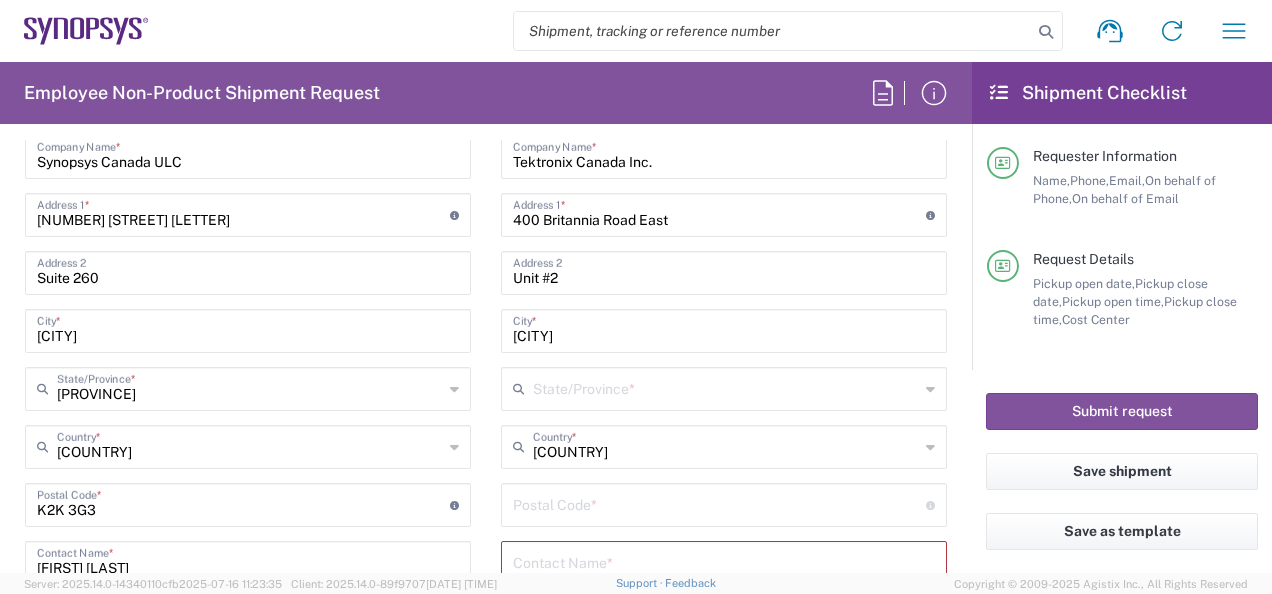 click 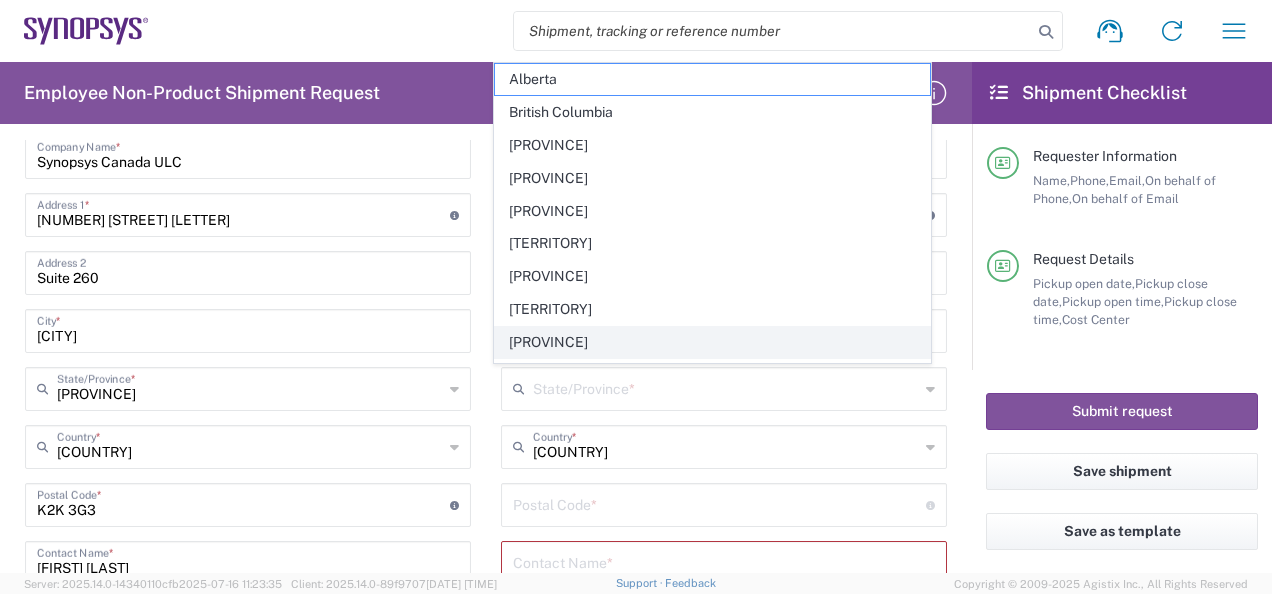 click on "[PROVINCE]" 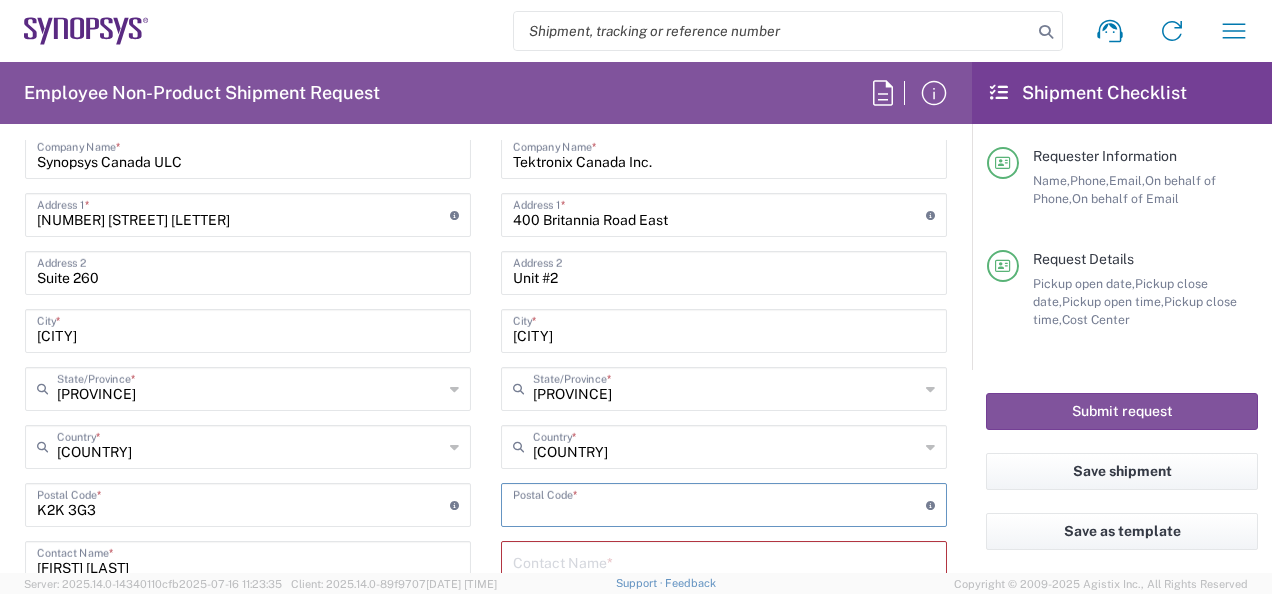 click at bounding box center (719, 503) 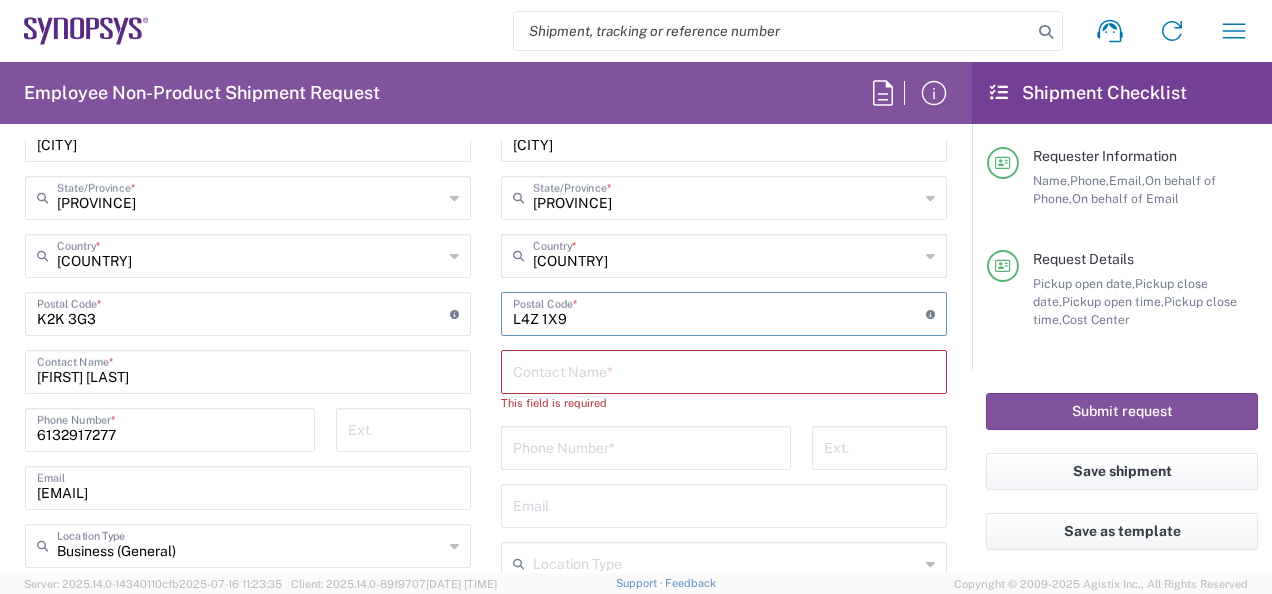 scroll, scrollTop: 1200, scrollLeft: 0, axis: vertical 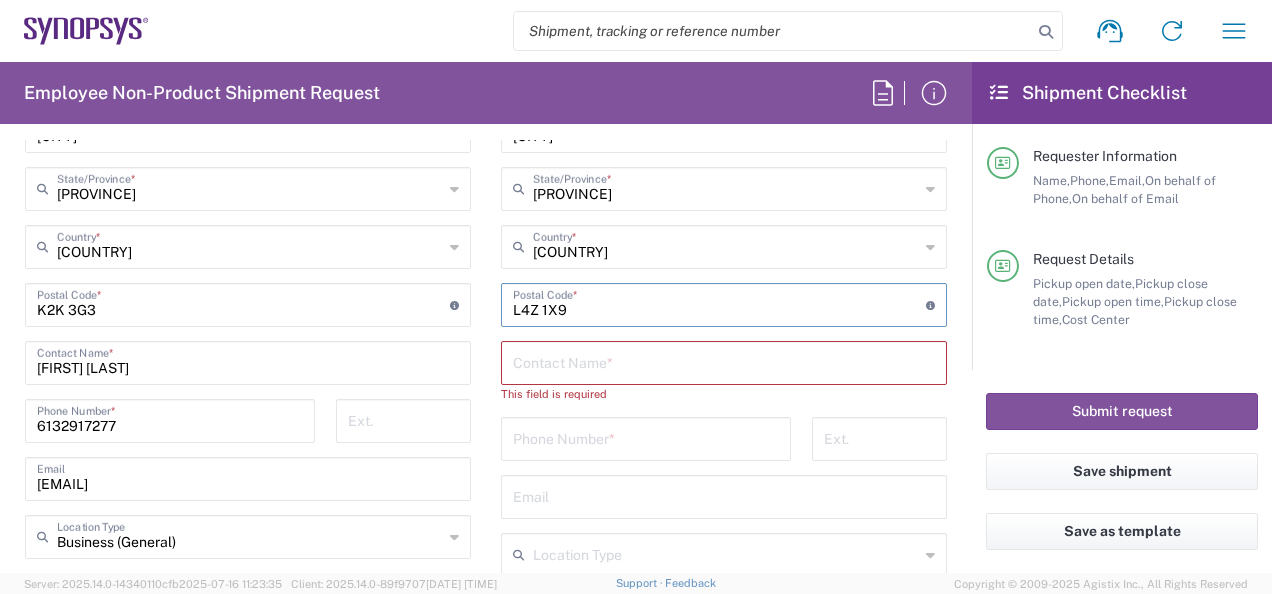 type on "L4Z 1X9" 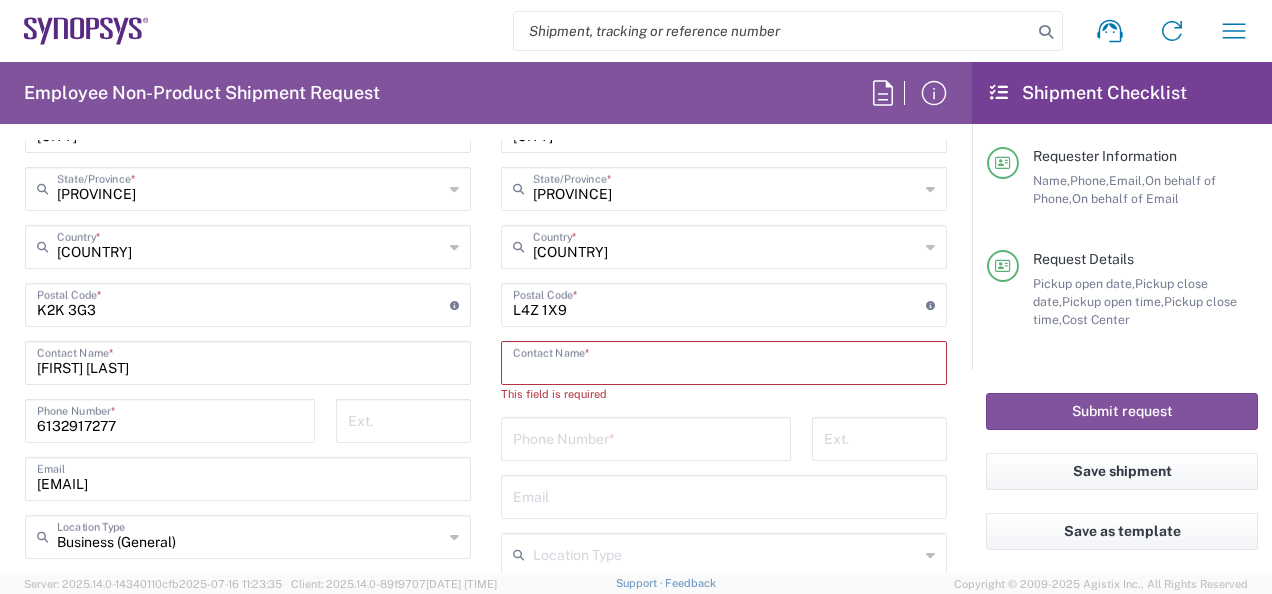 click at bounding box center [724, 361] 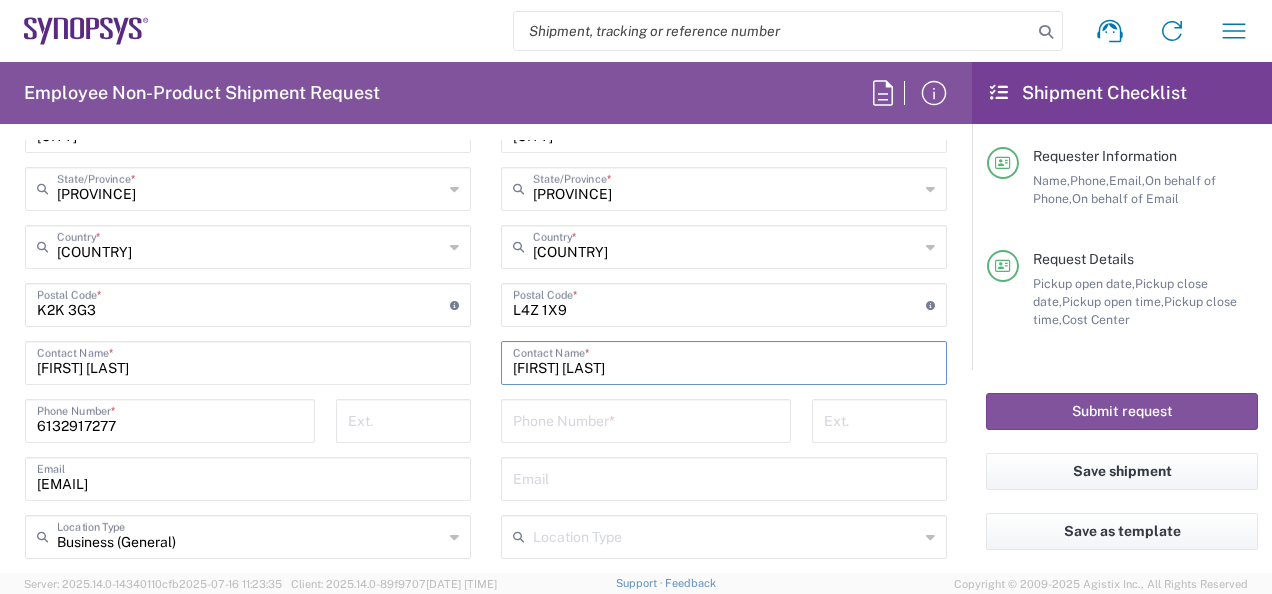 type on "[FIRST] [LAST]" 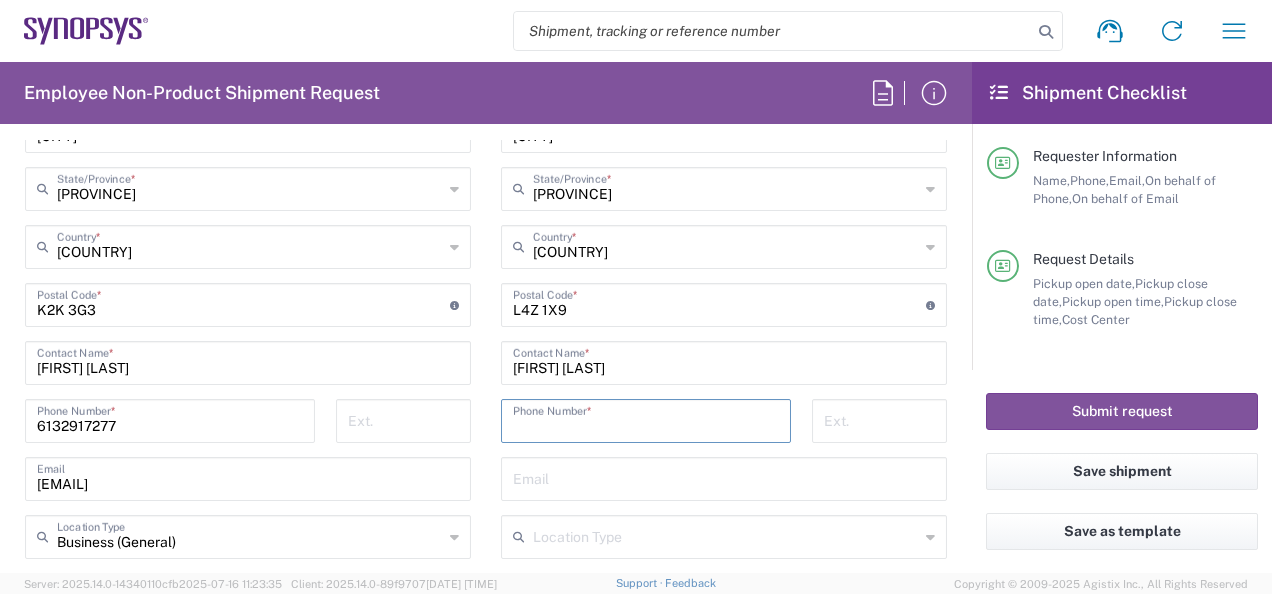 click at bounding box center (646, 419) 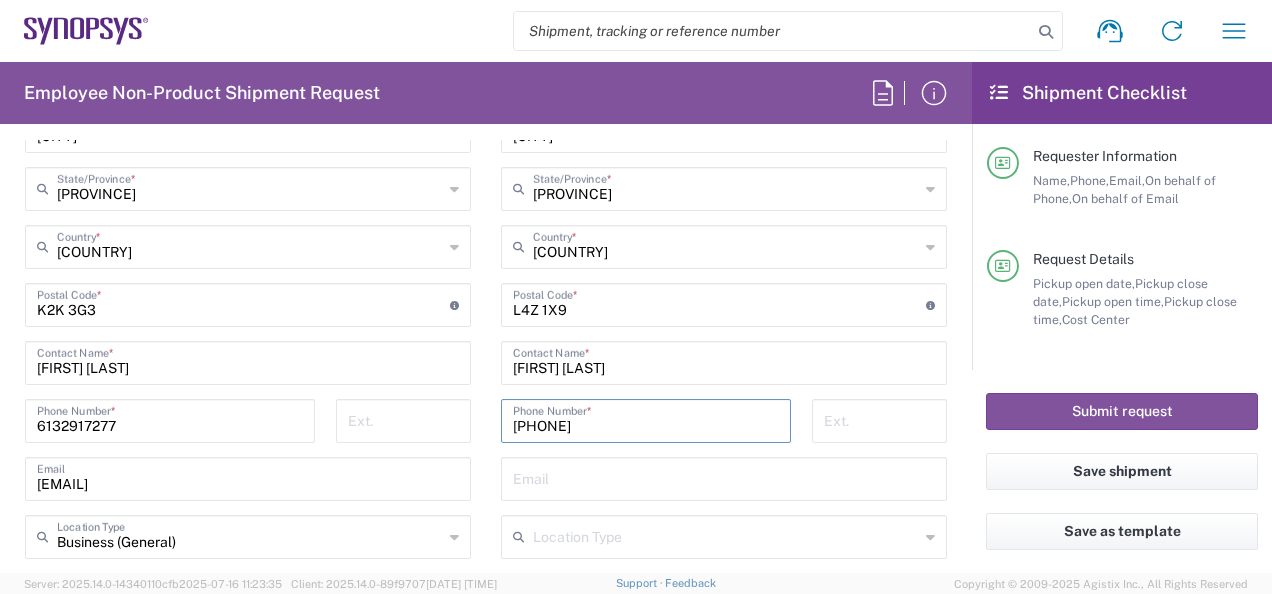 type on "[PHONE]" 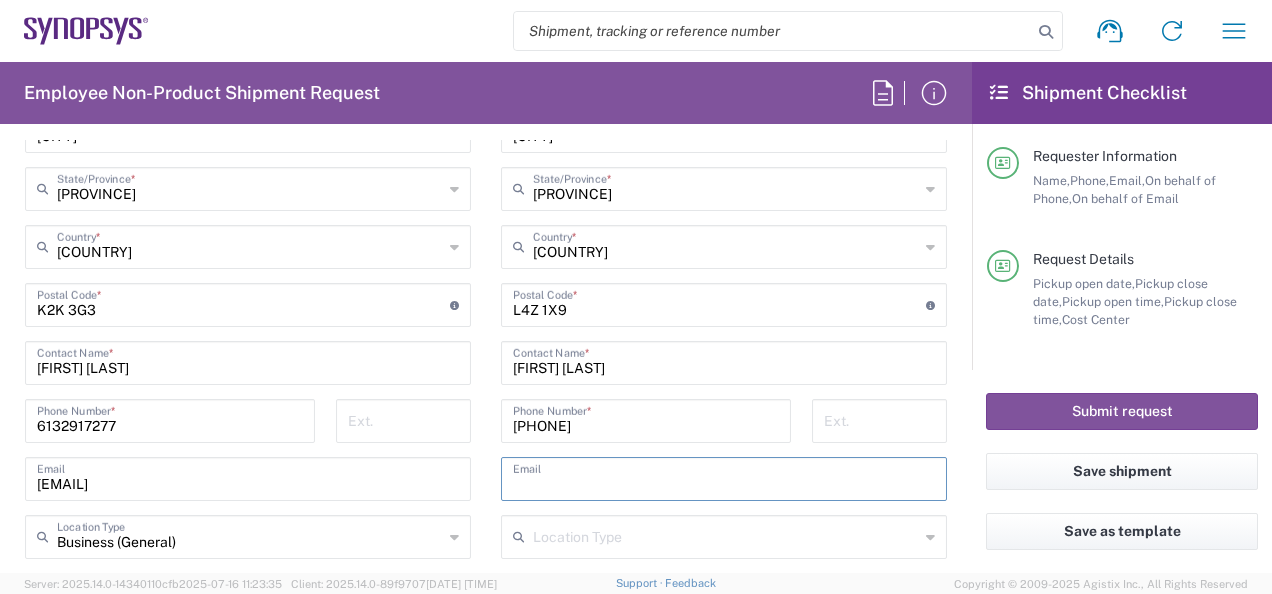 click at bounding box center [724, 477] 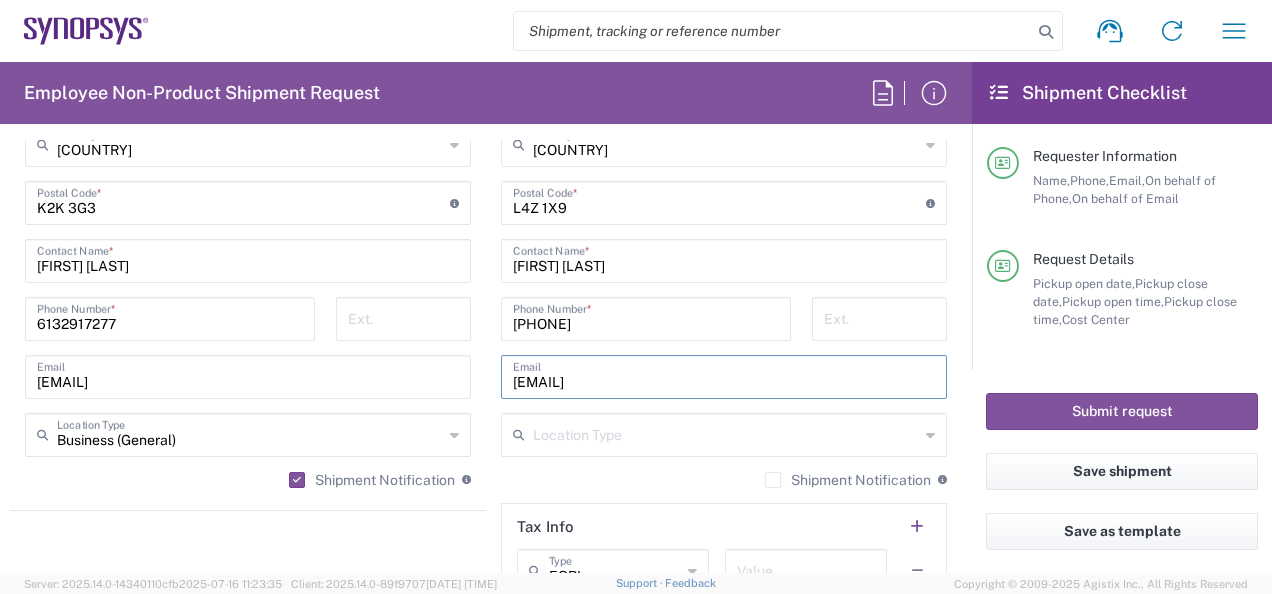 scroll, scrollTop: 1400, scrollLeft: 0, axis: vertical 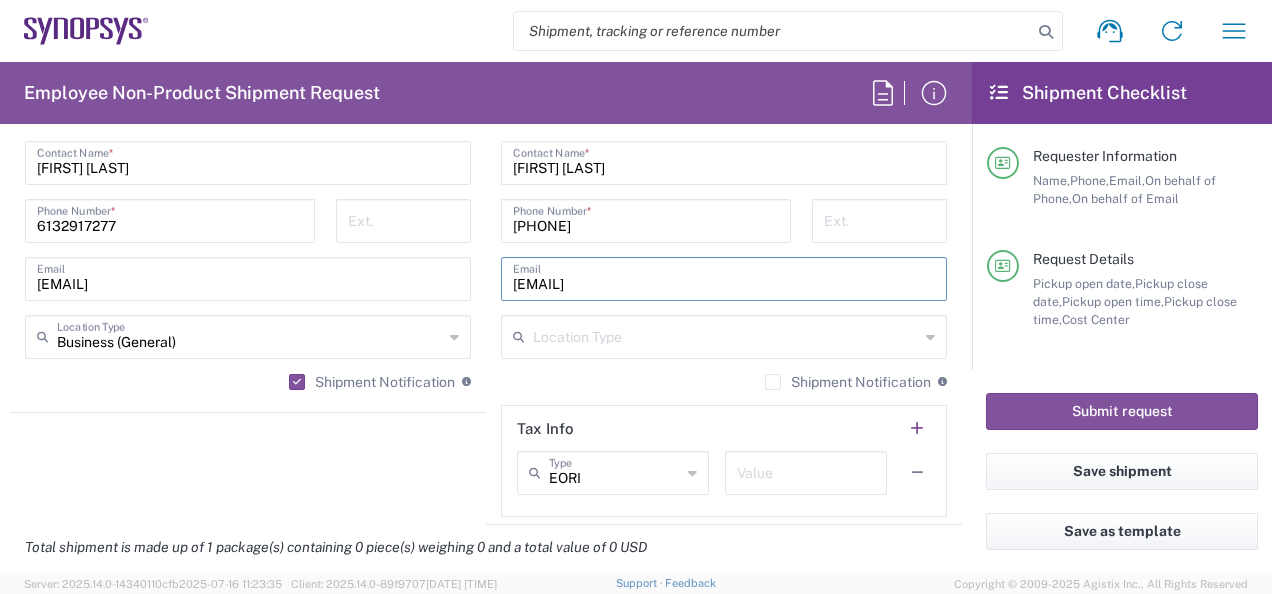 type on "[EMAIL]" 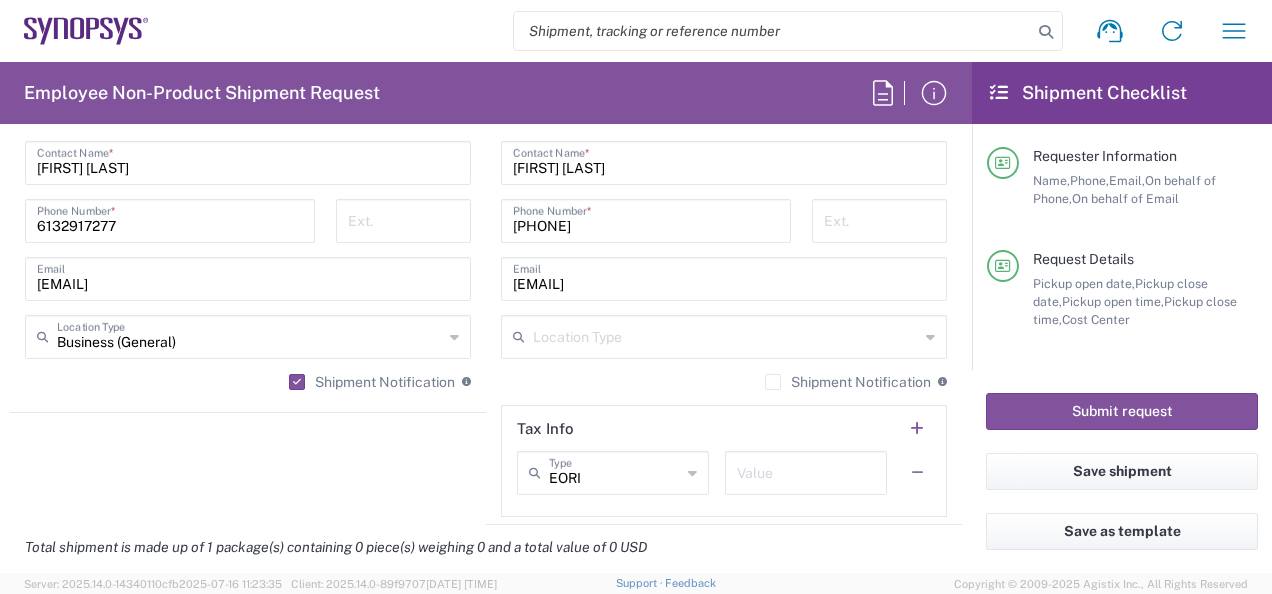click 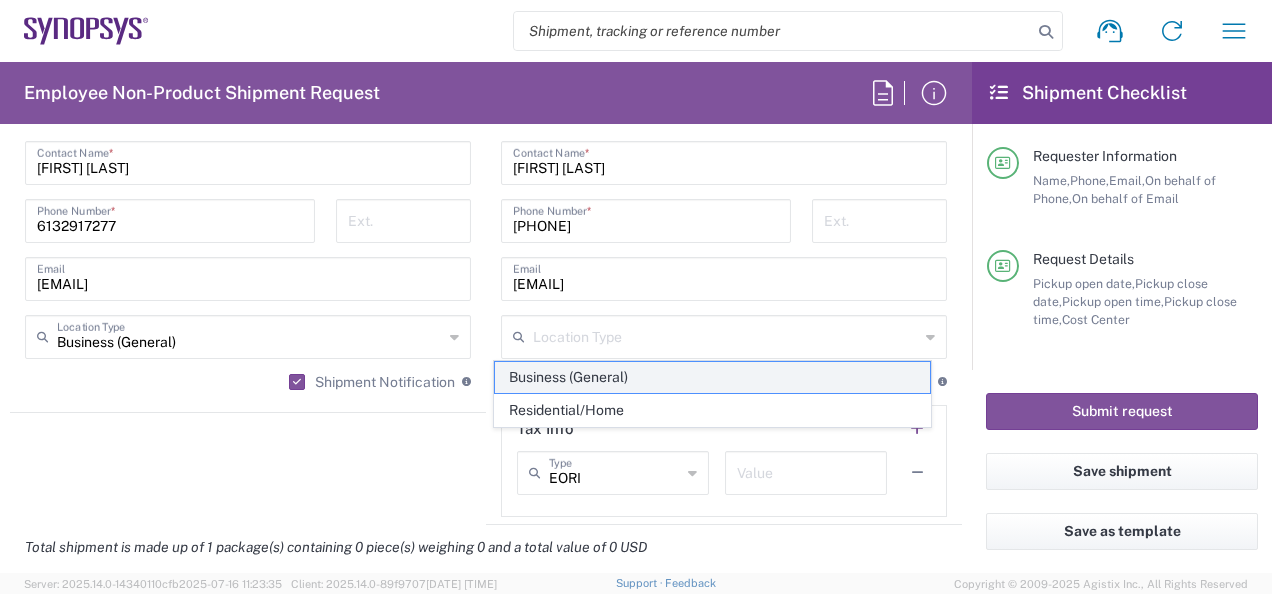 click on "Business (General)" 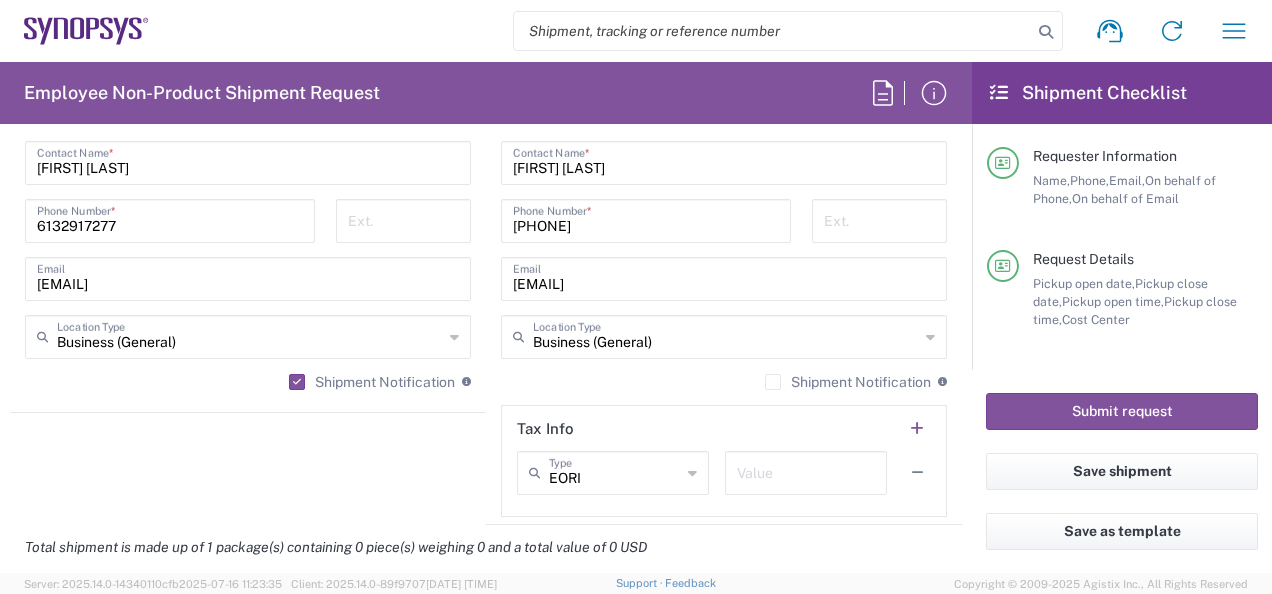 click on "Shipment Notification" 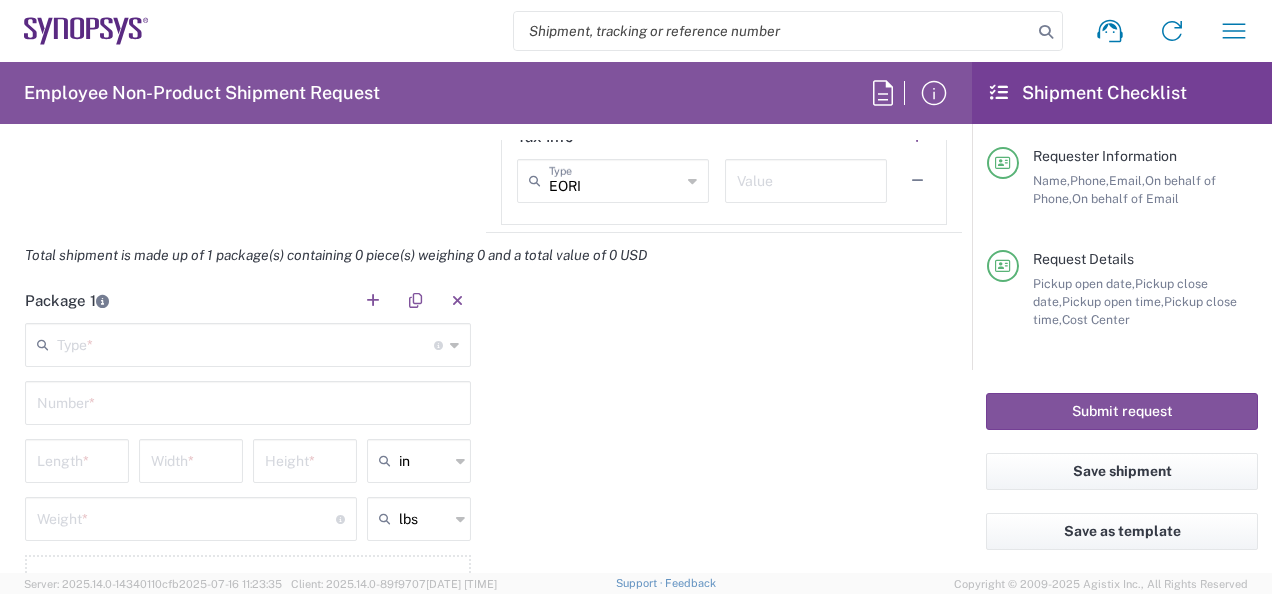 scroll, scrollTop: 1700, scrollLeft: 0, axis: vertical 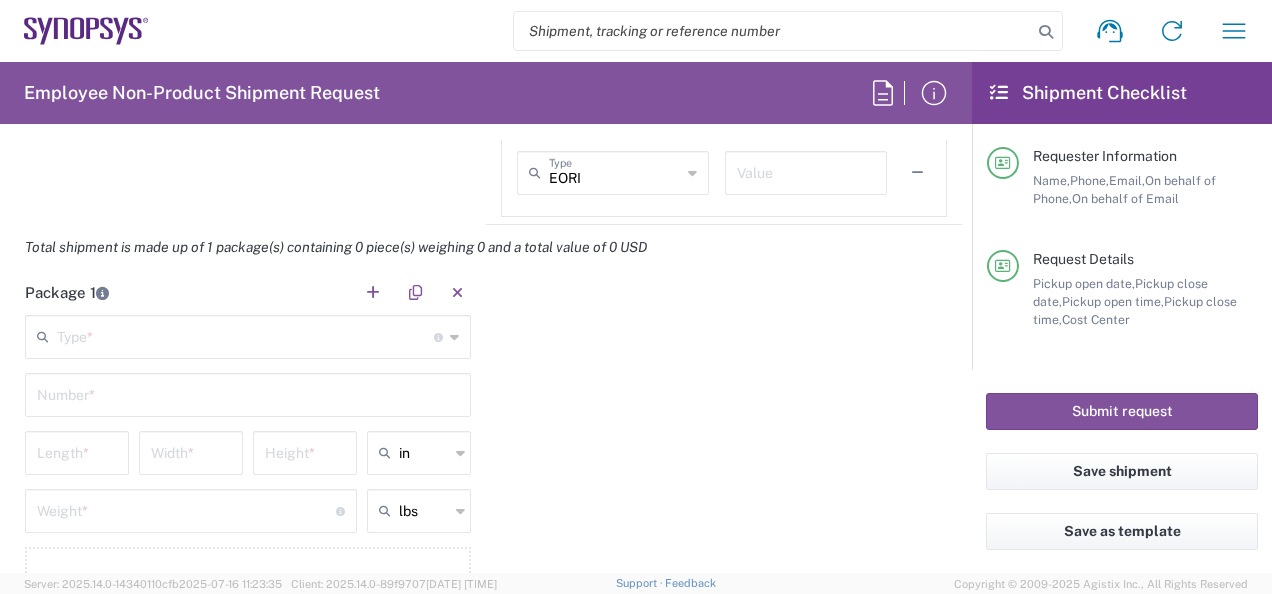 click on "Type  * Material used to package goods" 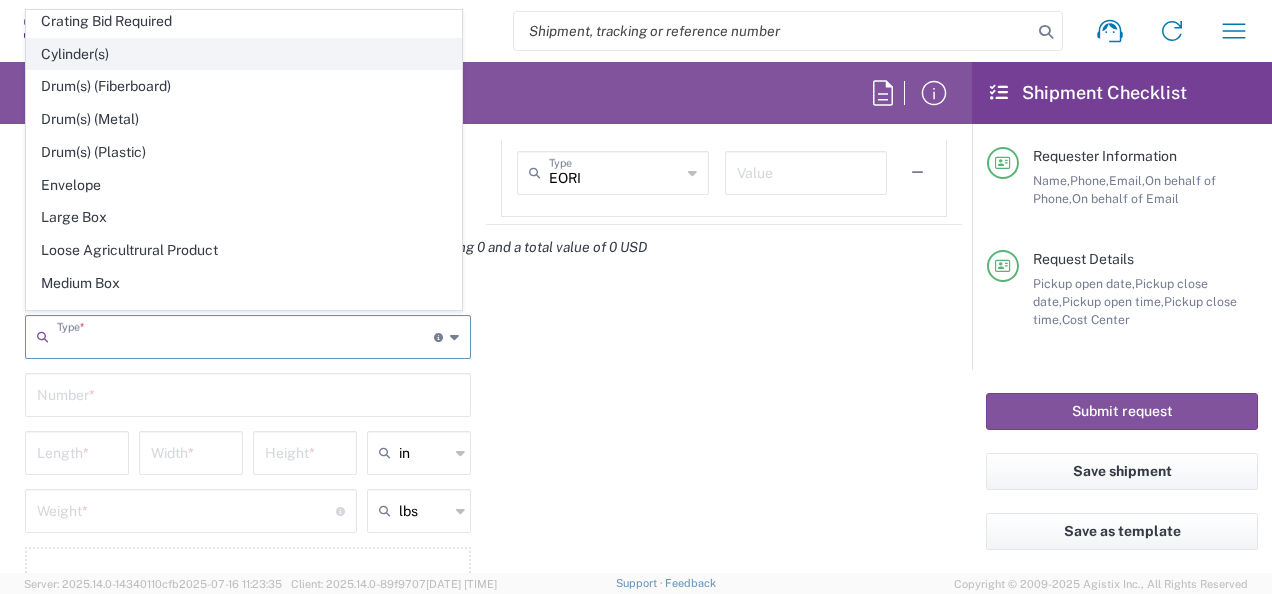 scroll, scrollTop: 500, scrollLeft: 0, axis: vertical 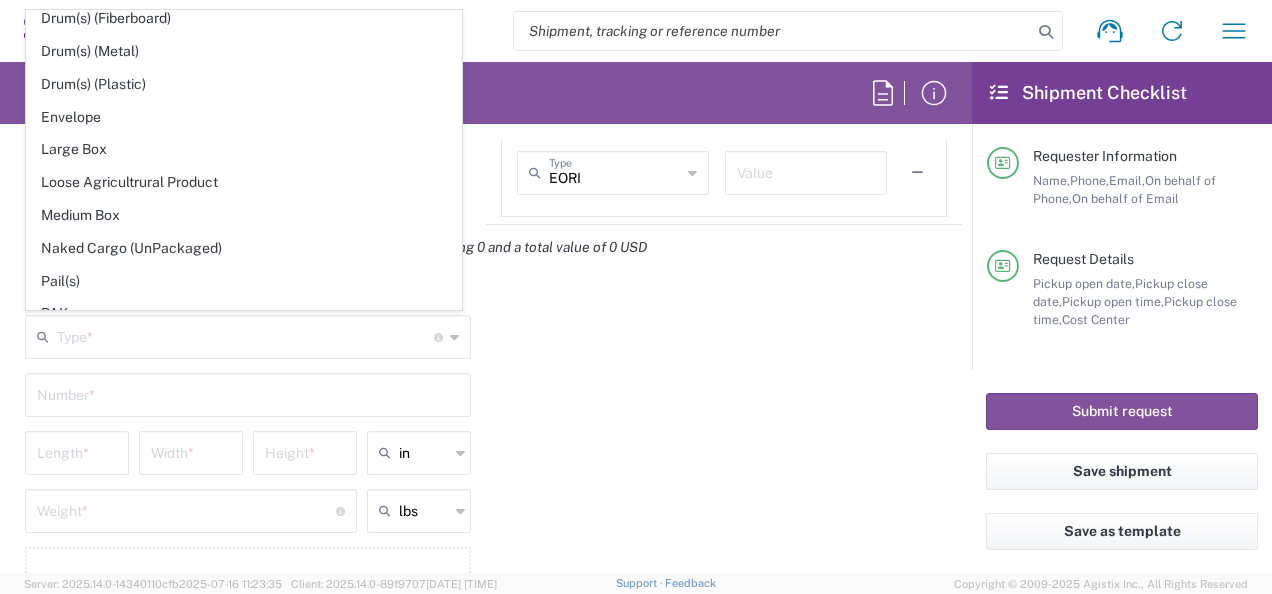 click on "Medium Box" 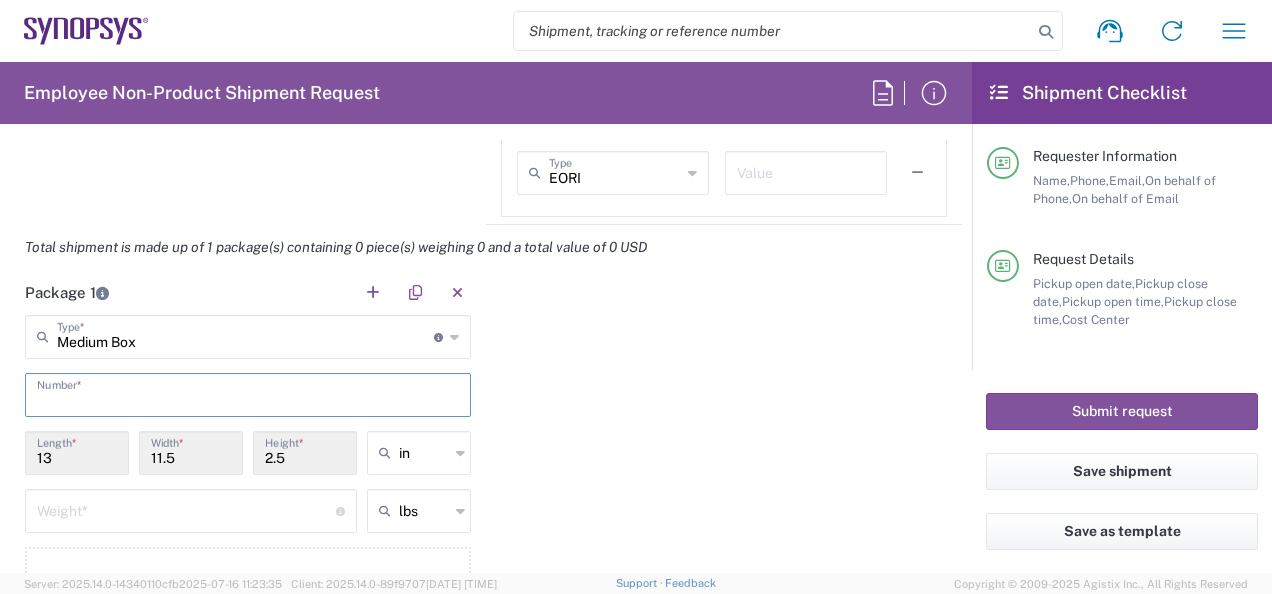 click at bounding box center (248, 393) 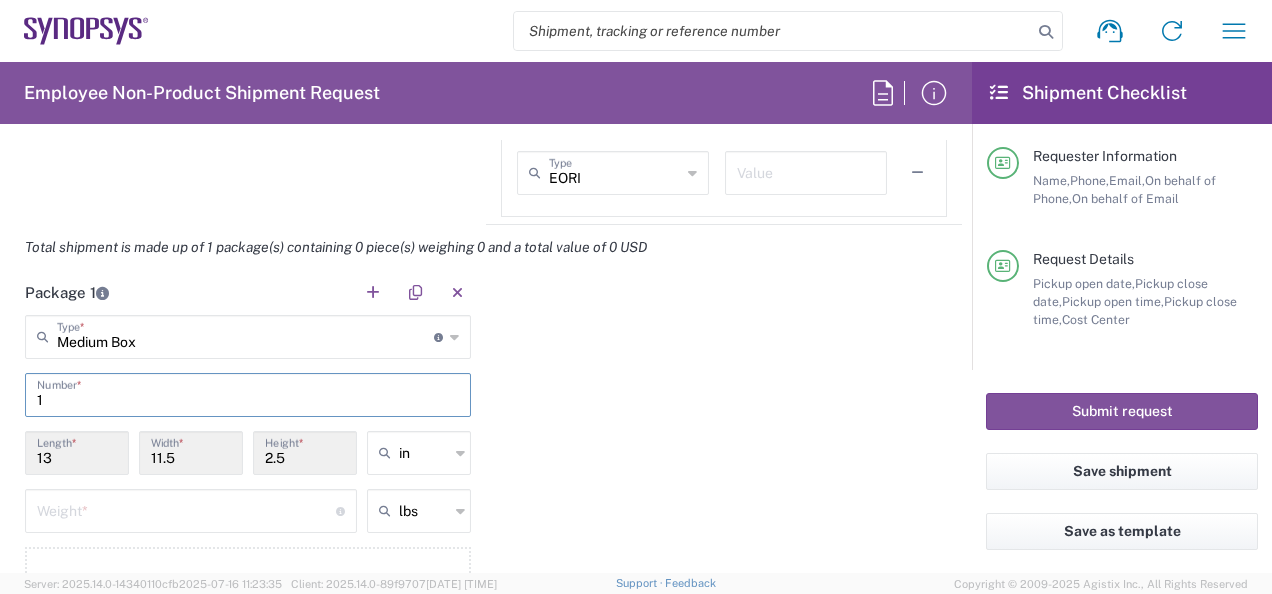 type on "1" 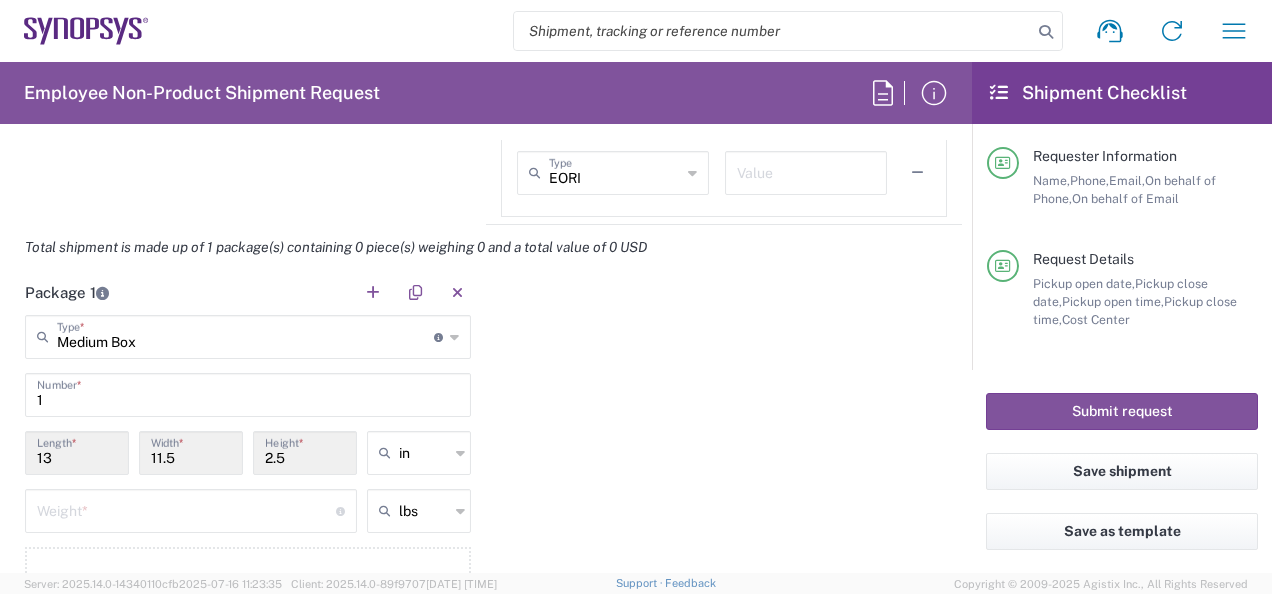 click on "13" at bounding box center [77, 451] 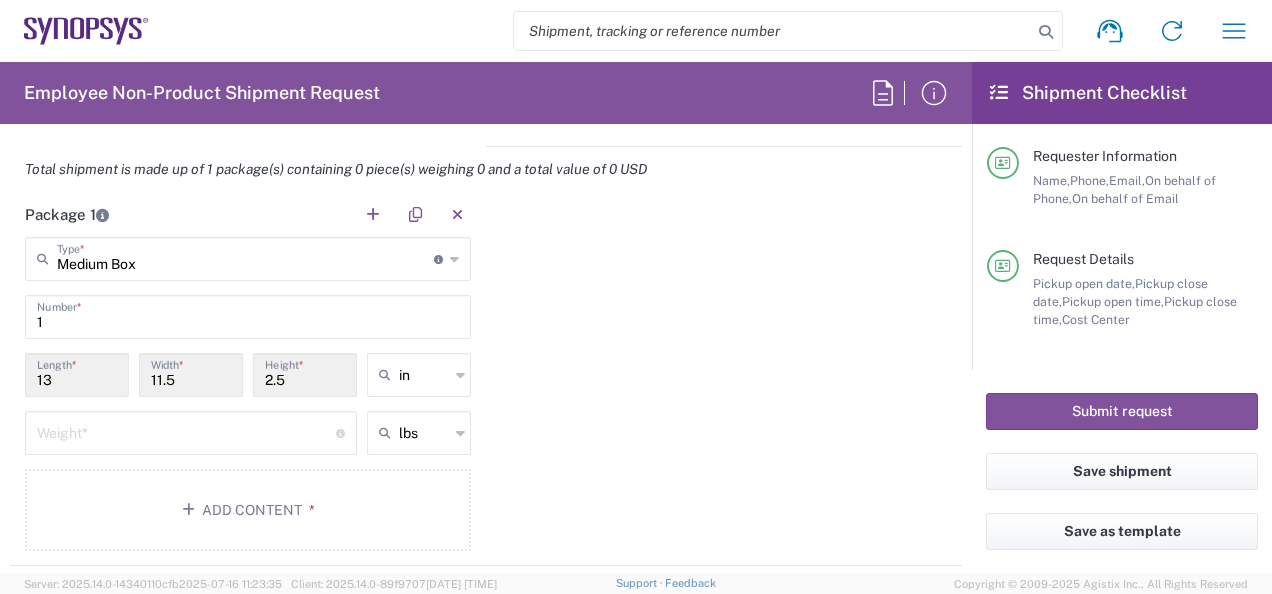 scroll, scrollTop: 1900, scrollLeft: 0, axis: vertical 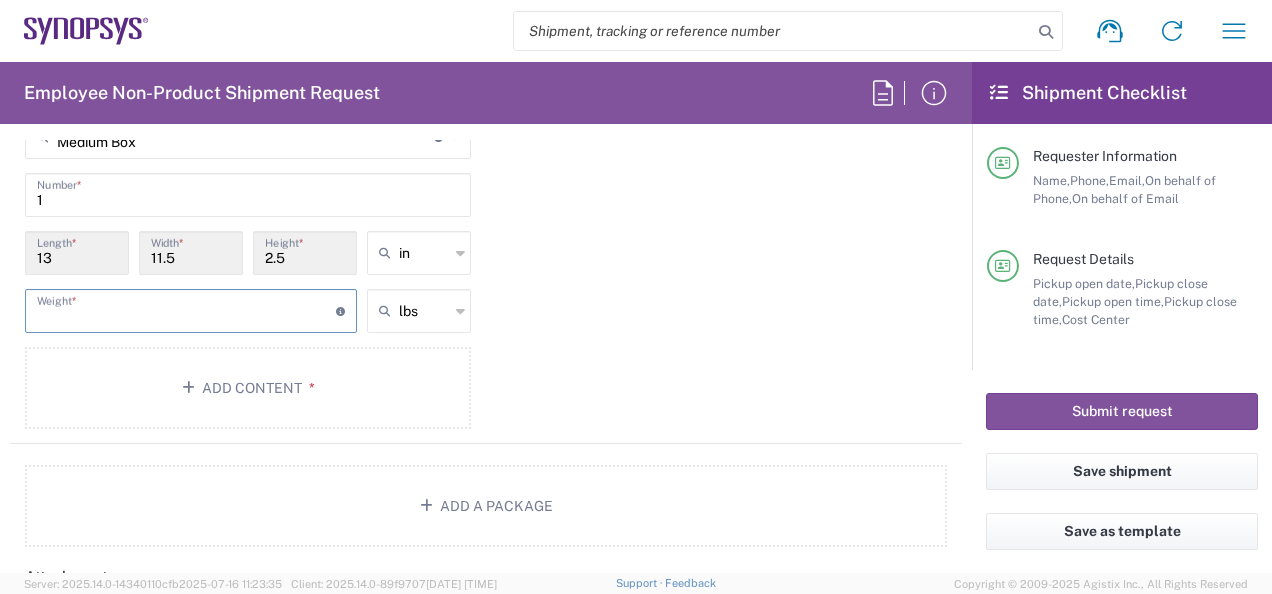click at bounding box center [186, 309] 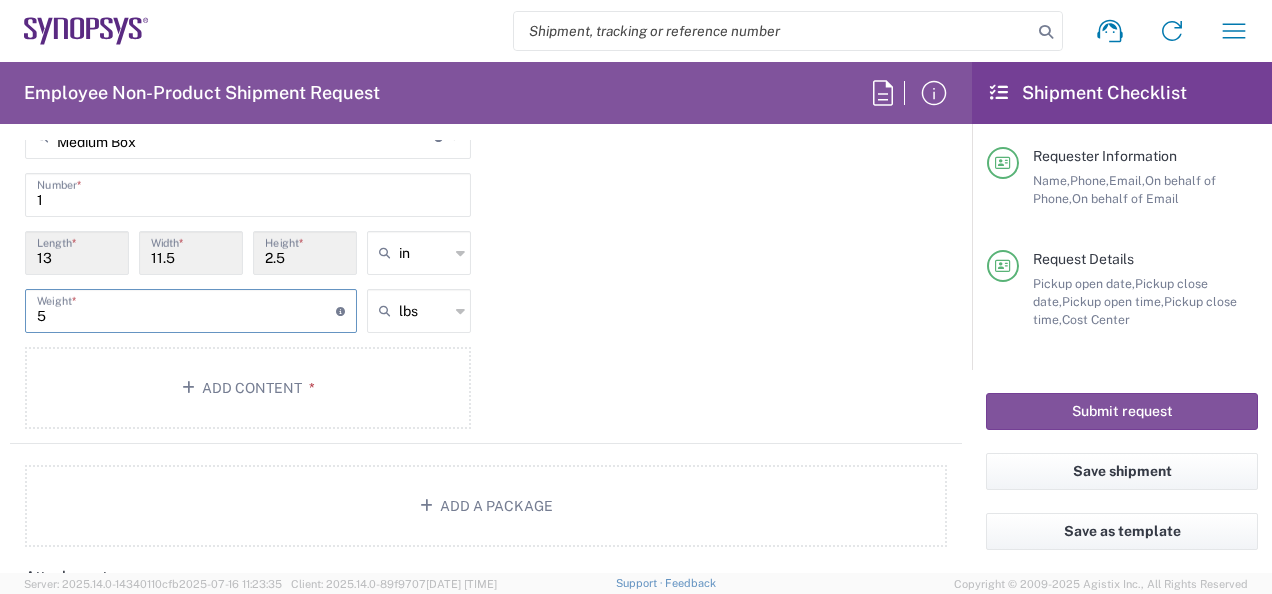 type on "5" 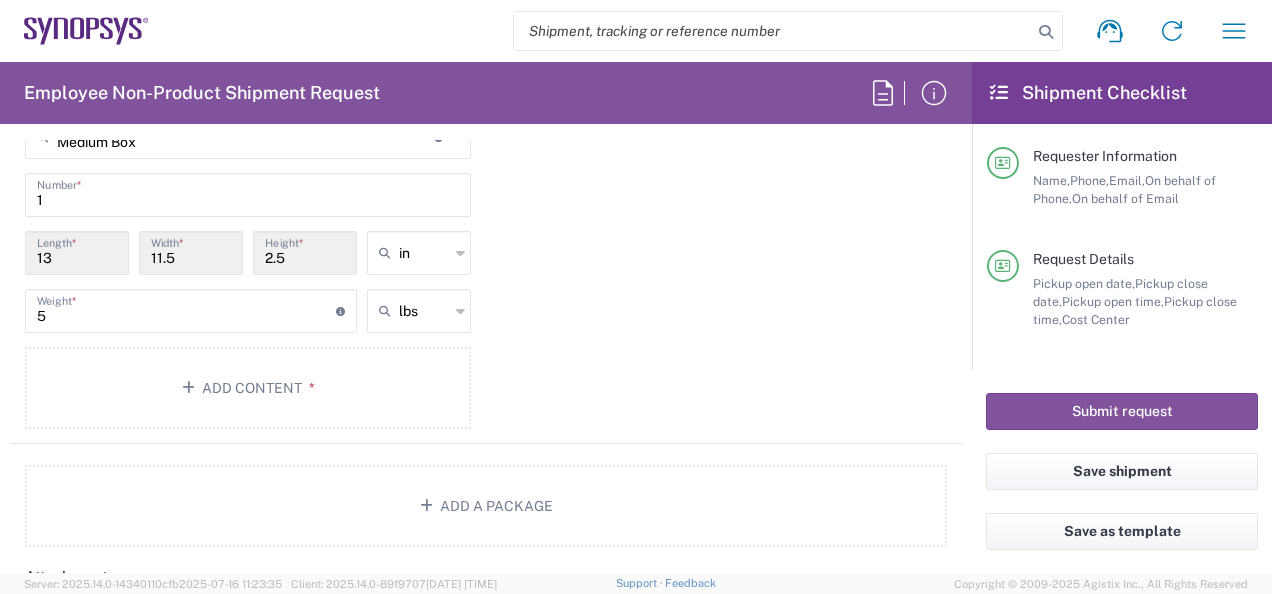 click 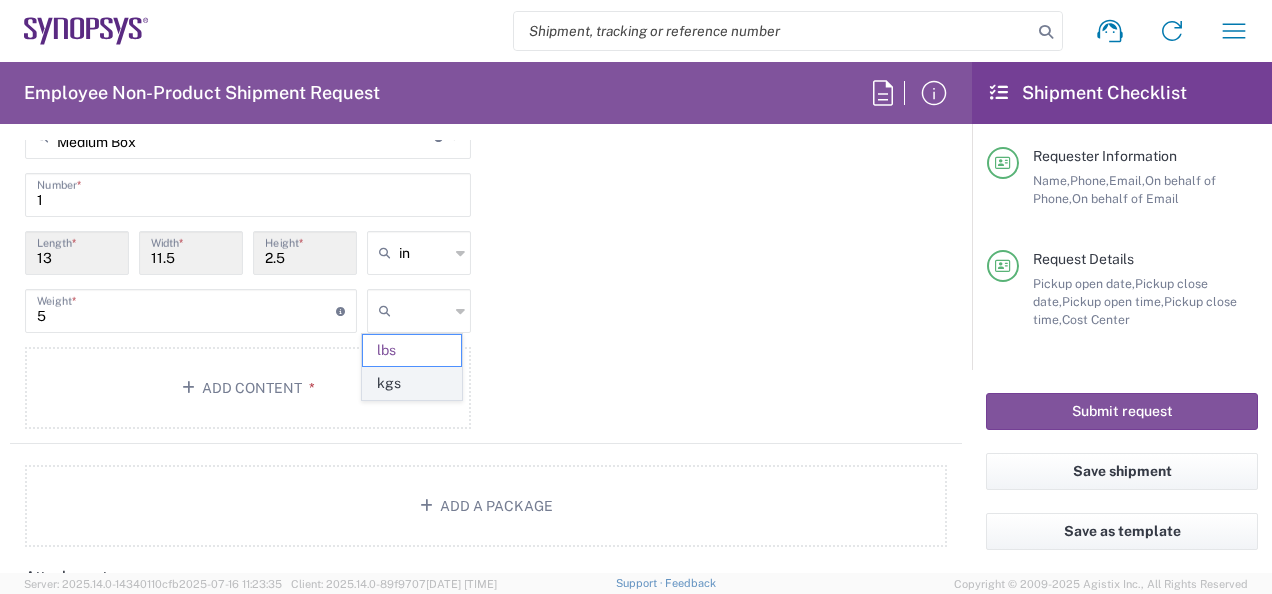 click on "kgs" 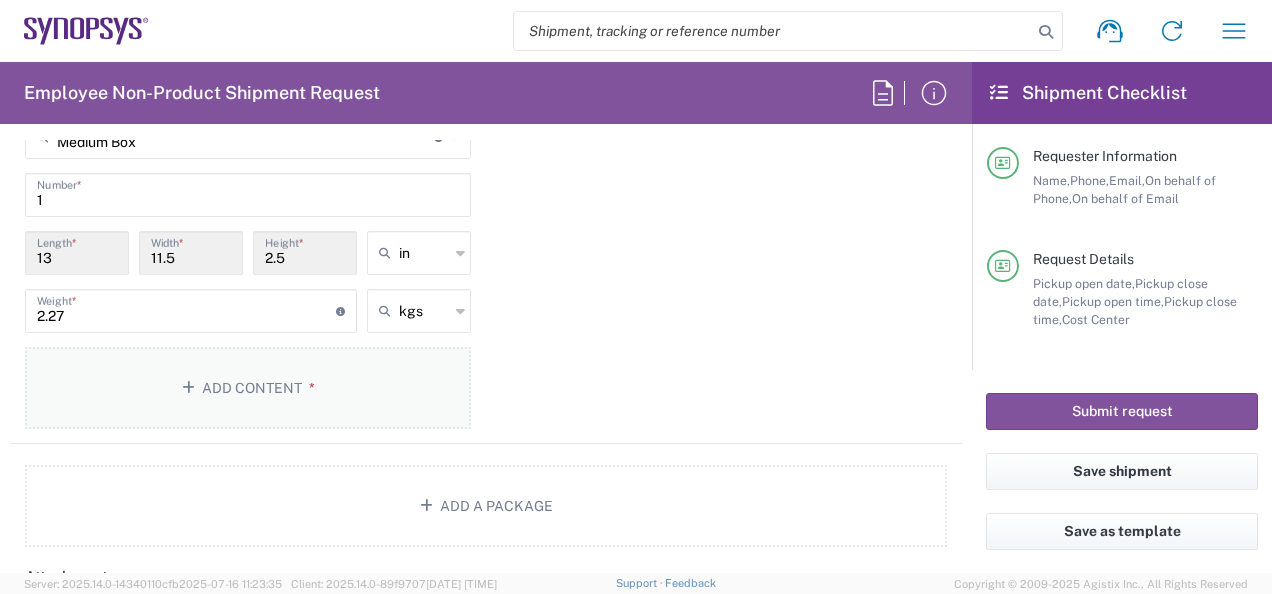 click on "Add Content *" 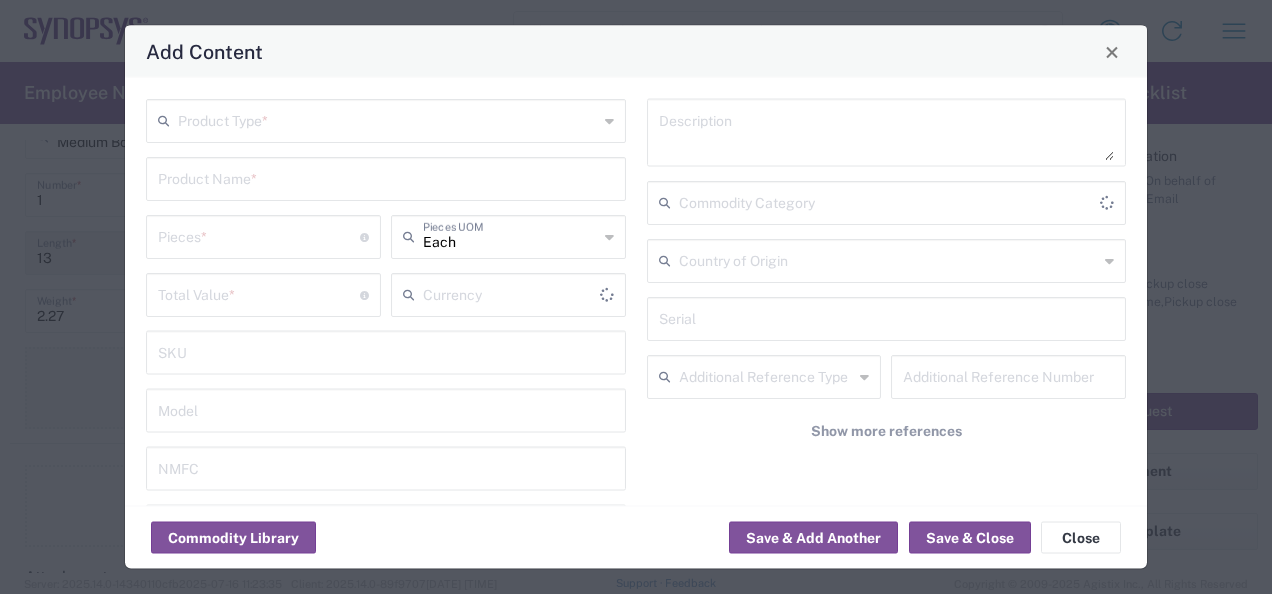 type on "US Dollar" 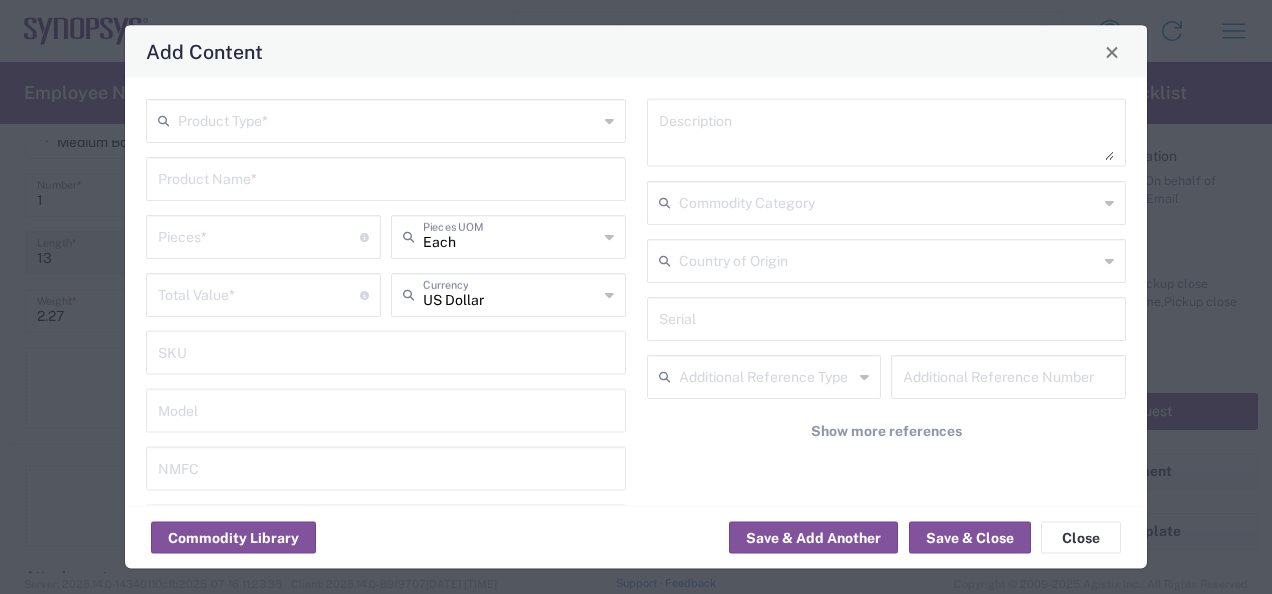 click 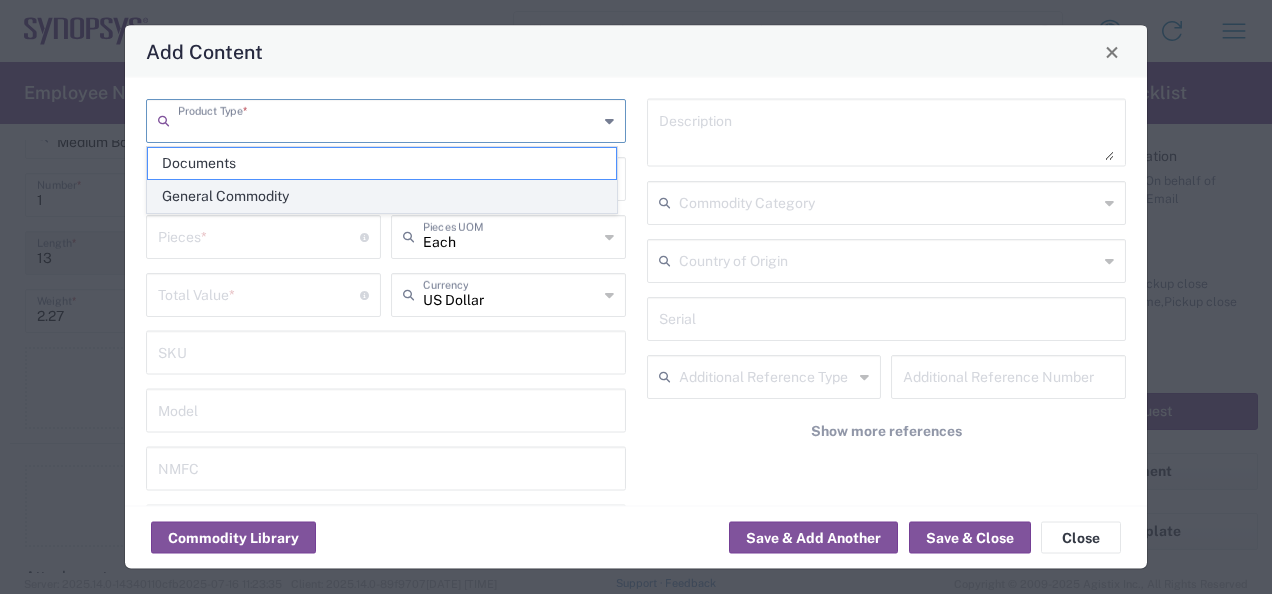 click on "General Commodity" 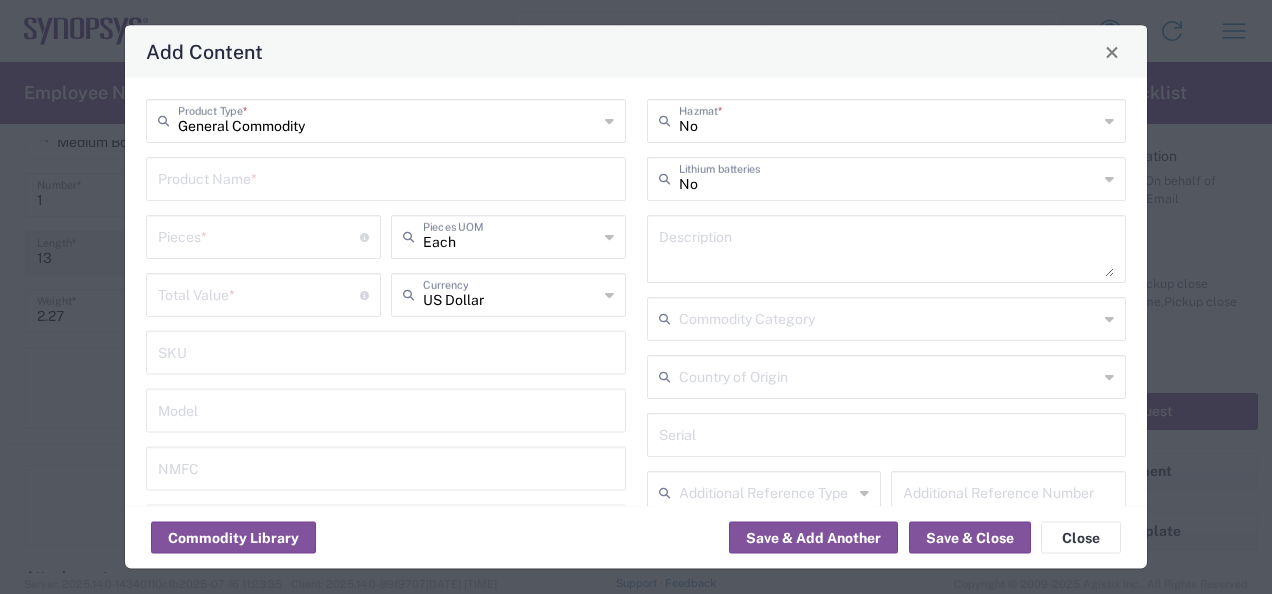 click at bounding box center [386, 177] 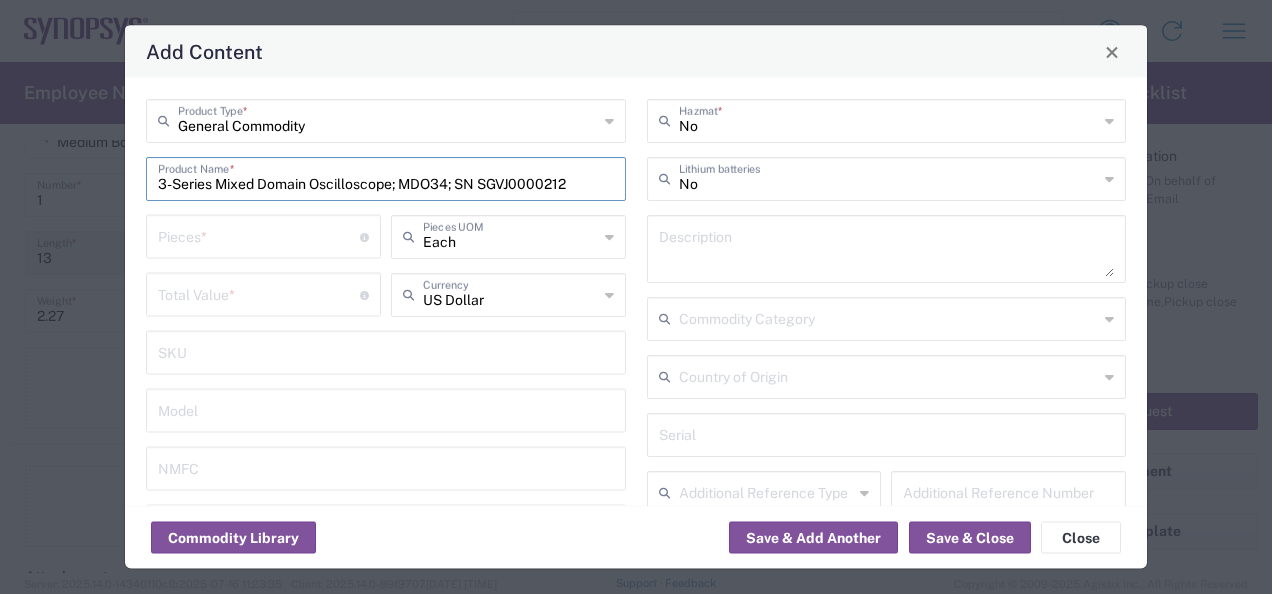 click on "3-Series Mixed Domain Oscilloscope; MDO34; SN SGVJ0000212" at bounding box center (386, 177) 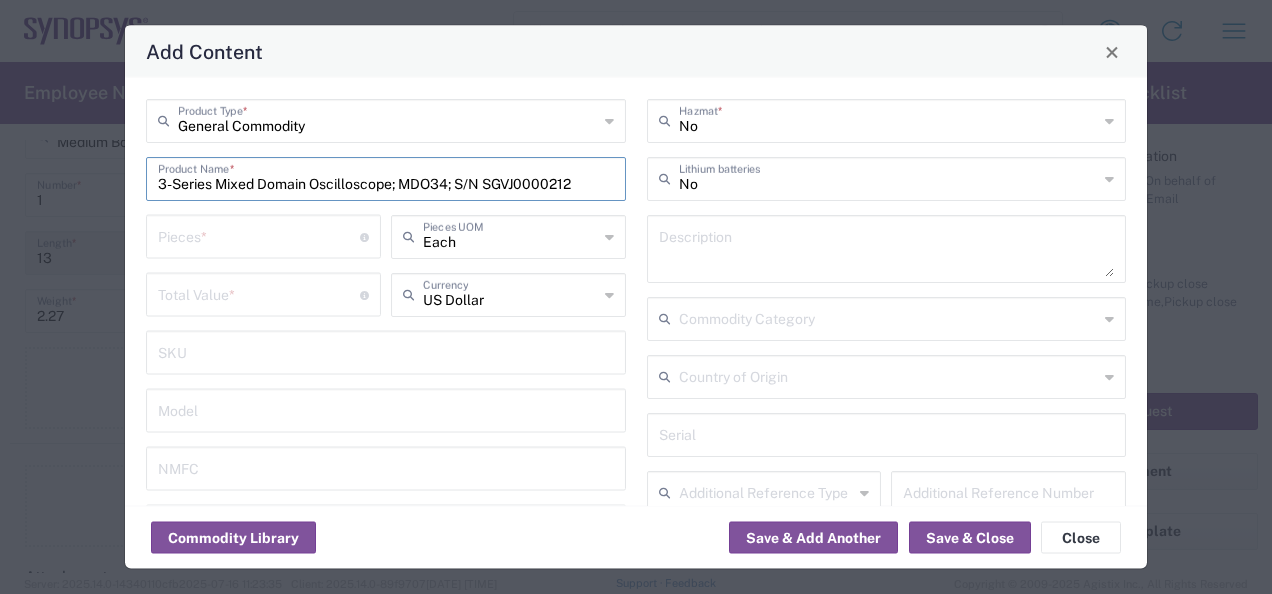type on "3-Series Mixed Domain Oscilloscope; MDO34; S/N SGVJ0000212" 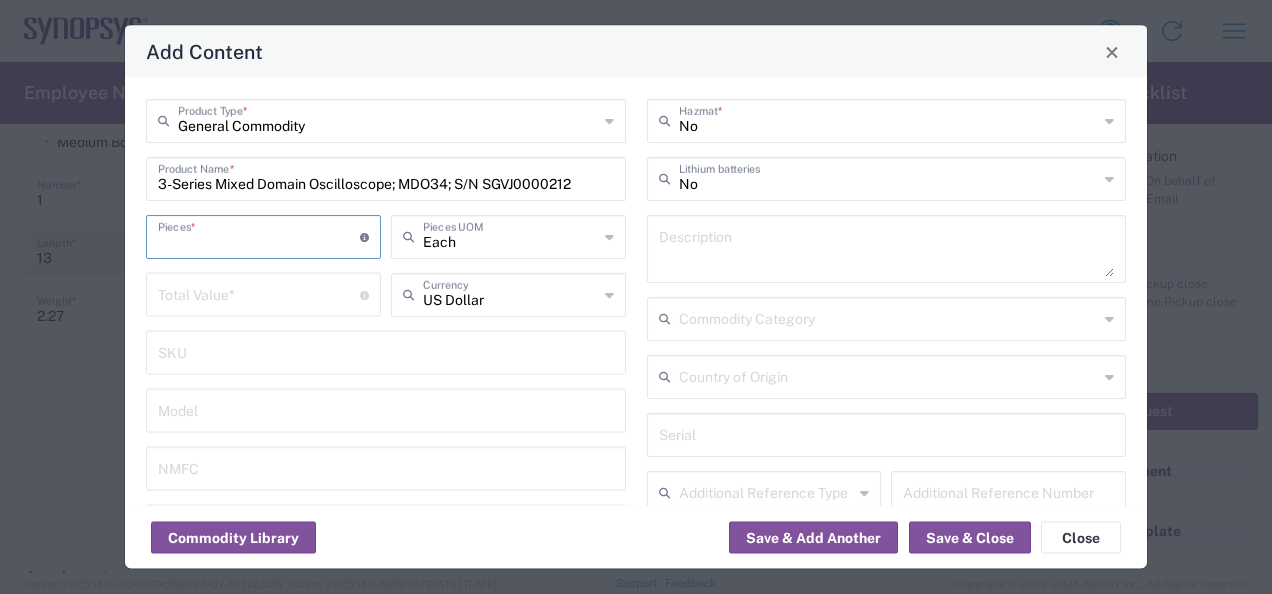 click at bounding box center (259, 235) 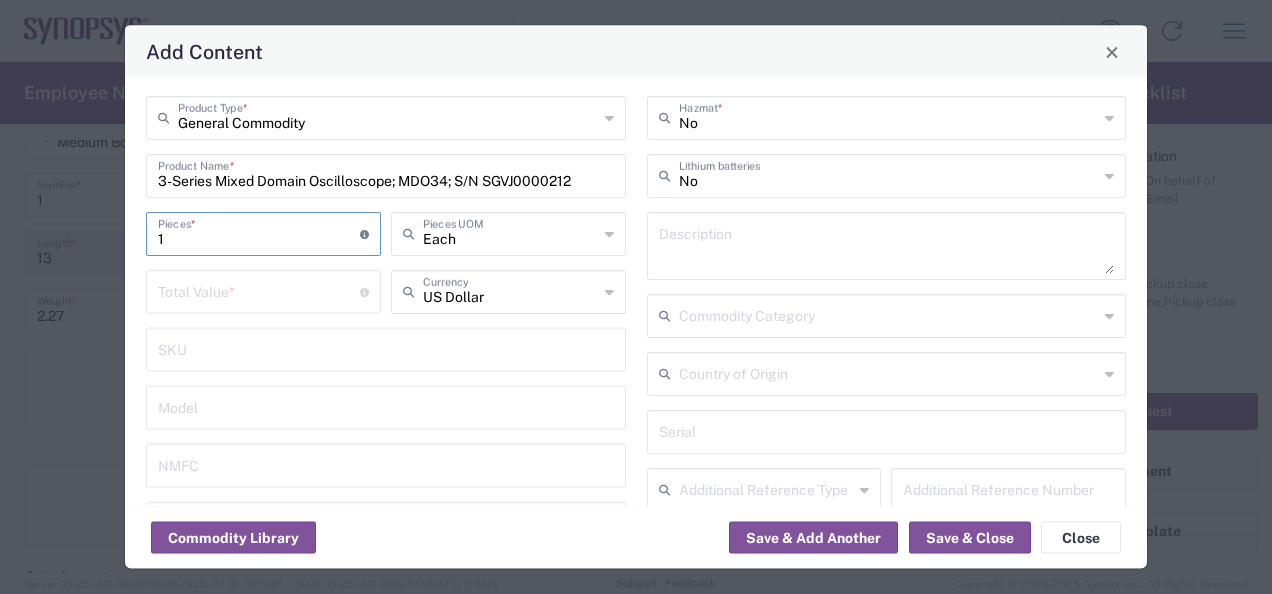 scroll, scrollTop: 0, scrollLeft: 0, axis: both 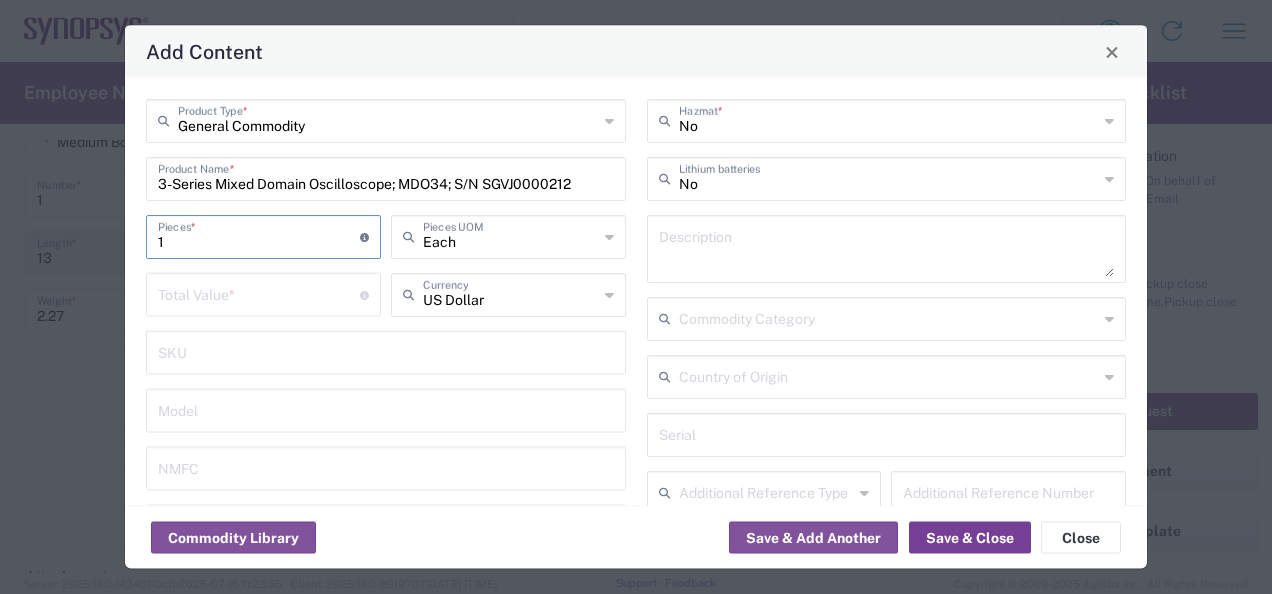 type on "1" 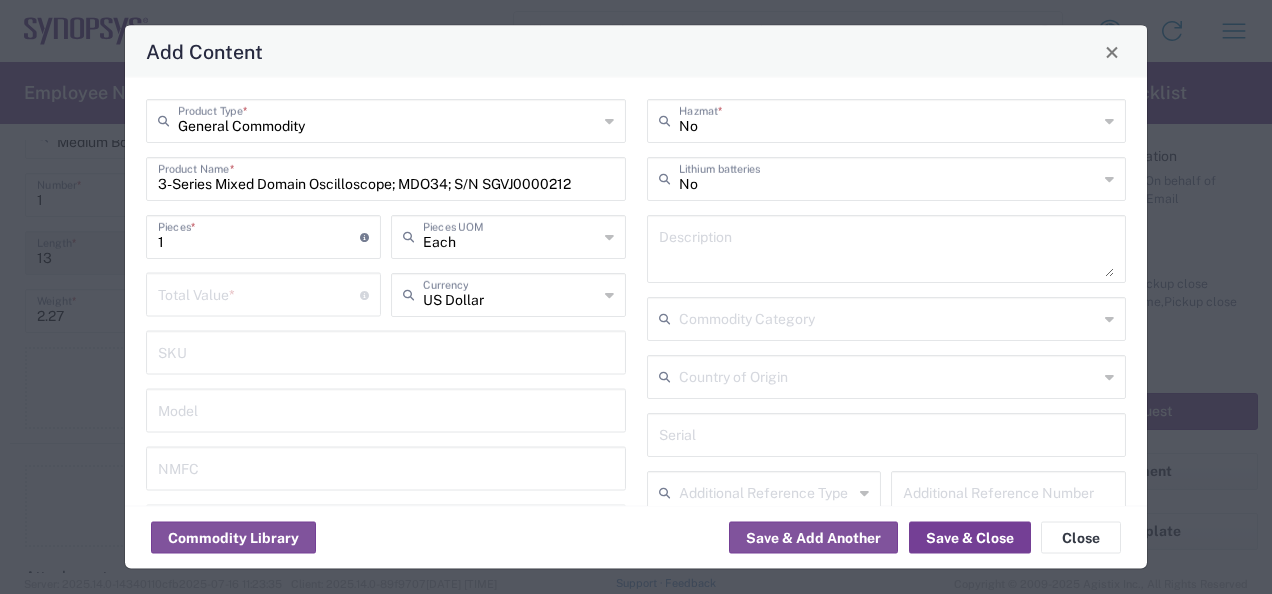 click on "Save & Close" 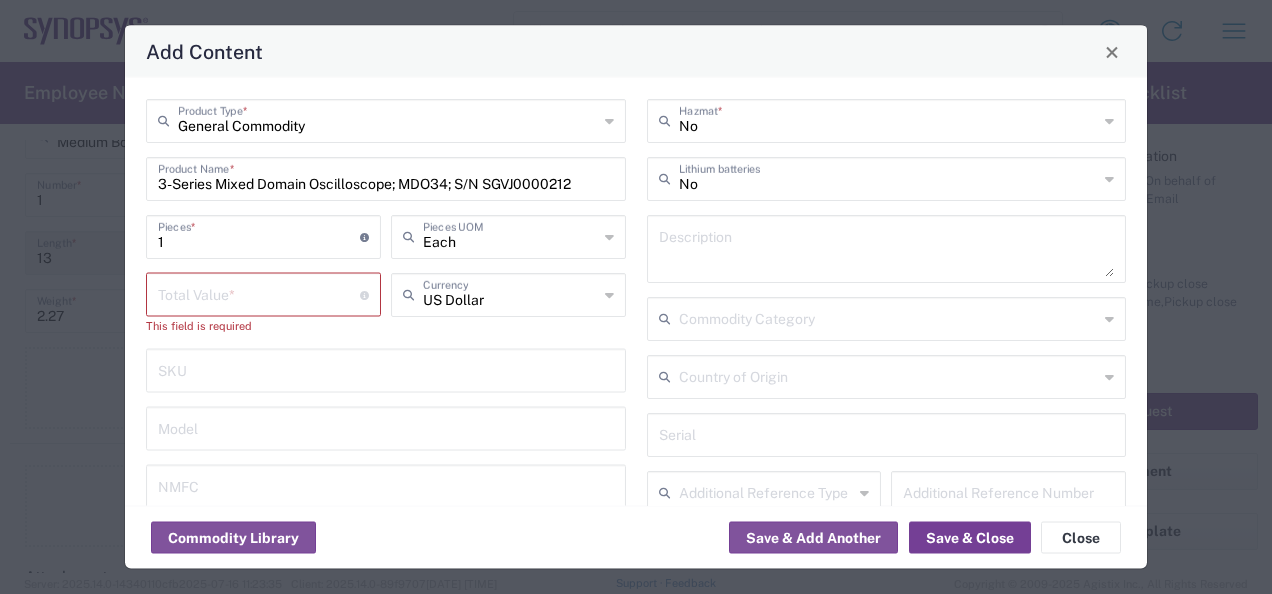 type 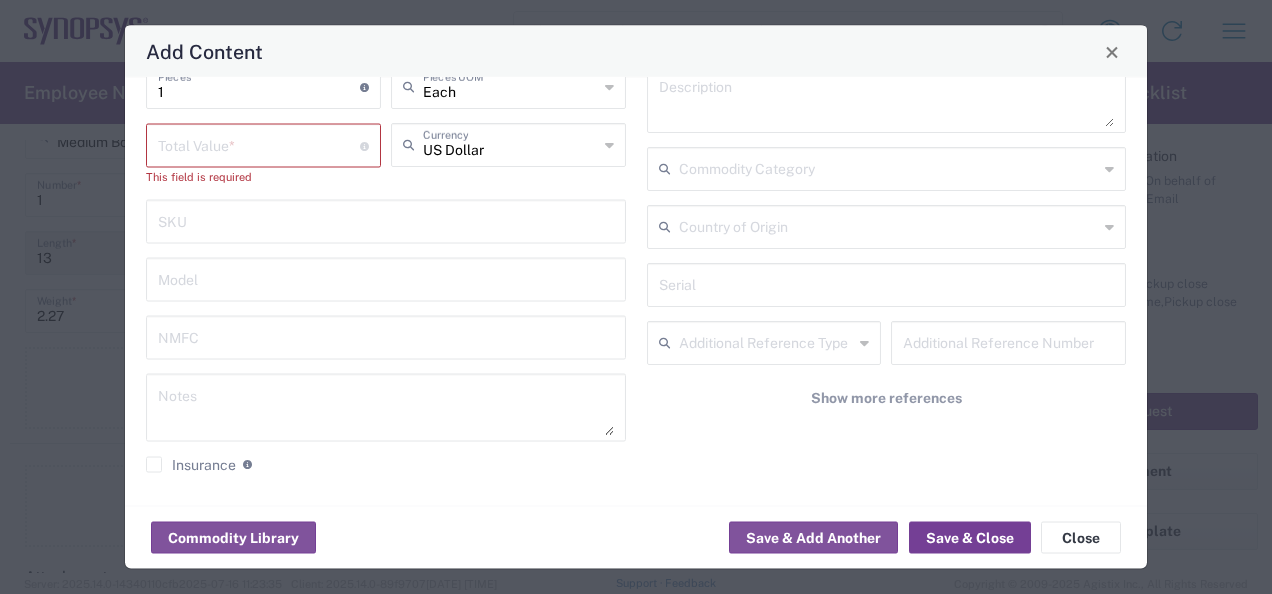 scroll, scrollTop: 0, scrollLeft: 0, axis: both 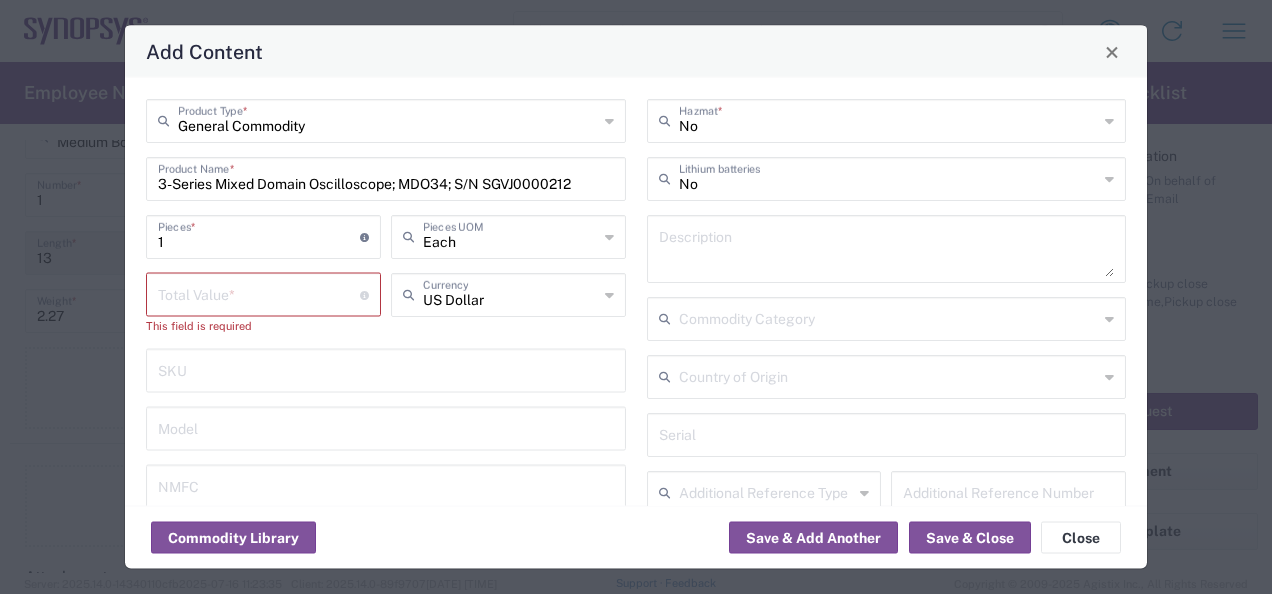 click at bounding box center (259, 293) 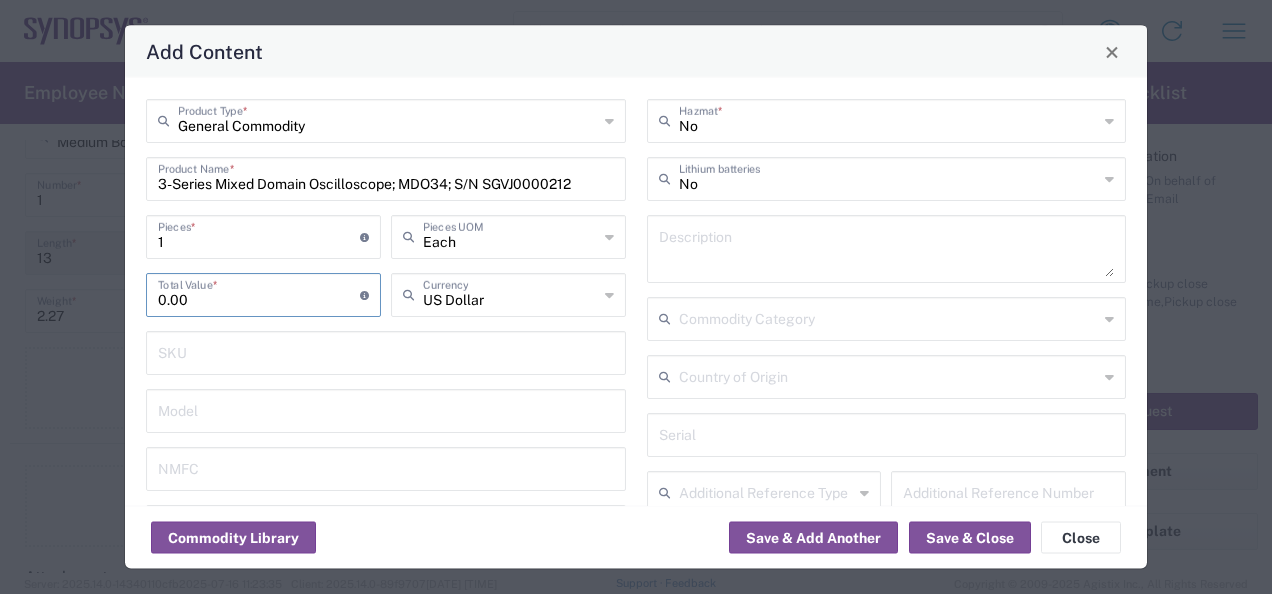 type on "0.00" 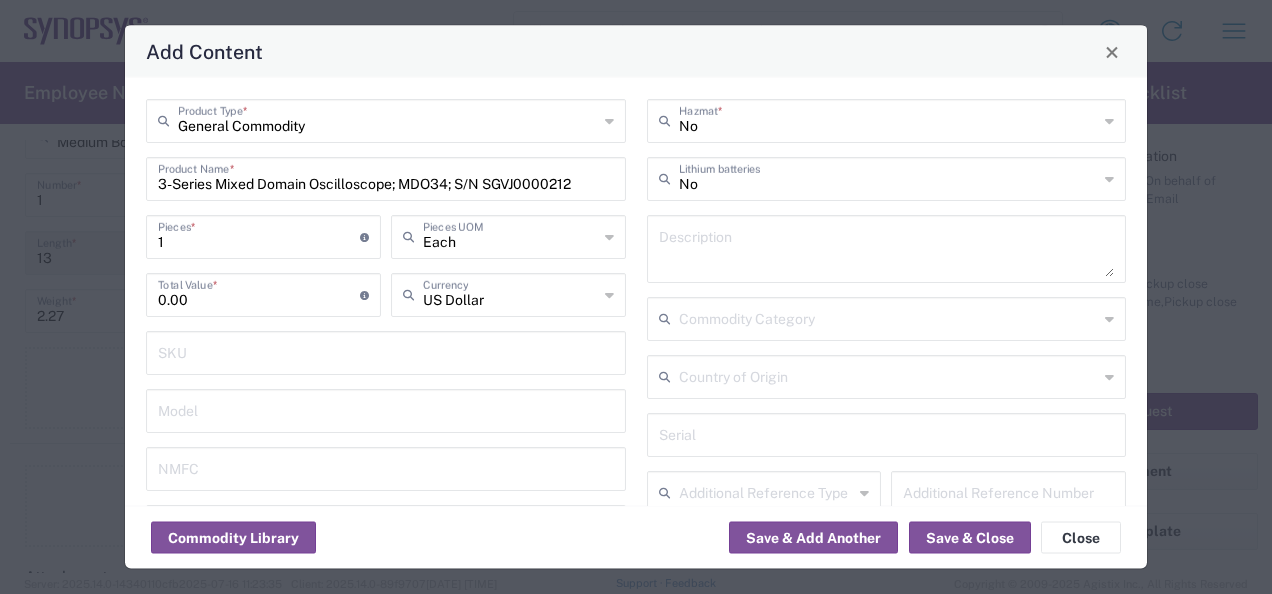 click on "US Dollar  Currency" 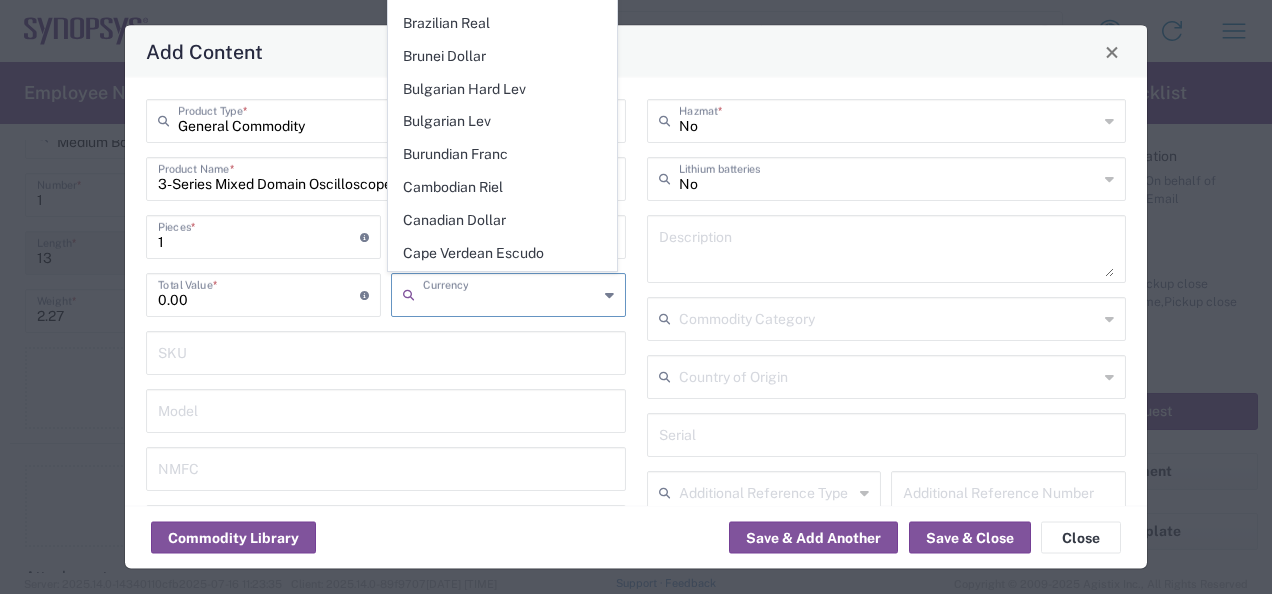 scroll, scrollTop: 800, scrollLeft: 0, axis: vertical 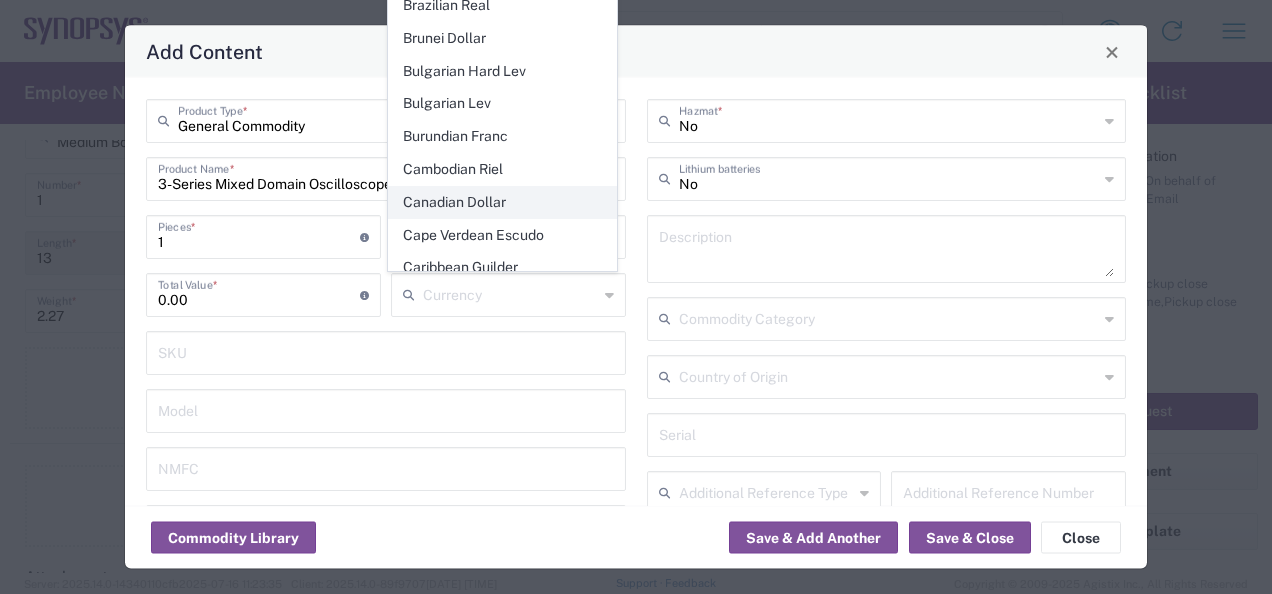 click on "Canadian Dollar" 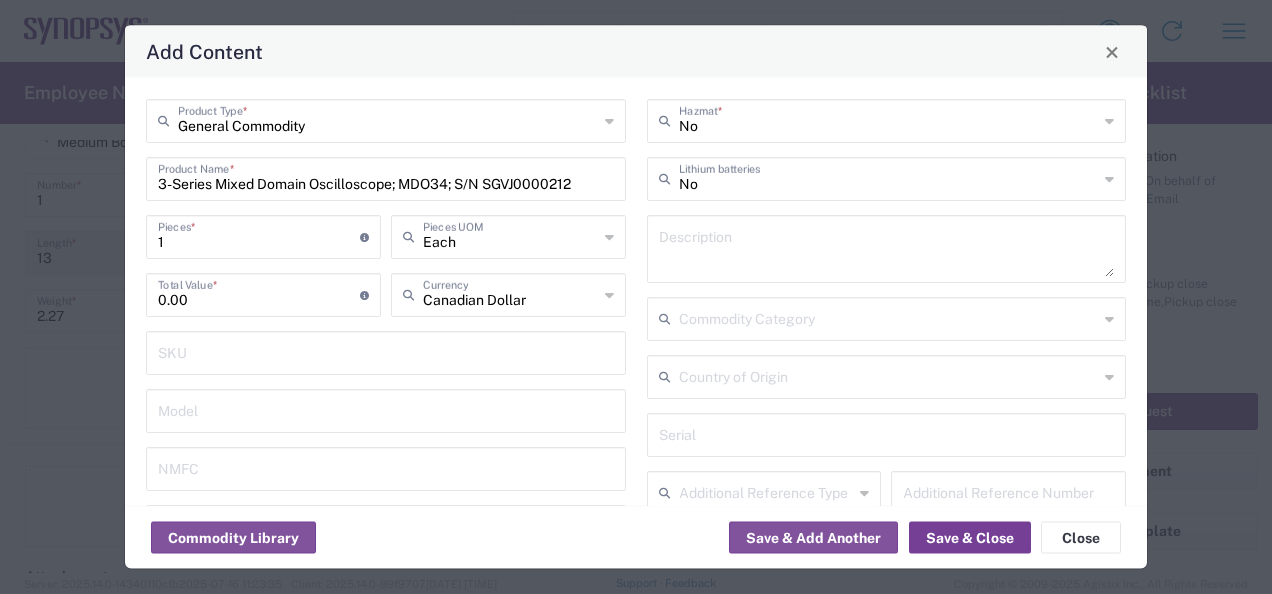 click on "Save & Close" 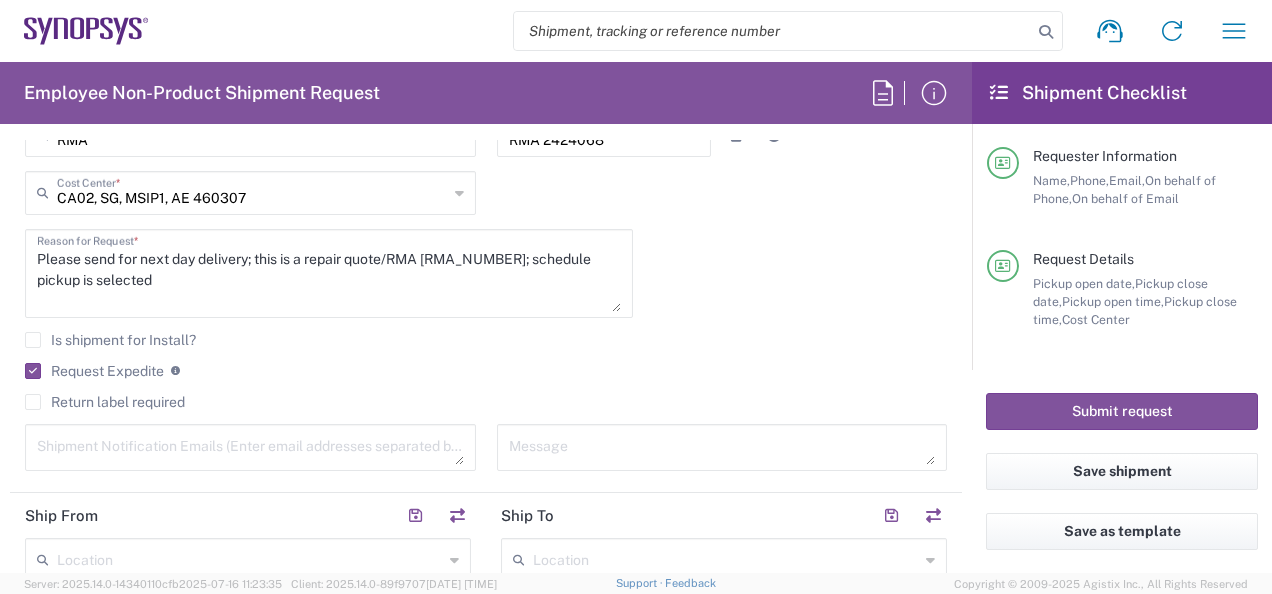 scroll, scrollTop: 400, scrollLeft: 0, axis: vertical 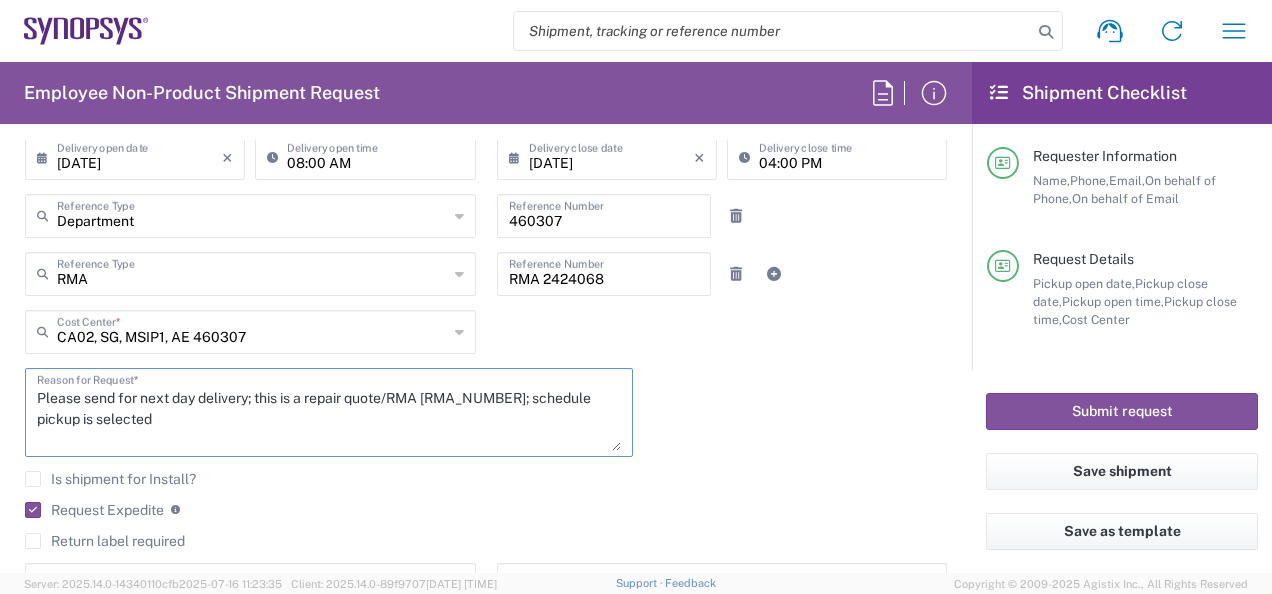 click on "Please send for next day delivery; this is a repair quote/RMA [RMA_NUMBER]; schedule pickup is selected" at bounding box center [329, 412] 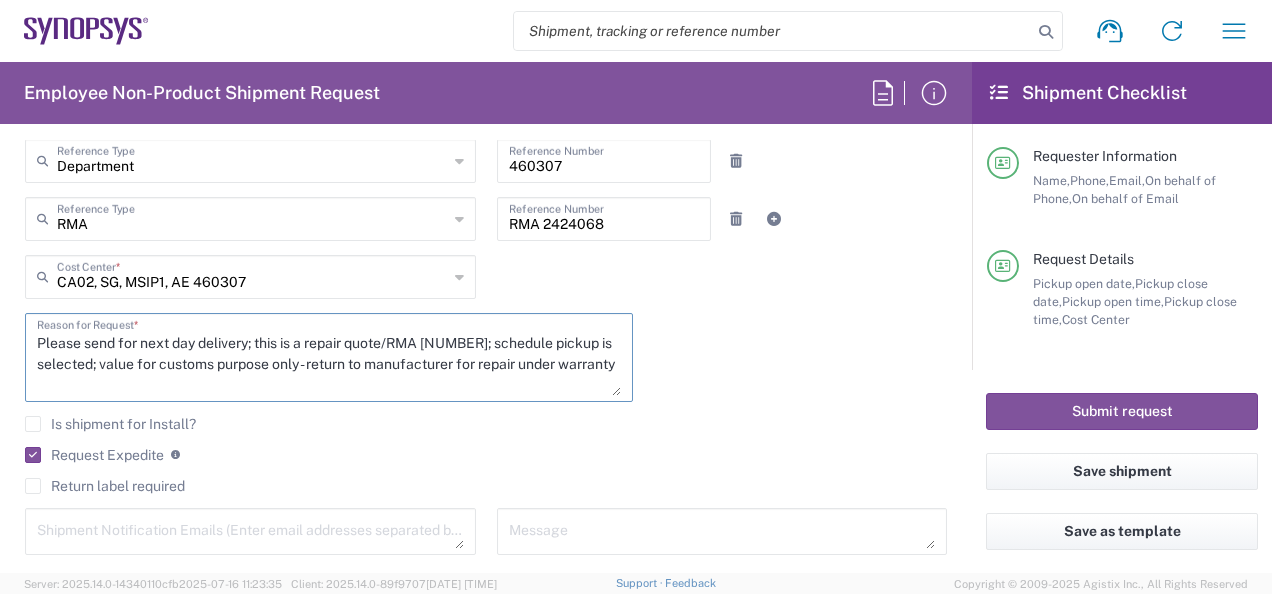 scroll, scrollTop: 500, scrollLeft: 0, axis: vertical 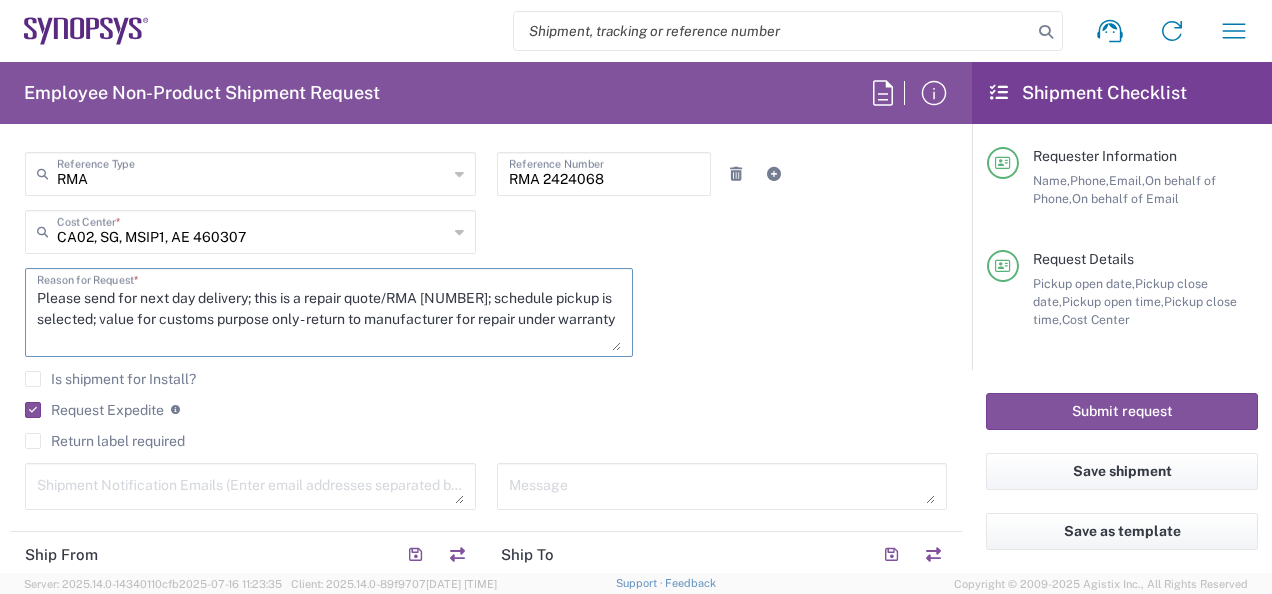 type on "Please send for next day delivery; this is a repair quote/RMA [NUMBER]; schedule pickup is selected; value for customs purpose only - return to manufacturer for repair under warranty" 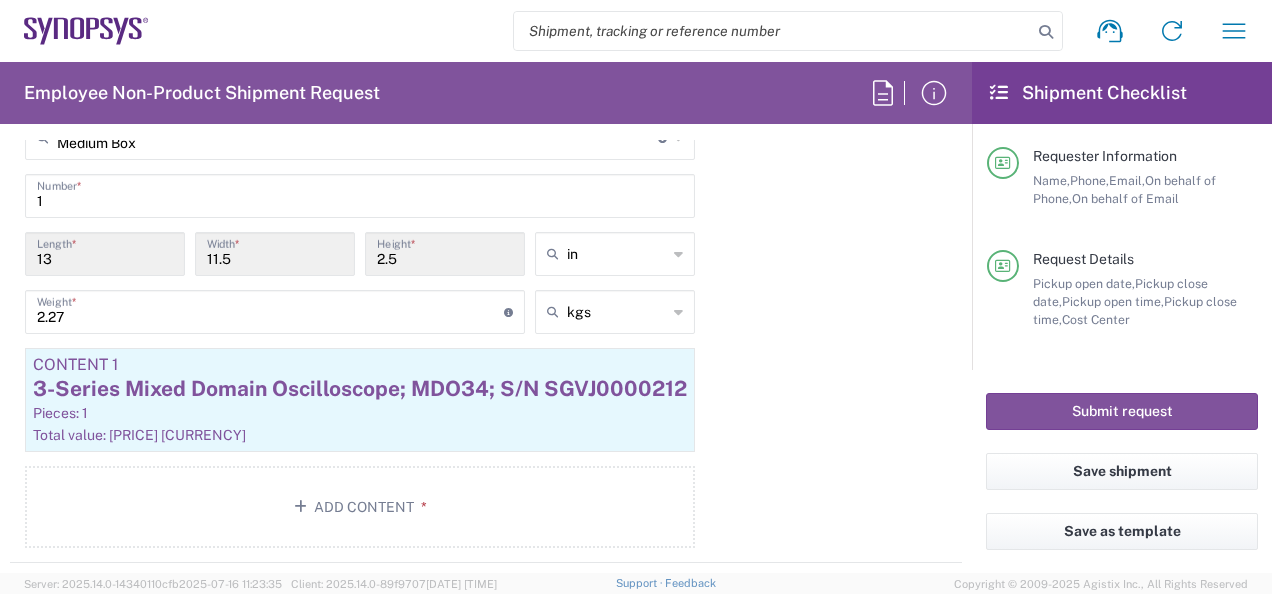 scroll, scrollTop: 1900, scrollLeft: 0, axis: vertical 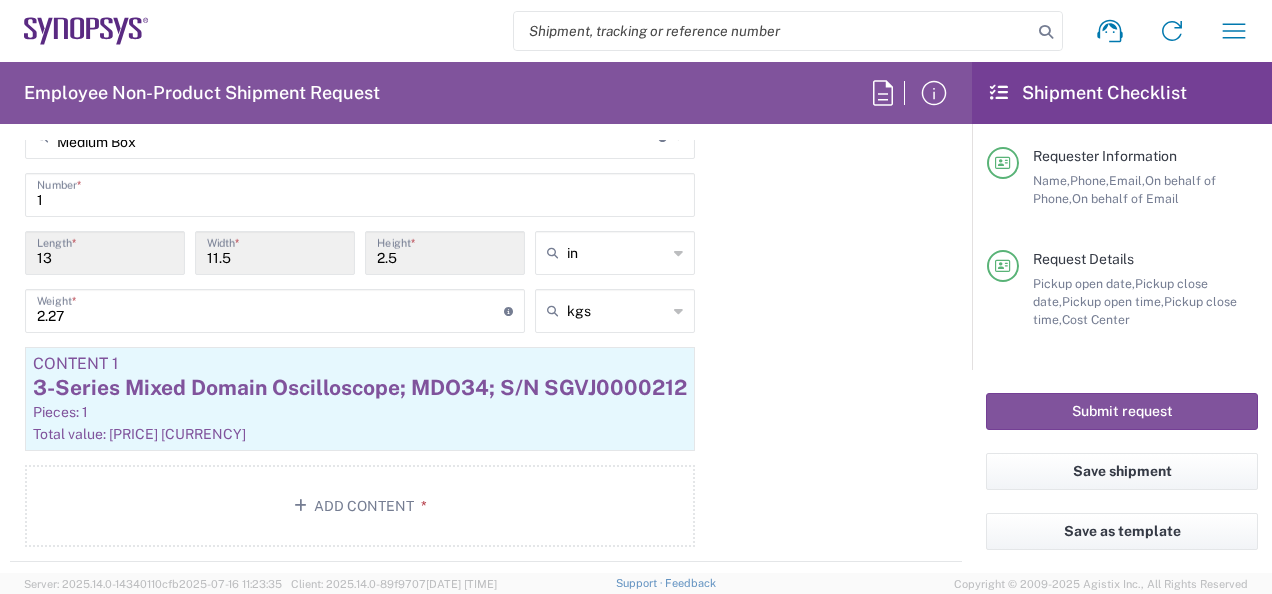 click on "13" at bounding box center (105, 251) 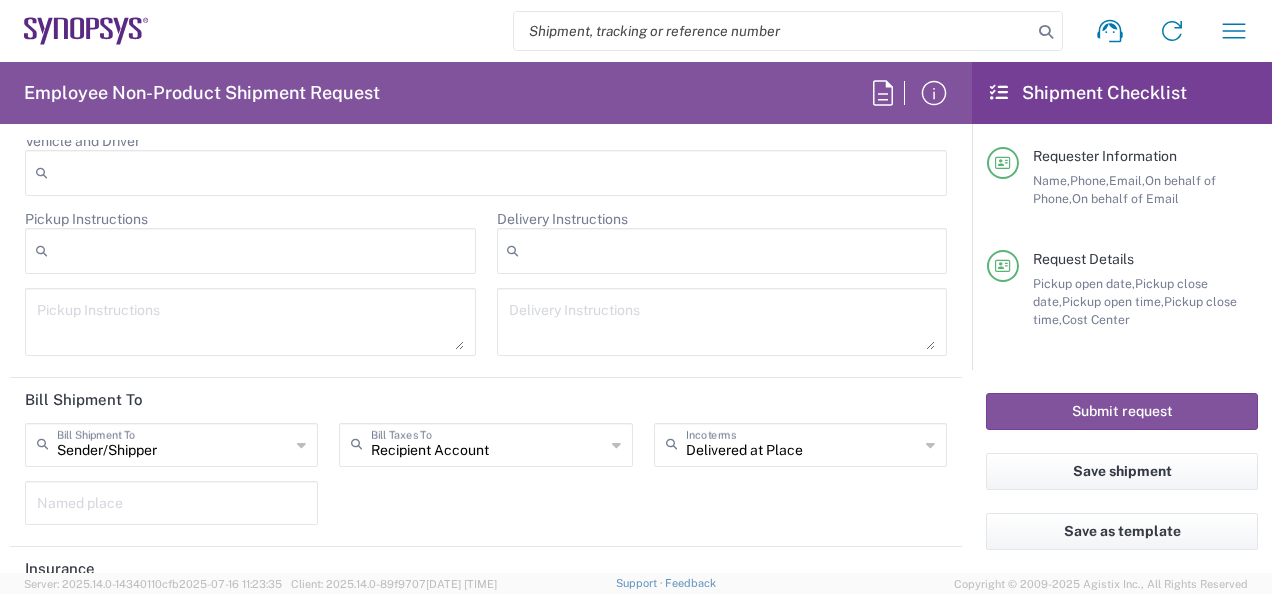 scroll, scrollTop: 2748, scrollLeft: 0, axis: vertical 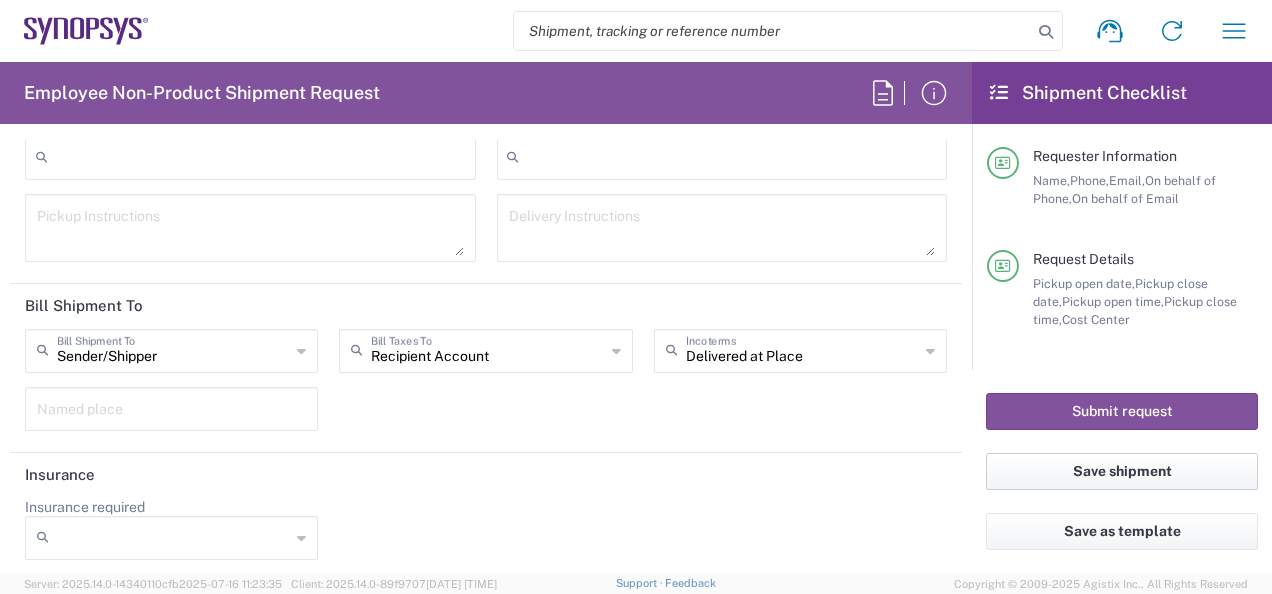 click on "Save shipment" 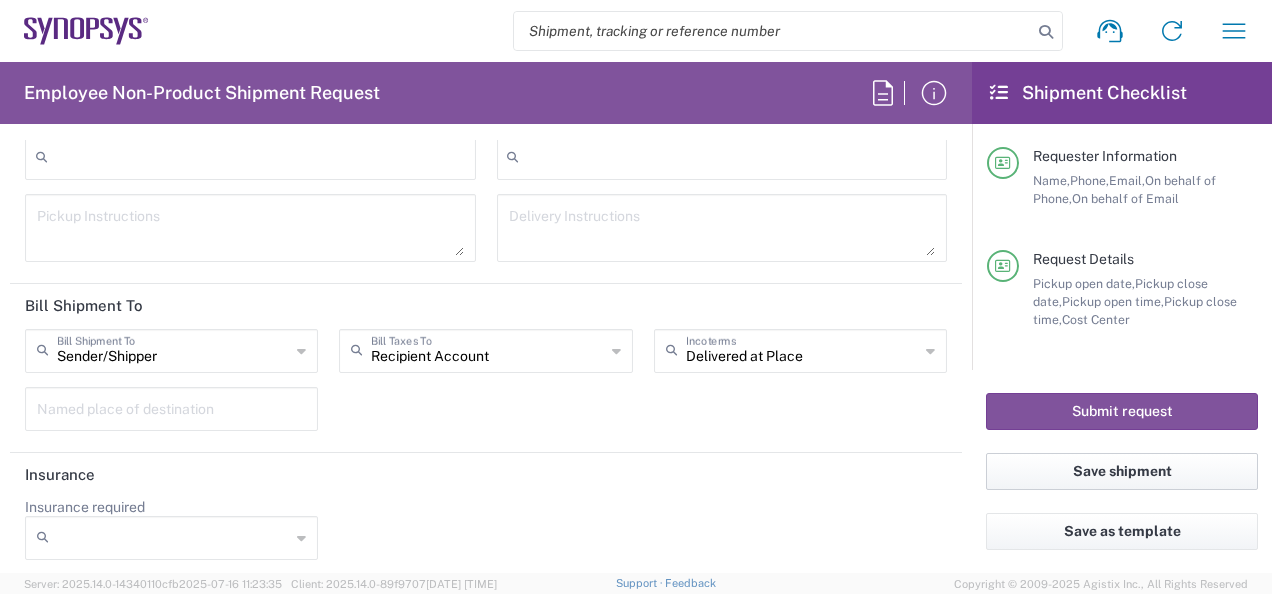 scroll, scrollTop: 2678, scrollLeft: 0, axis: vertical 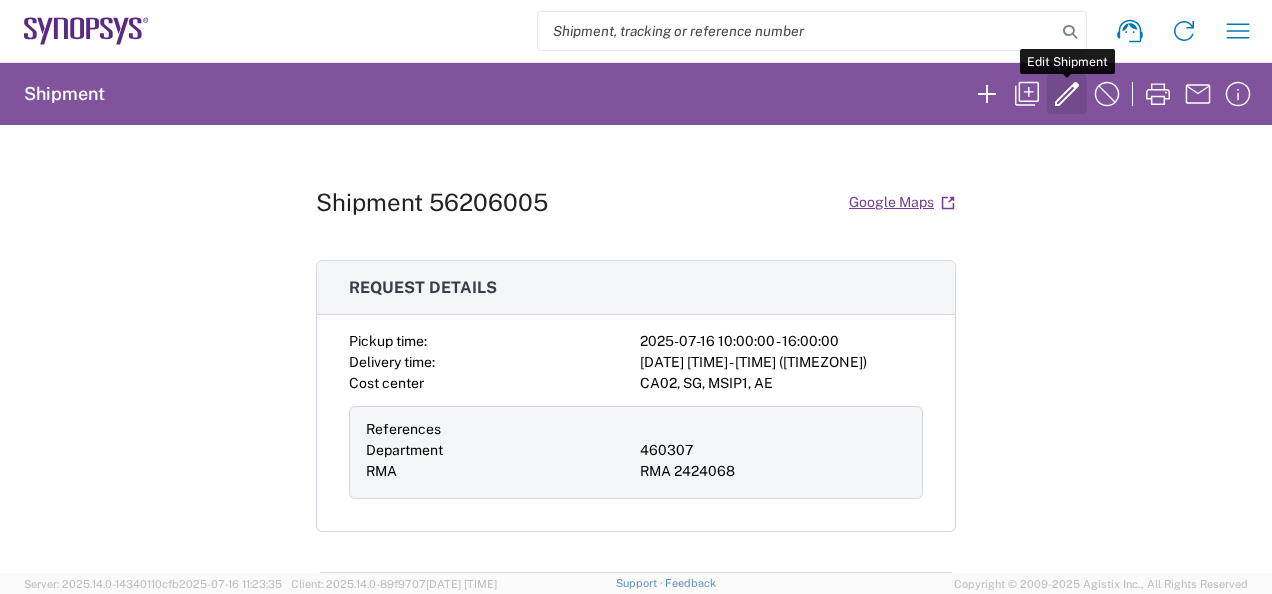 click 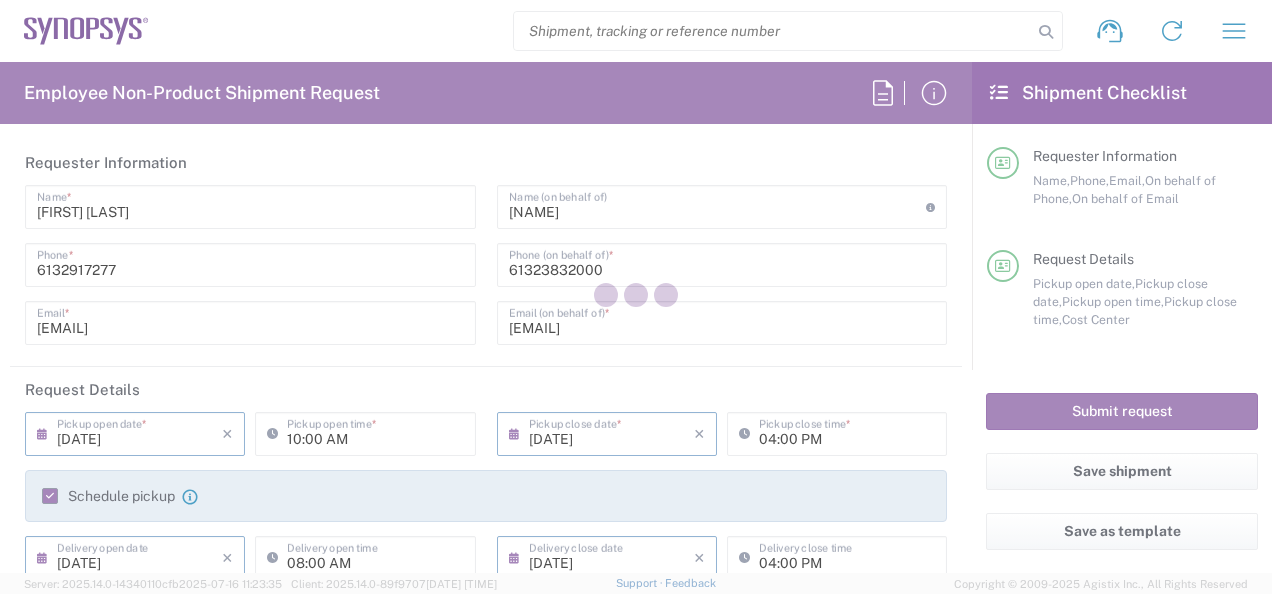 type on "[PROVINCE]" 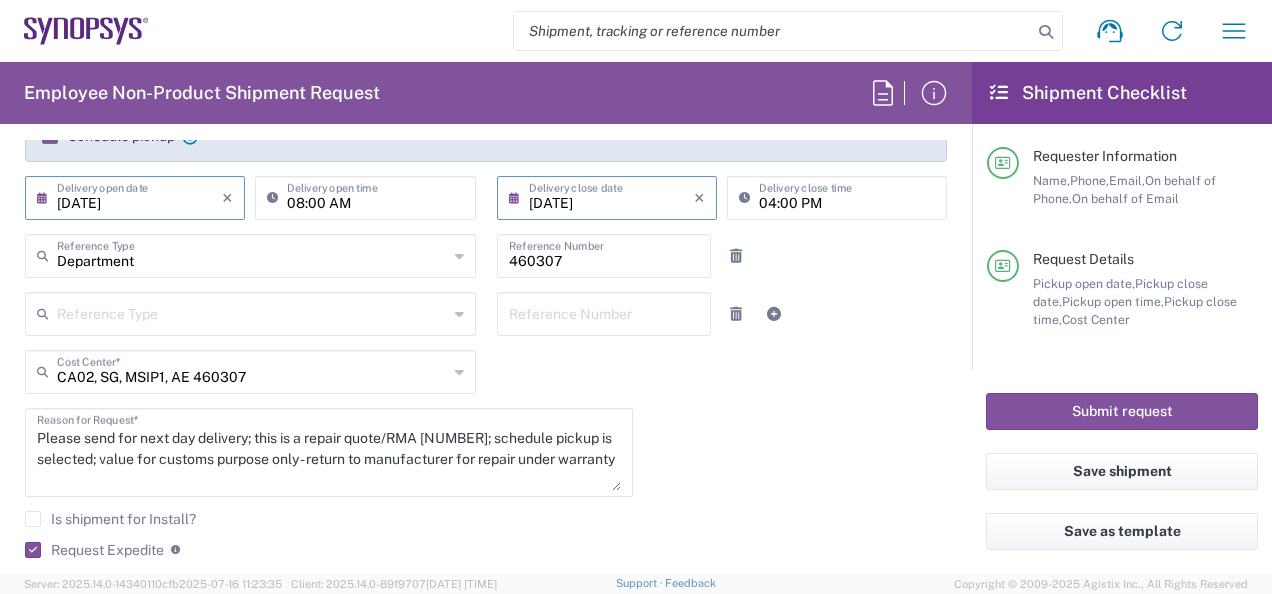 scroll, scrollTop: 400, scrollLeft: 0, axis: vertical 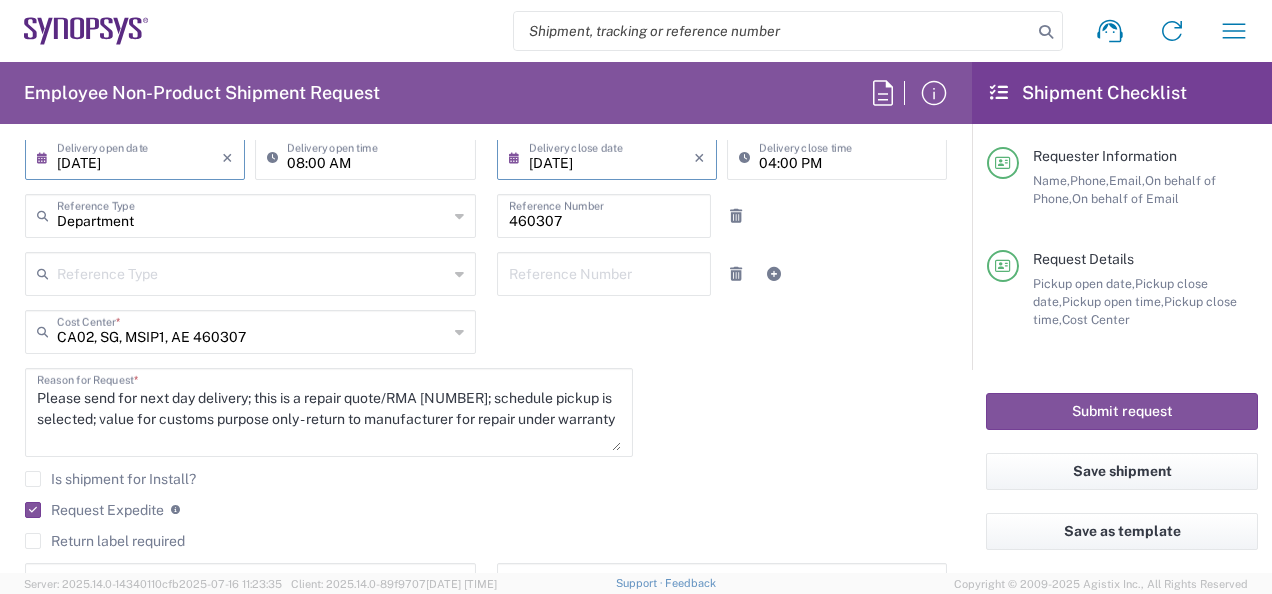 click 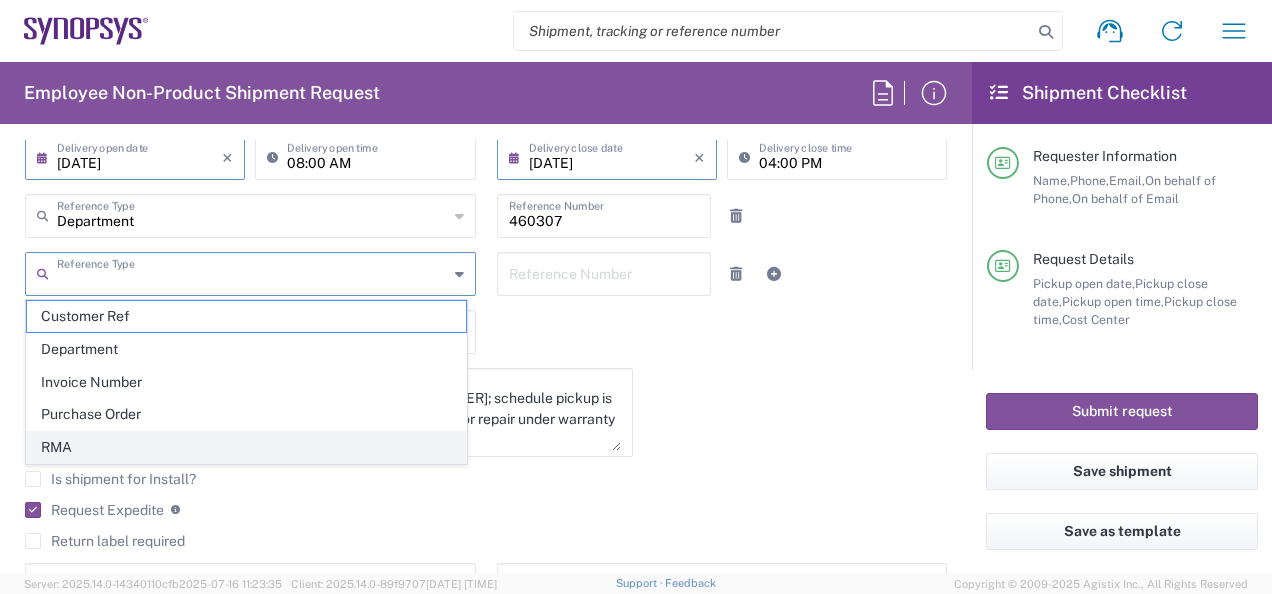 click on "RMA" 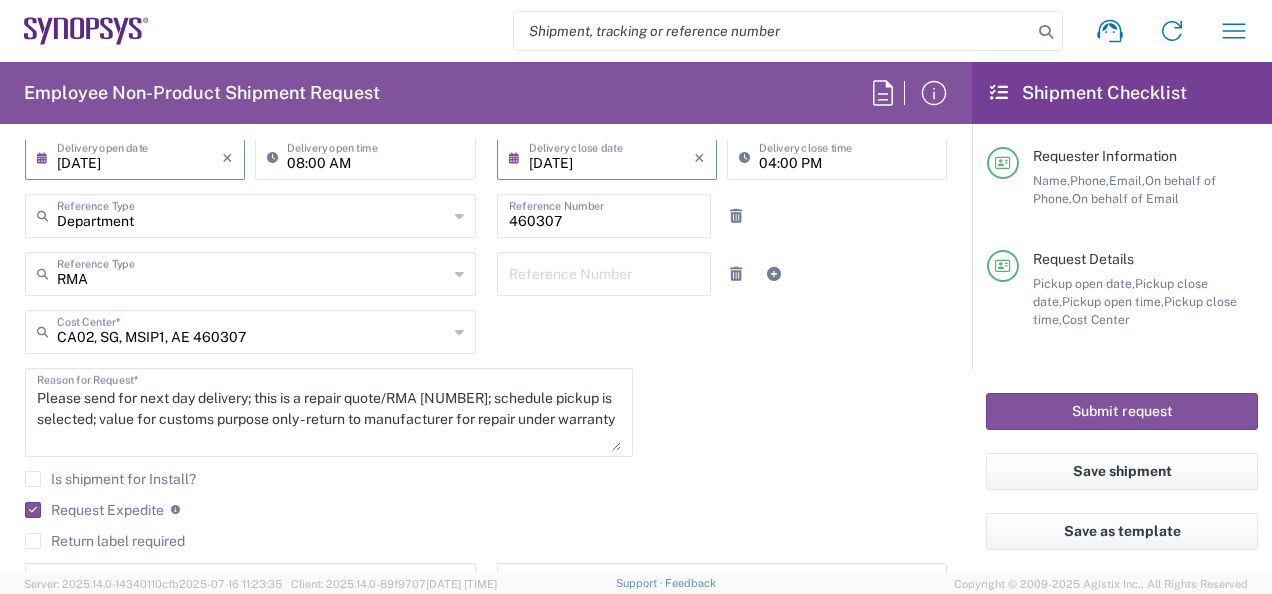 click at bounding box center [604, 214] 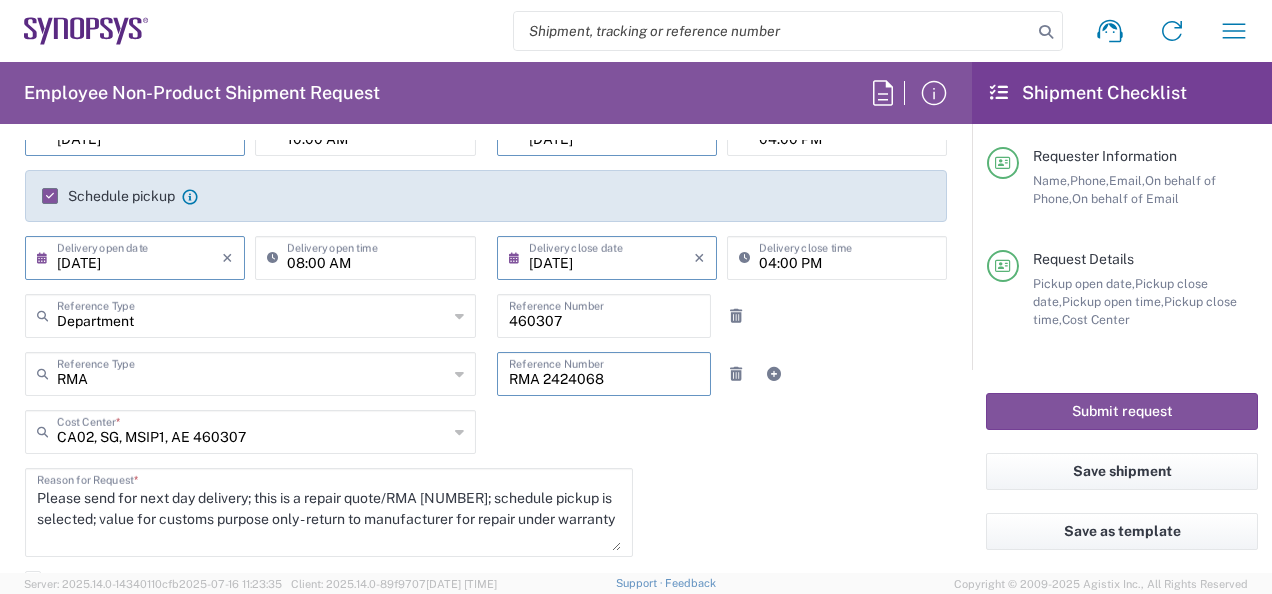 scroll, scrollTop: 400, scrollLeft: 0, axis: vertical 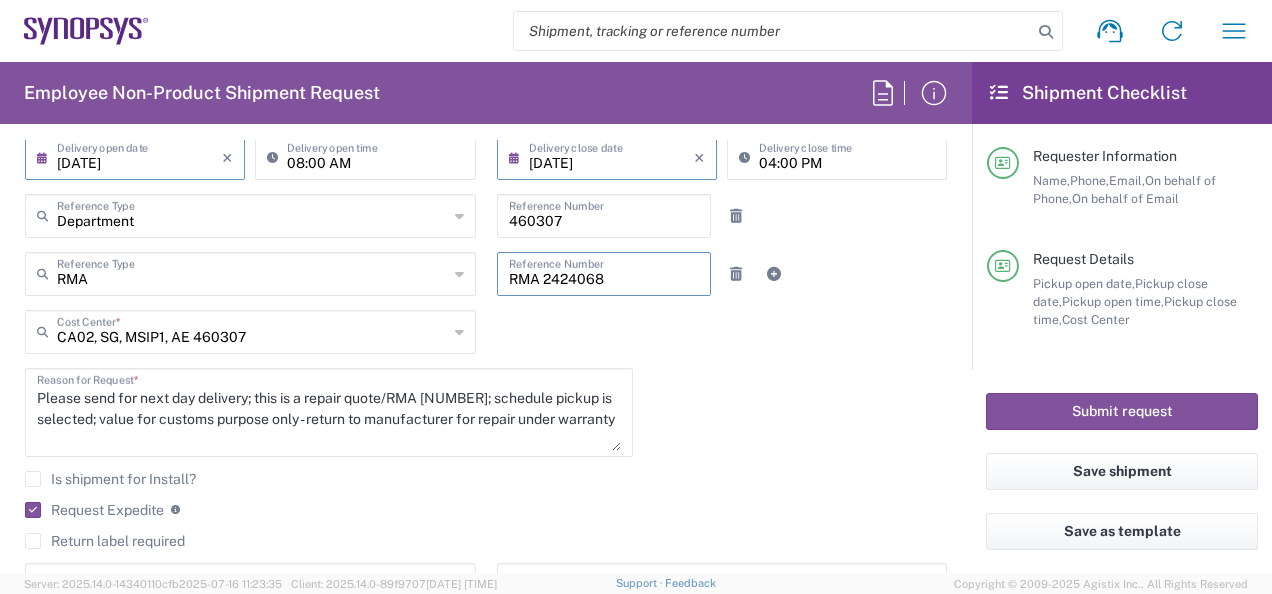 type on "RMA 2424068" 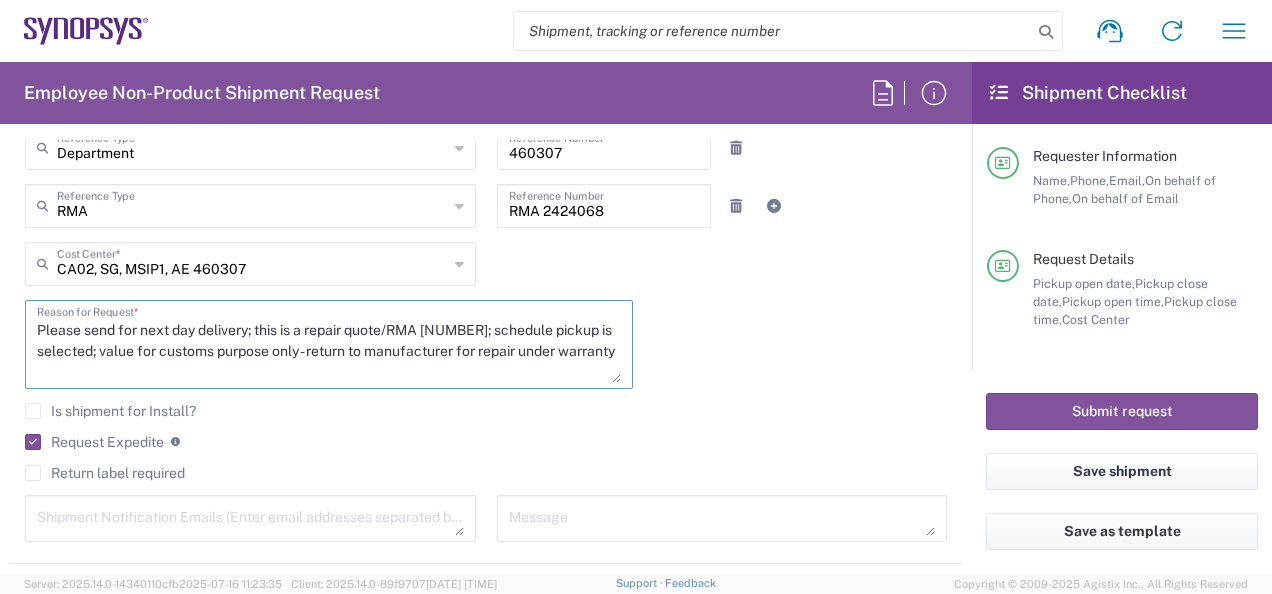 scroll, scrollTop: 500, scrollLeft: 0, axis: vertical 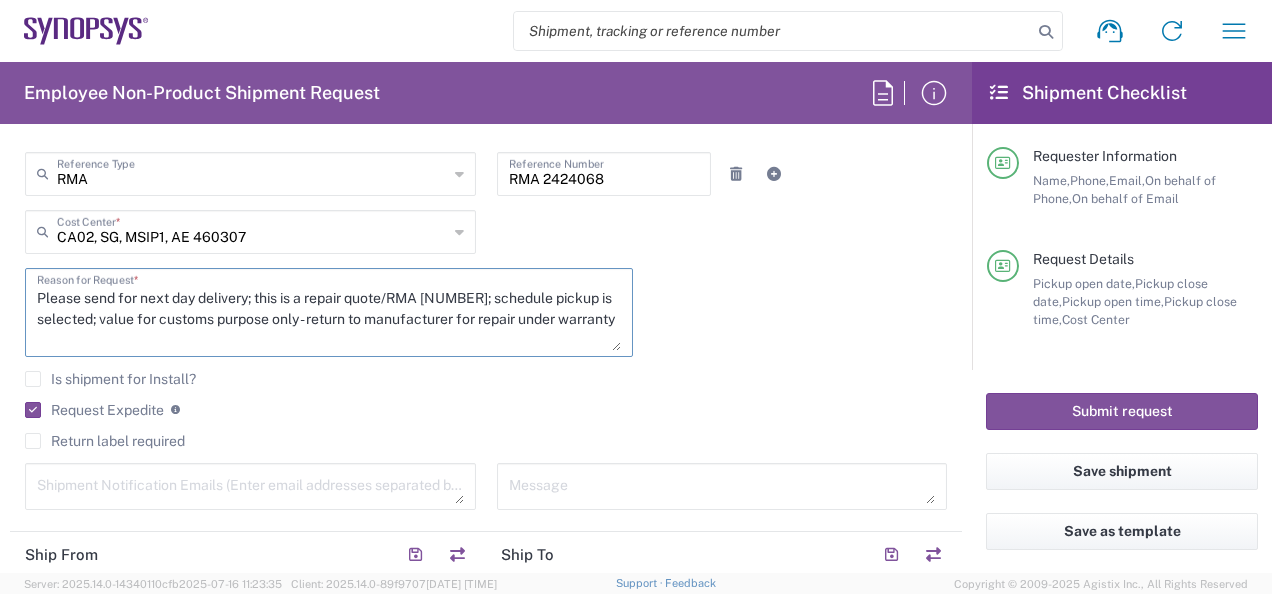 click on "Please send for next day delivery; this is a repair quote/RMA [NUMBER]; schedule pickup is selected; value for customs purpose only - return to manufacturer for repair under warranty" at bounding box center [329, 312] 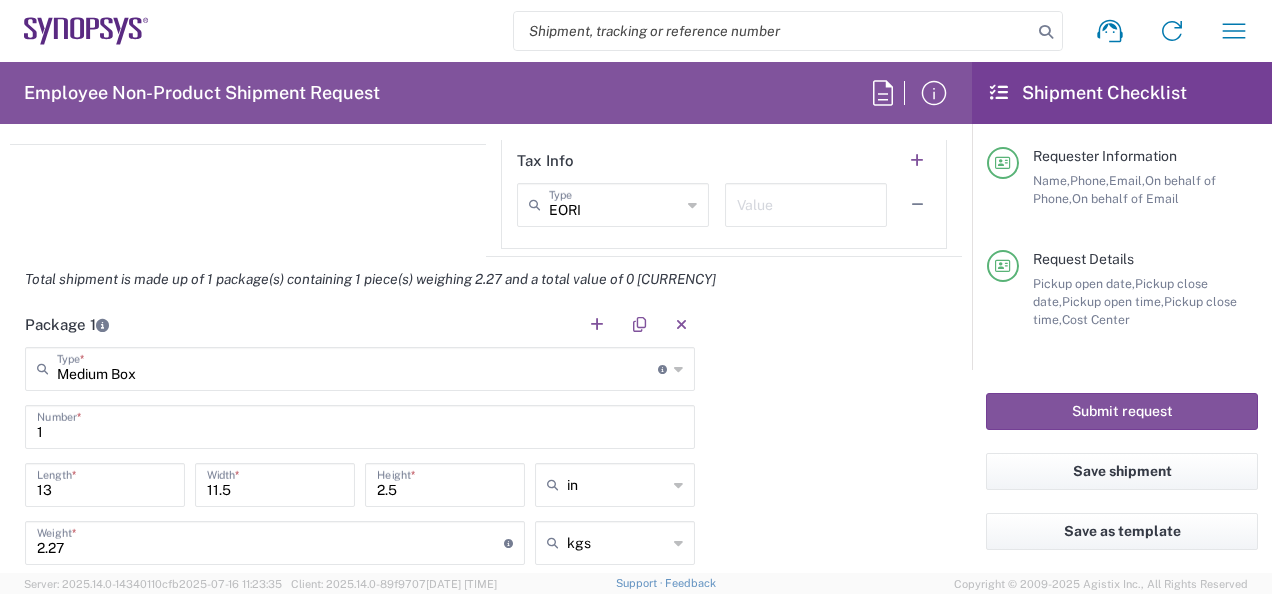 scroll, scrollTop: 1700, scrollLeft: 0, axis: vertical 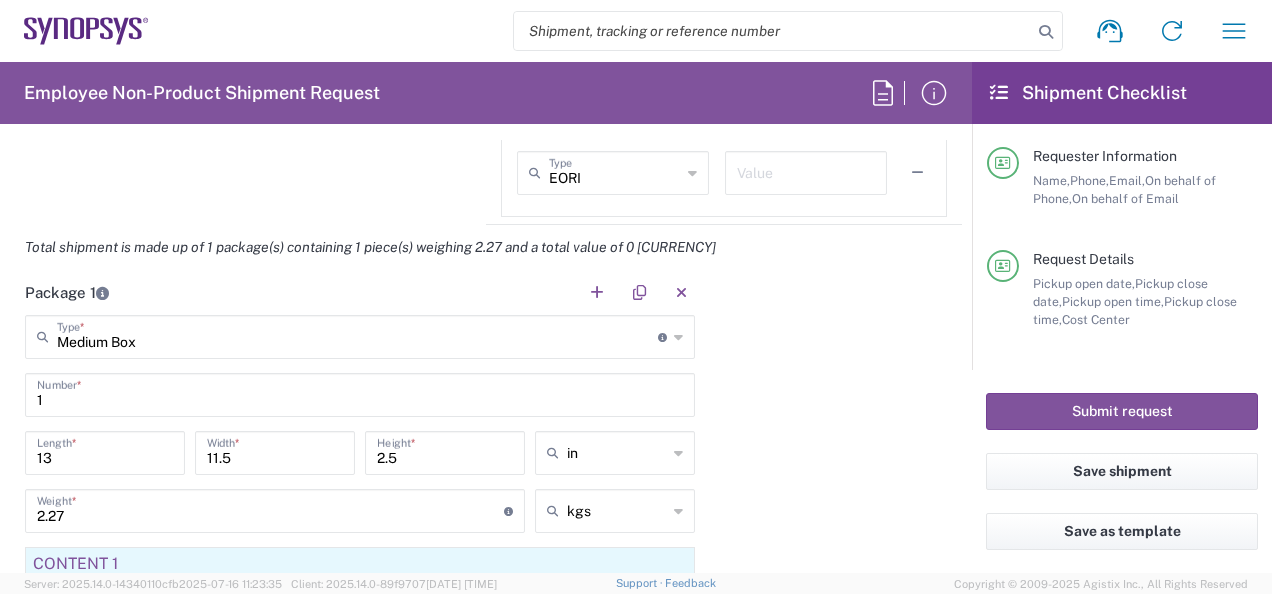 type on "Please send for next day delivery; this is a repair quote/RMA 2424068; schedule pickup is selected; value for customs purpose only - return to manufacturer for repair under warranty, zero cost" 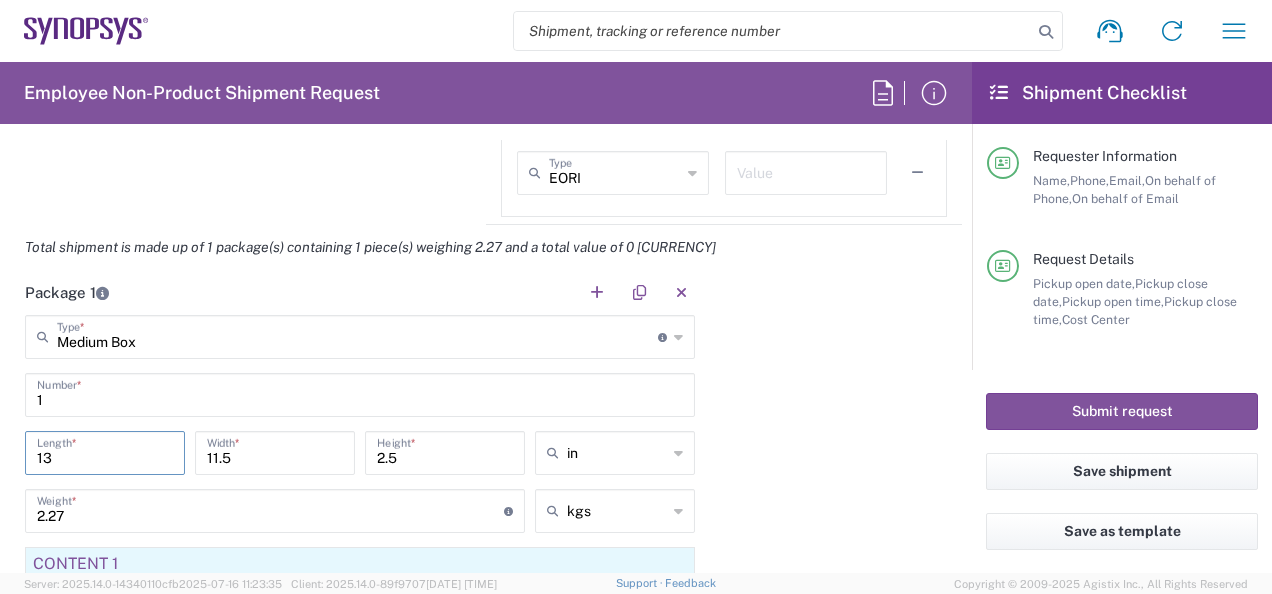 type on "1" 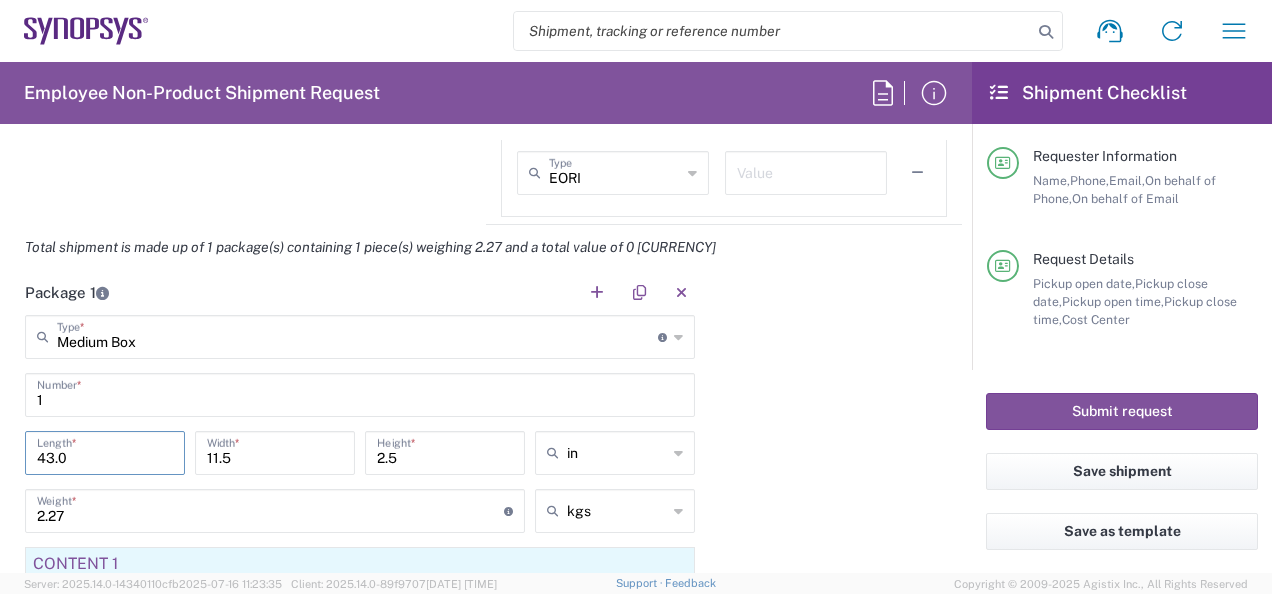 type on "43.0" 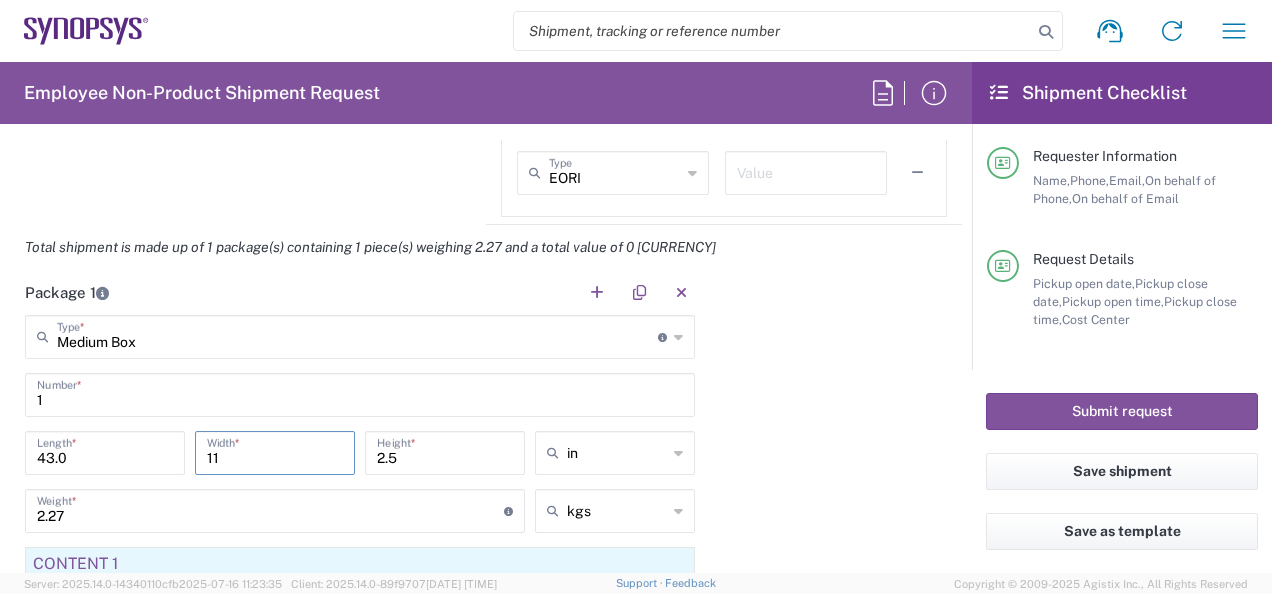 type on "1" 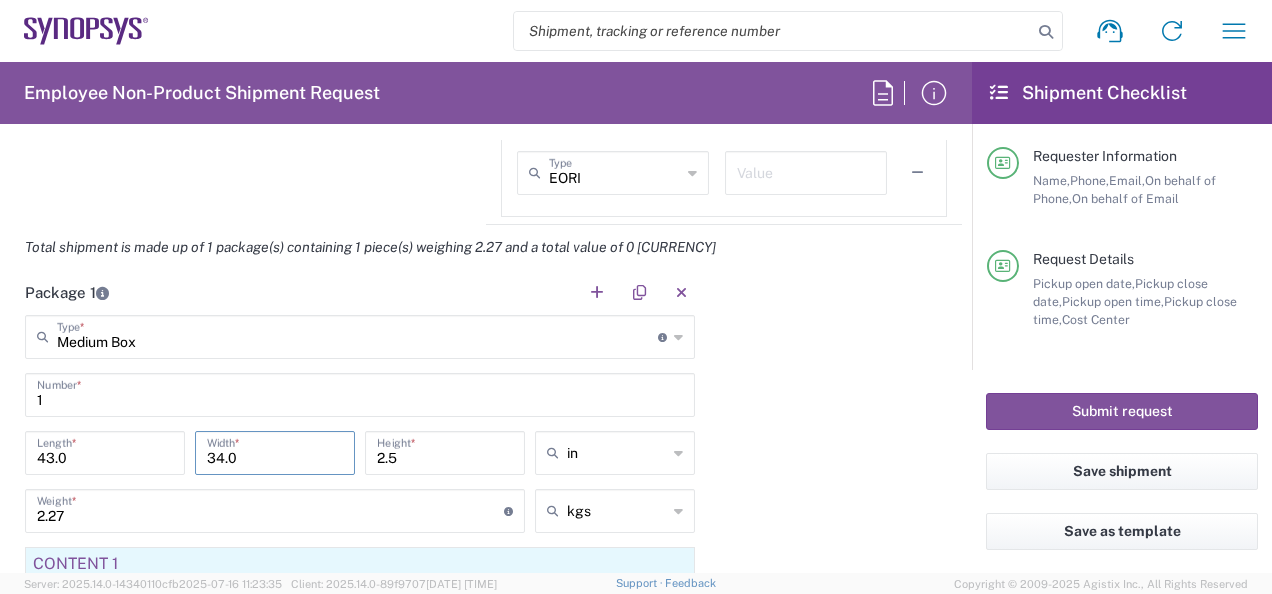 type on "34.0" 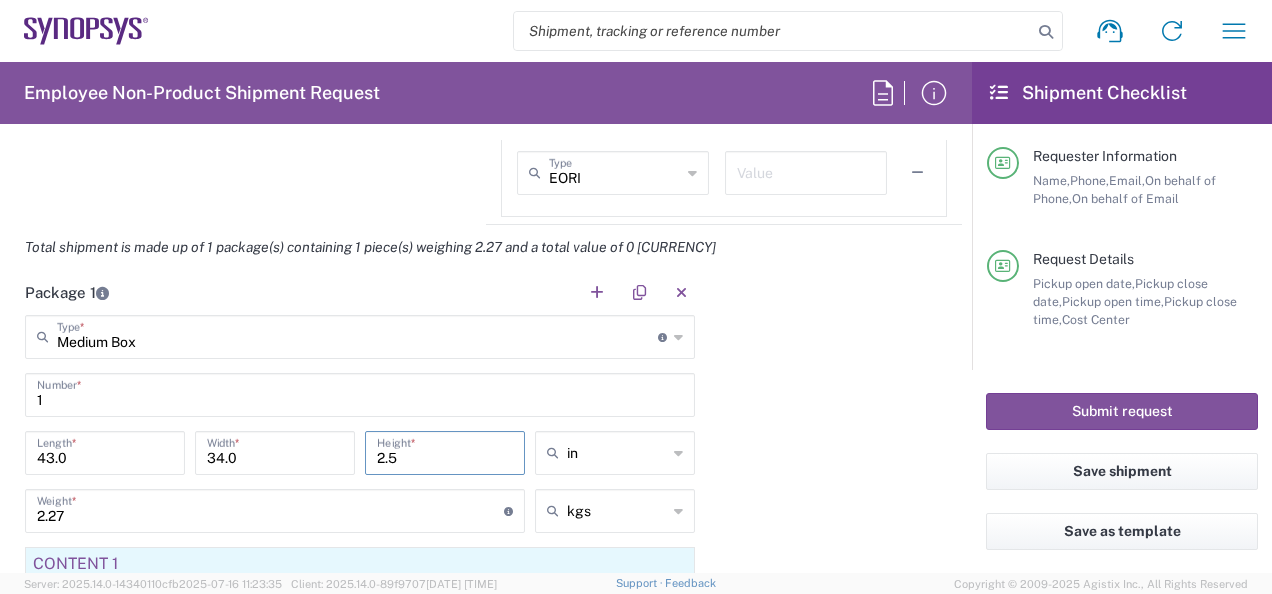type on "2" 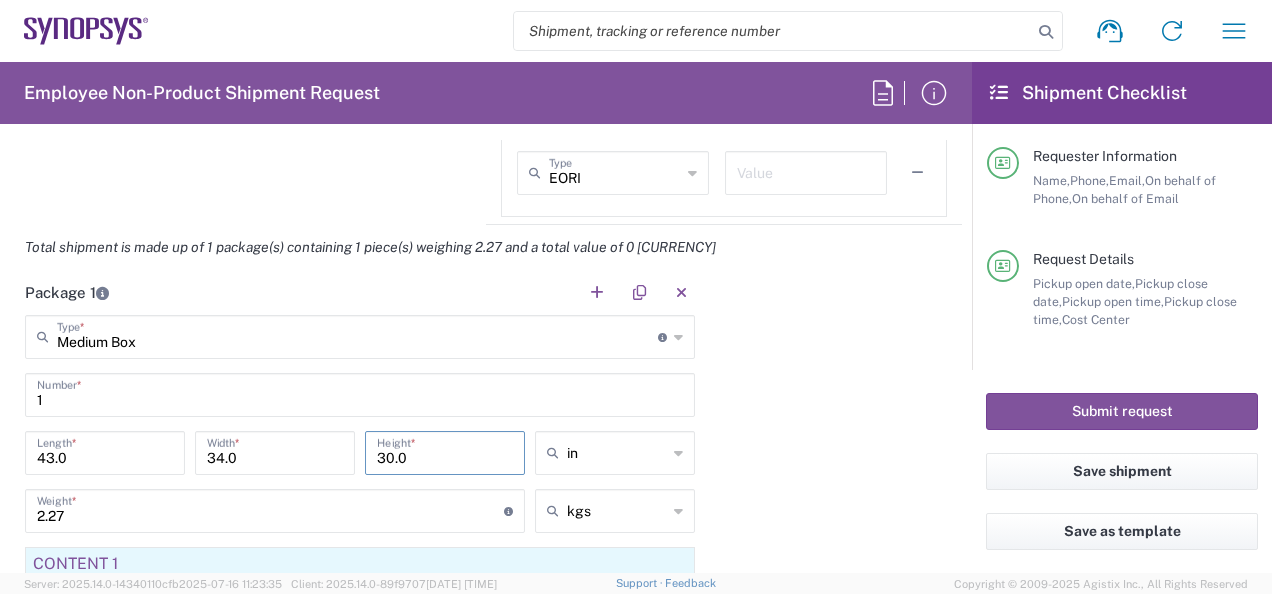 type on "30.0" 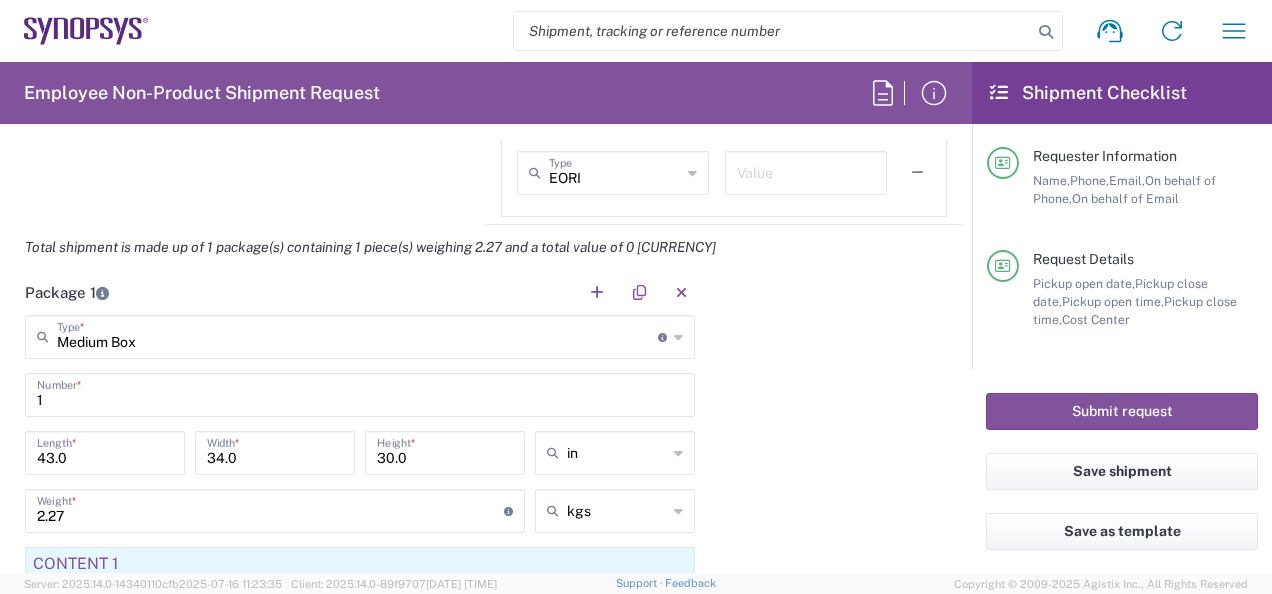 click 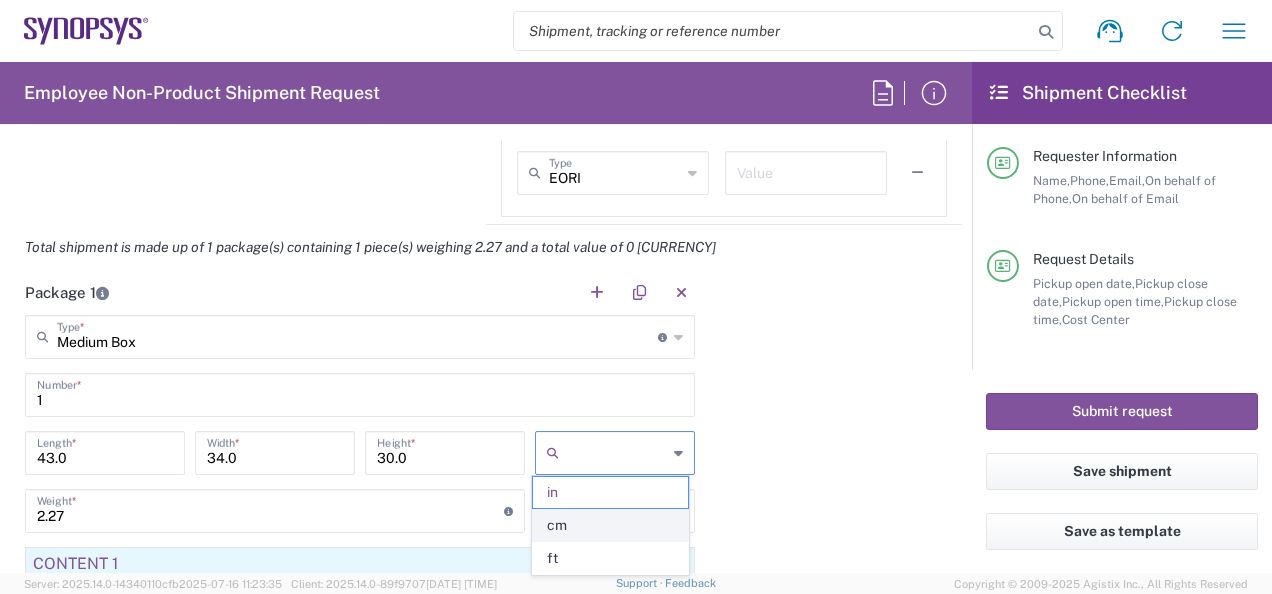 click on "cm" 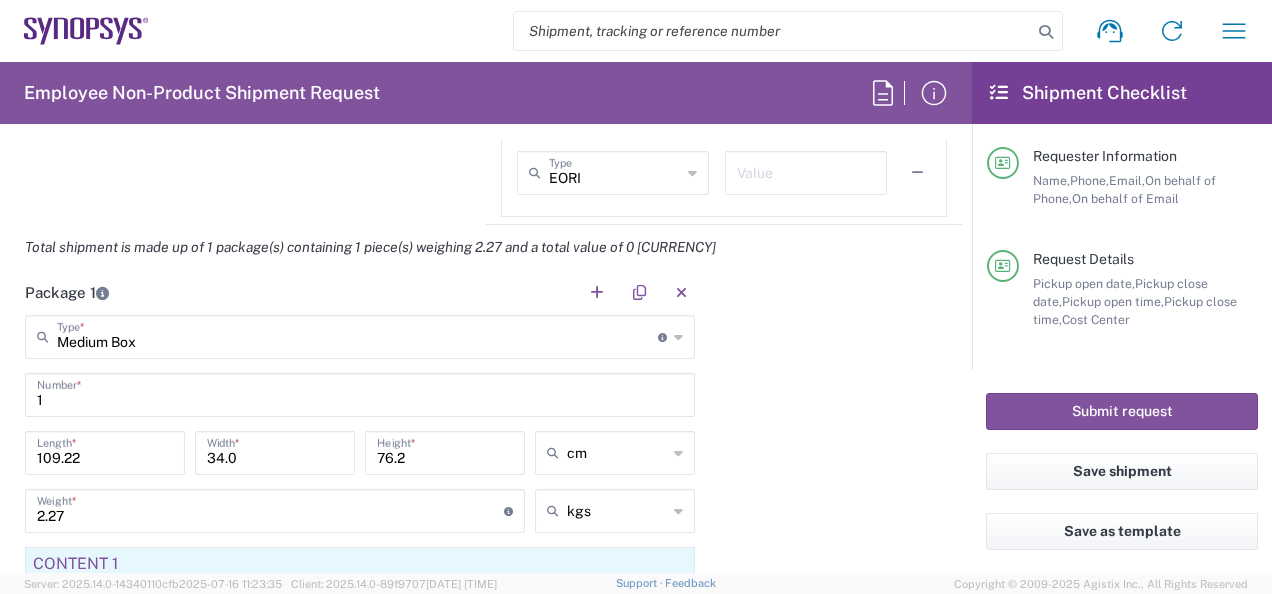 click on "2.27" at bounding box center (270, 509) 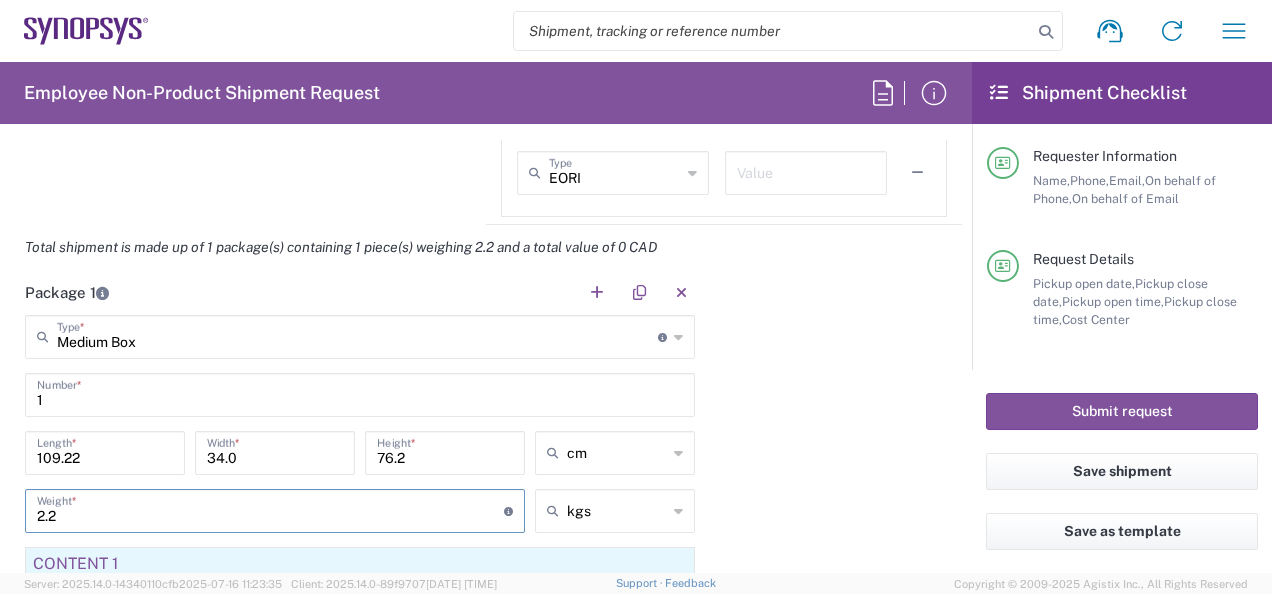 type on "2" 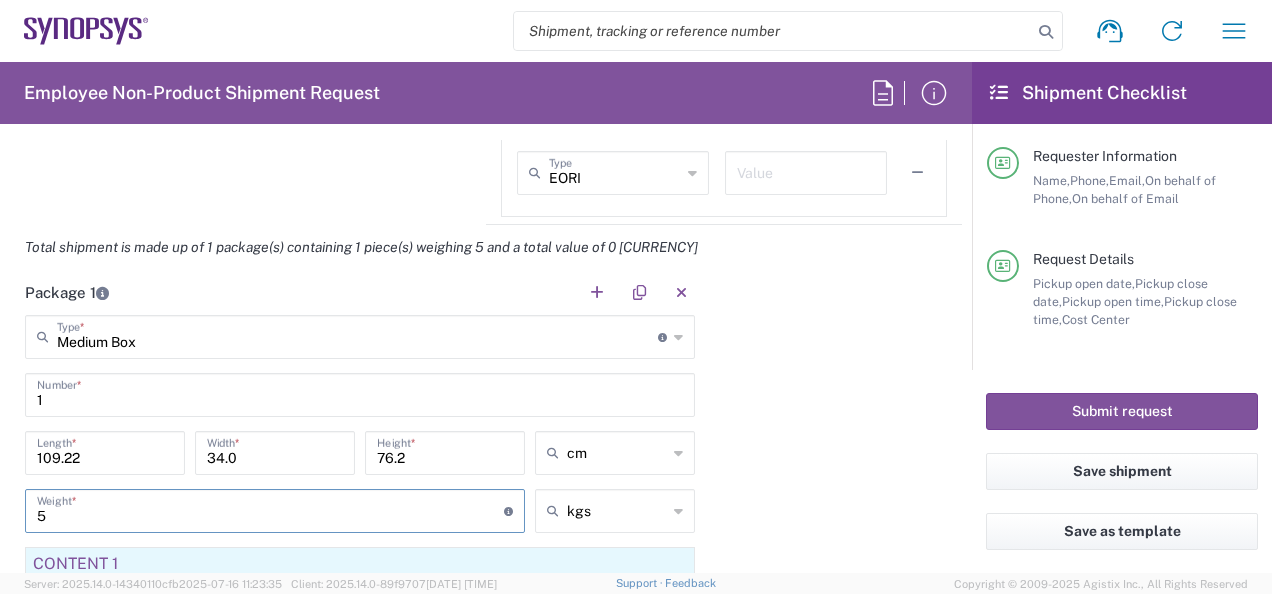 type on "5" 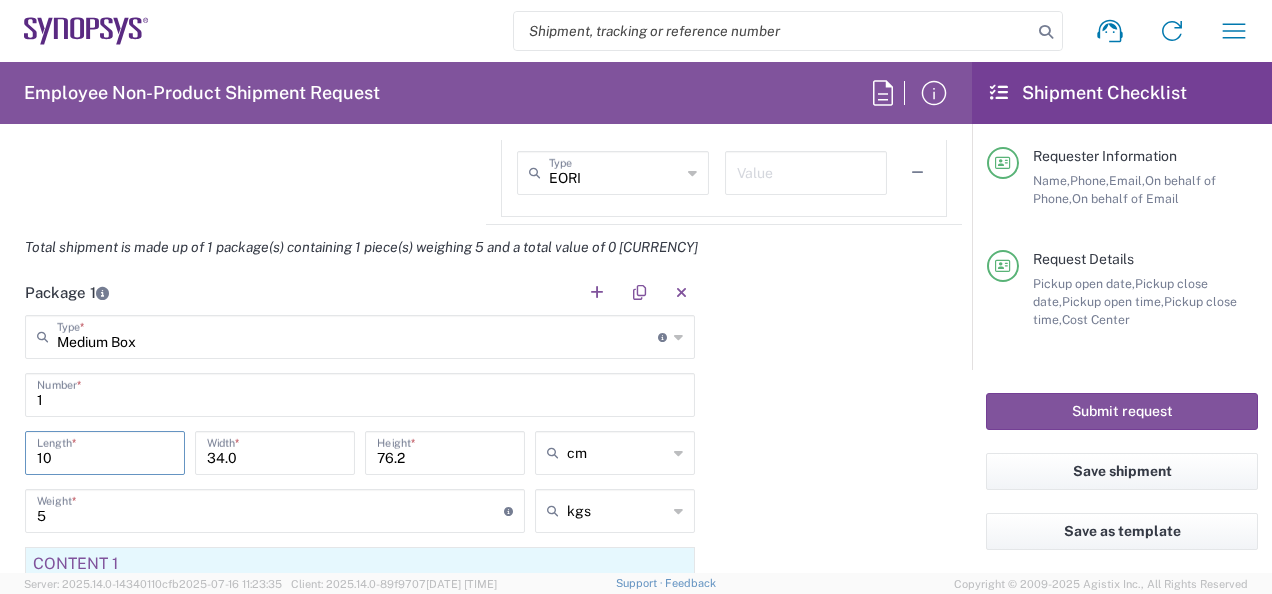 type on "1" 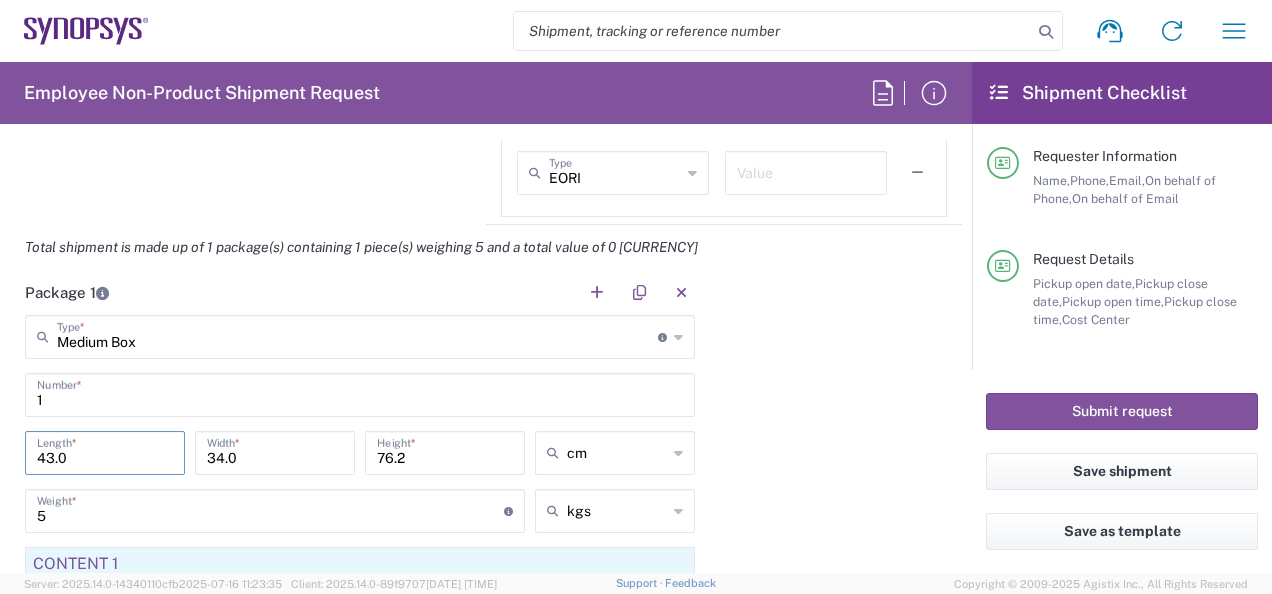 type on "43.0" 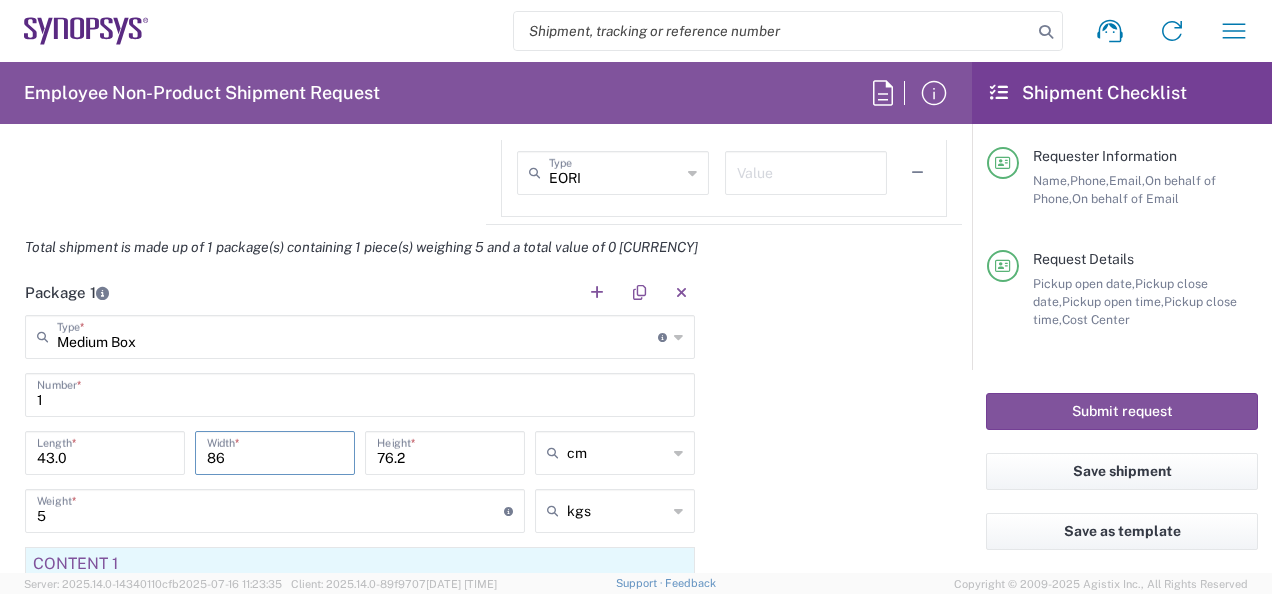 type on "8" 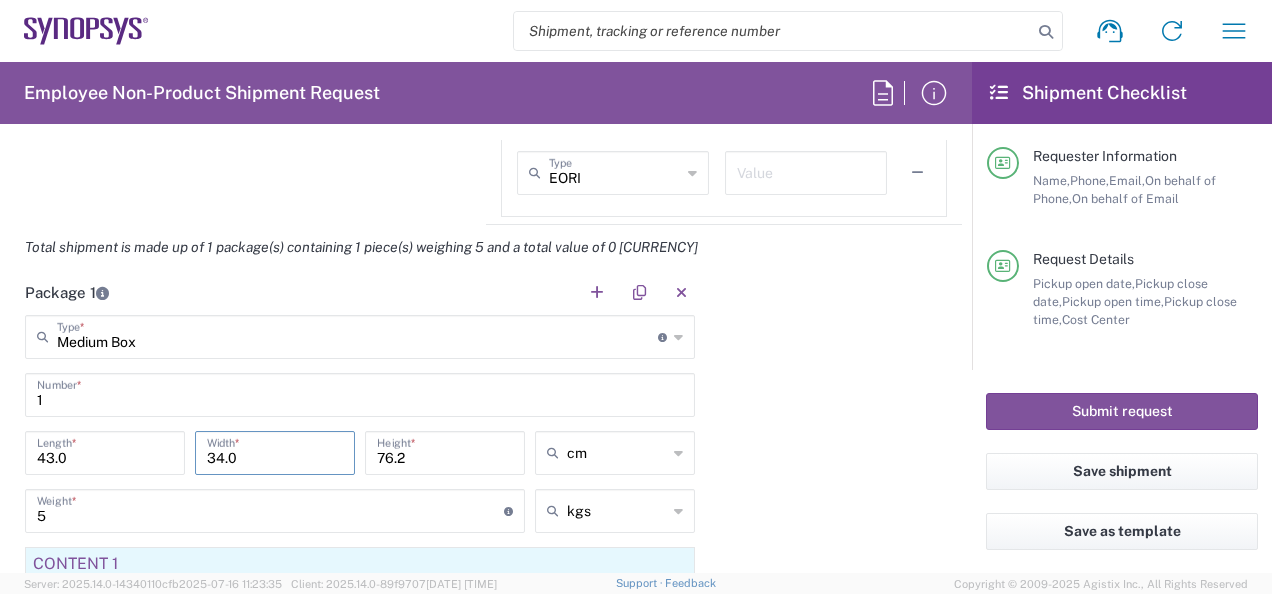 type on "34.0" 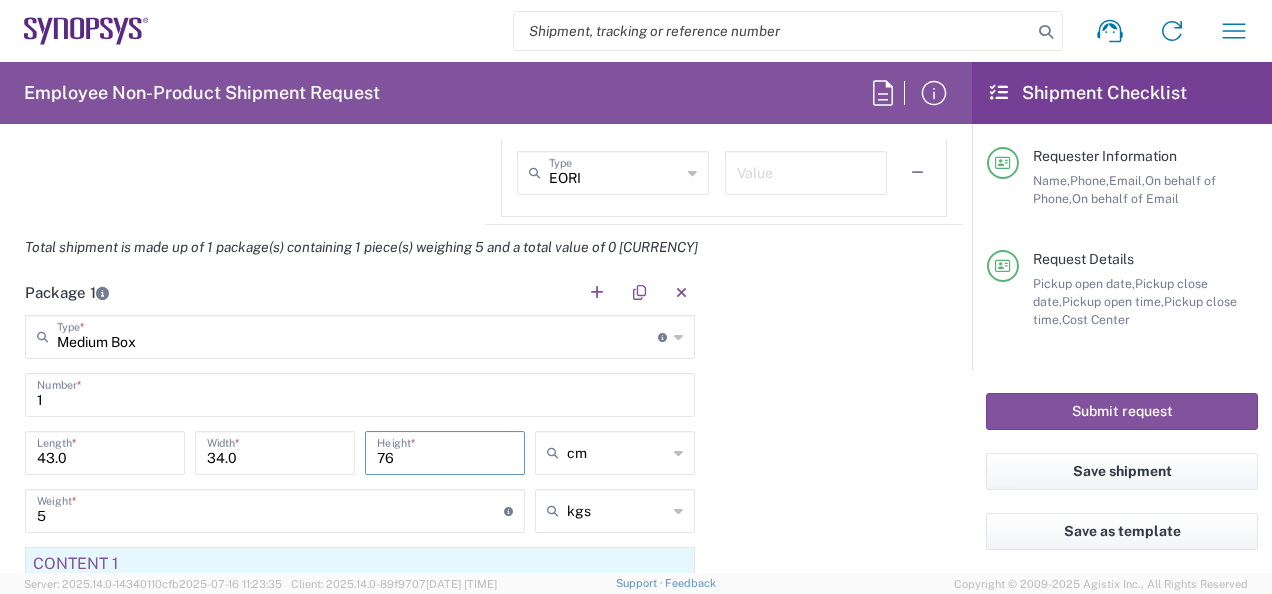 type on "7" 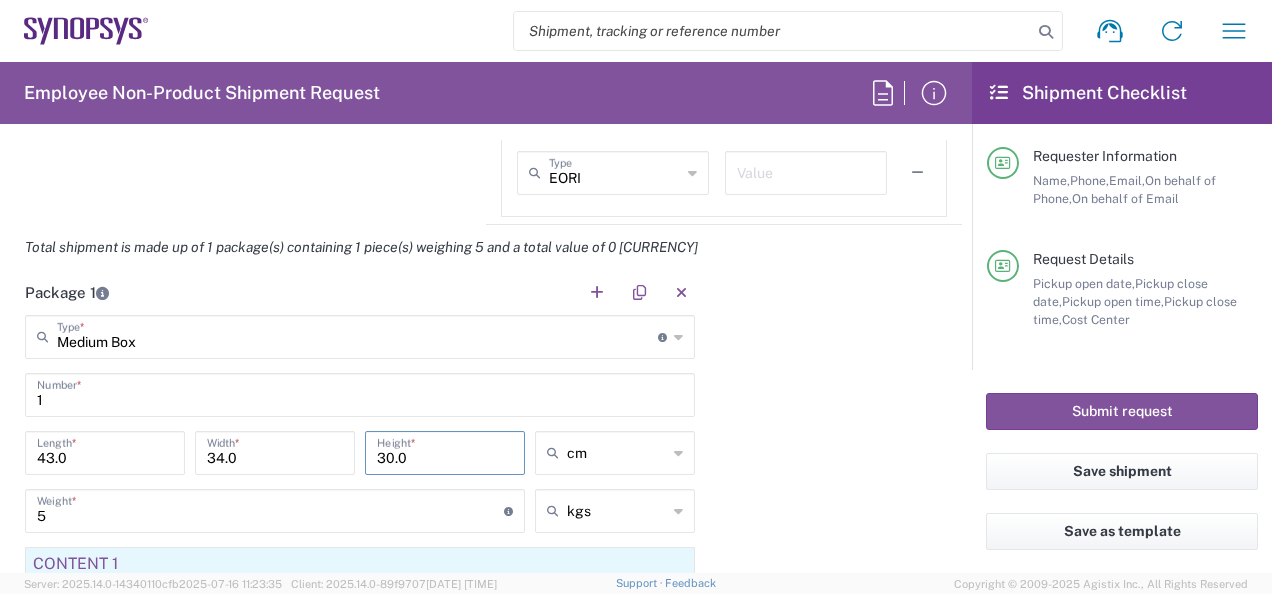 type on "30.0" 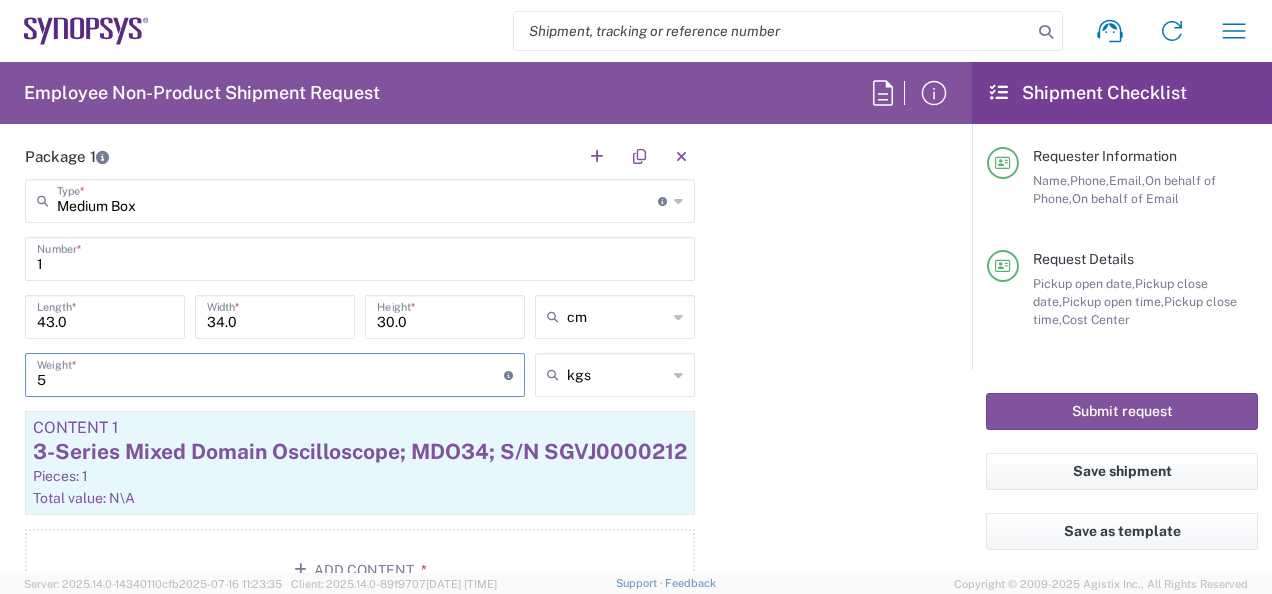 scroll, scrollTop: 1900, scrollLeft: 0, axis: vertical 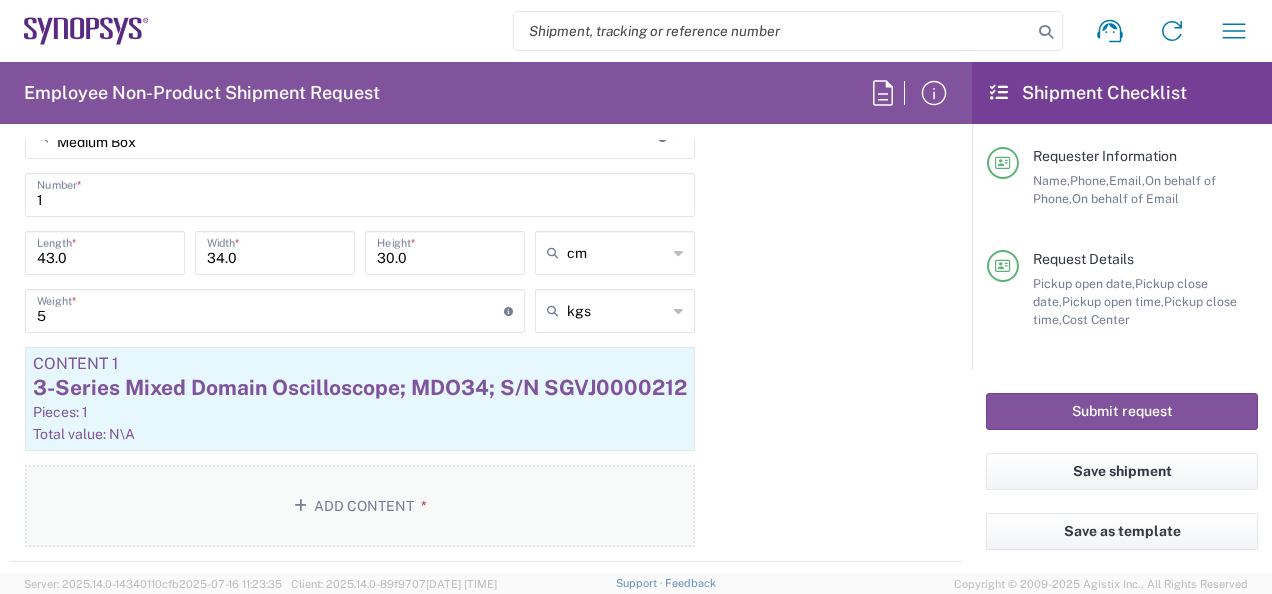 click on "Add Content *" 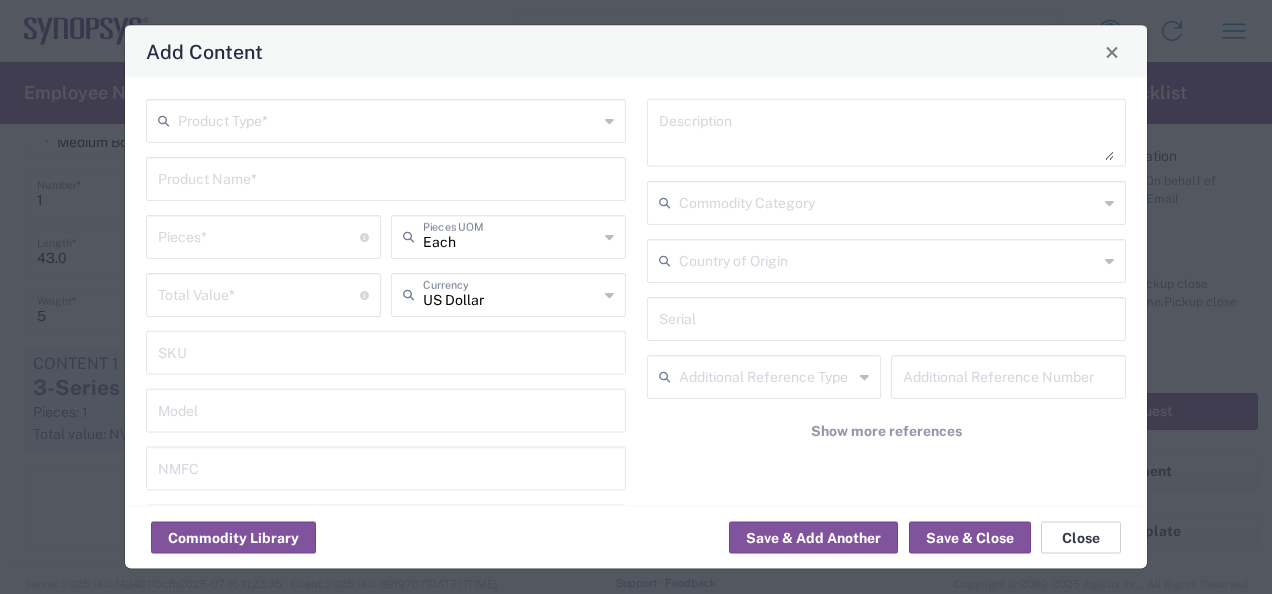click on "Close" 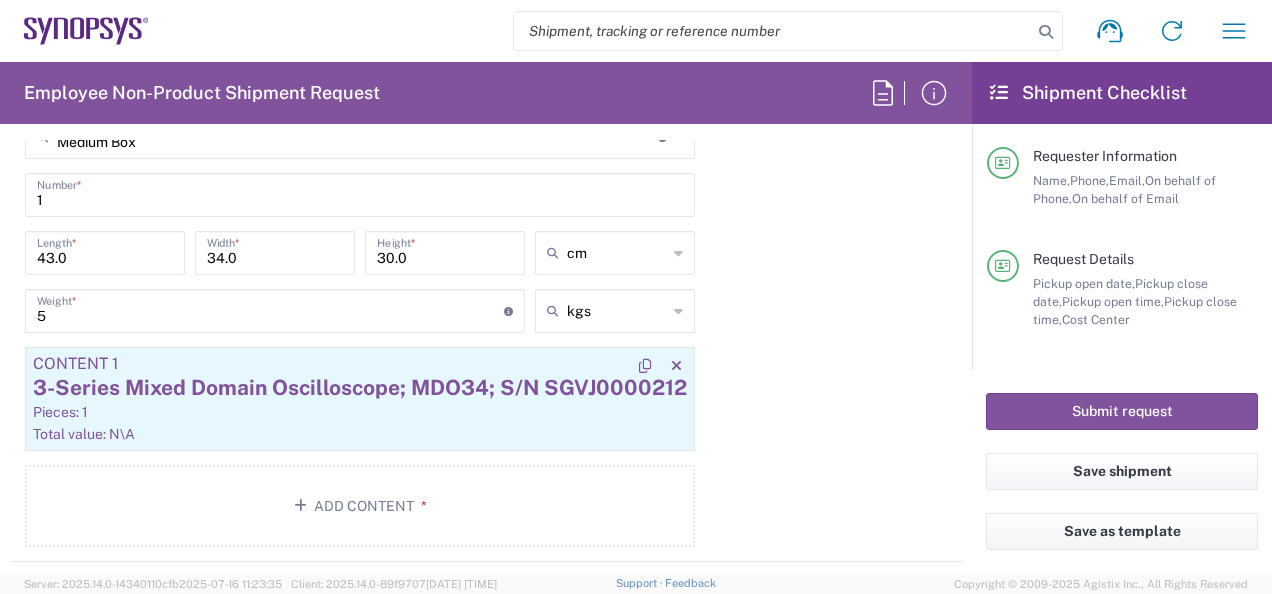 click on "3-Series Mixed Domain Oscilloscope; MDO34; S/N SGVJ0000212" 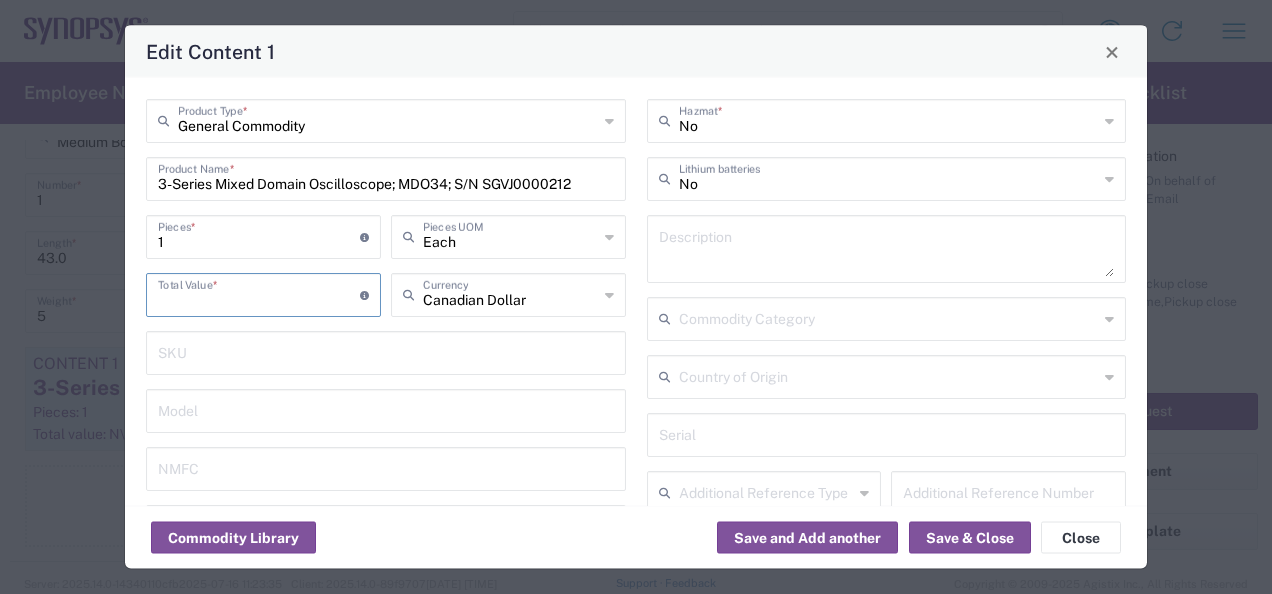 click at bounding box center [259, 293] 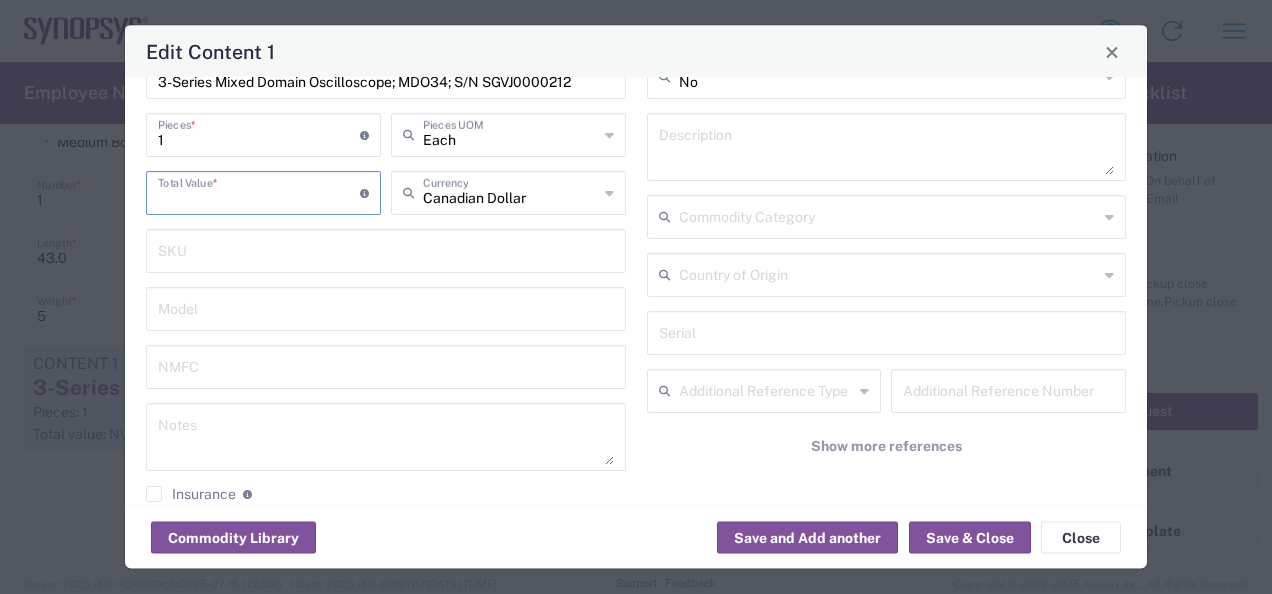scroll, scrollTop: 131, scrollLeft: 0, axis: vertical 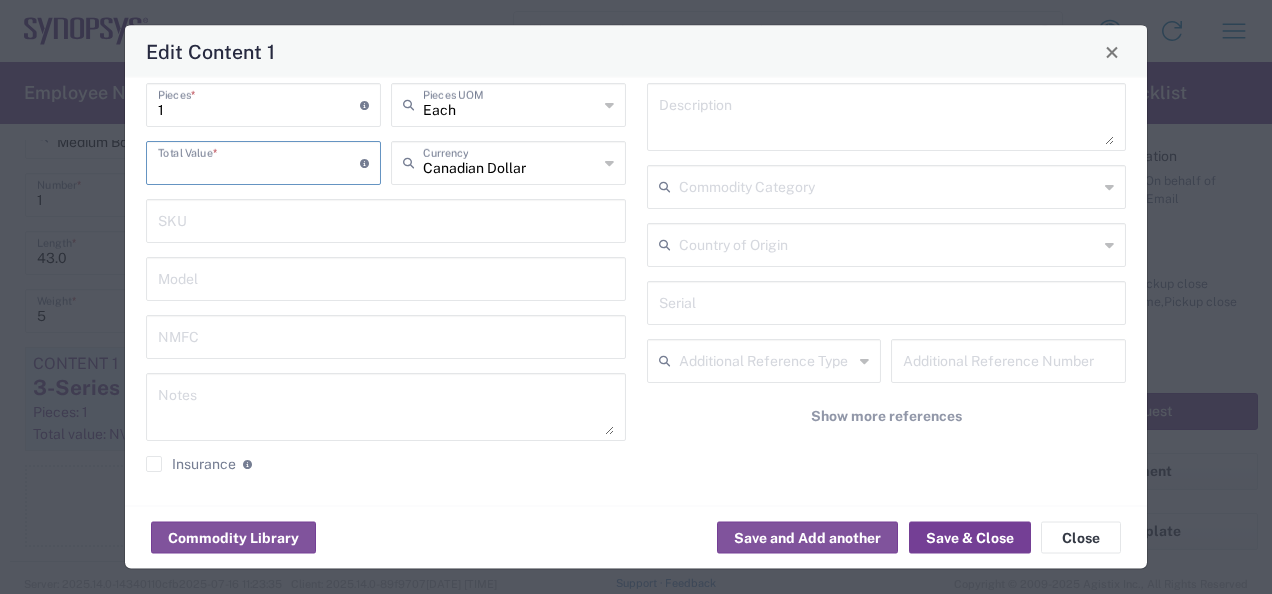 type on "[PRICE]" 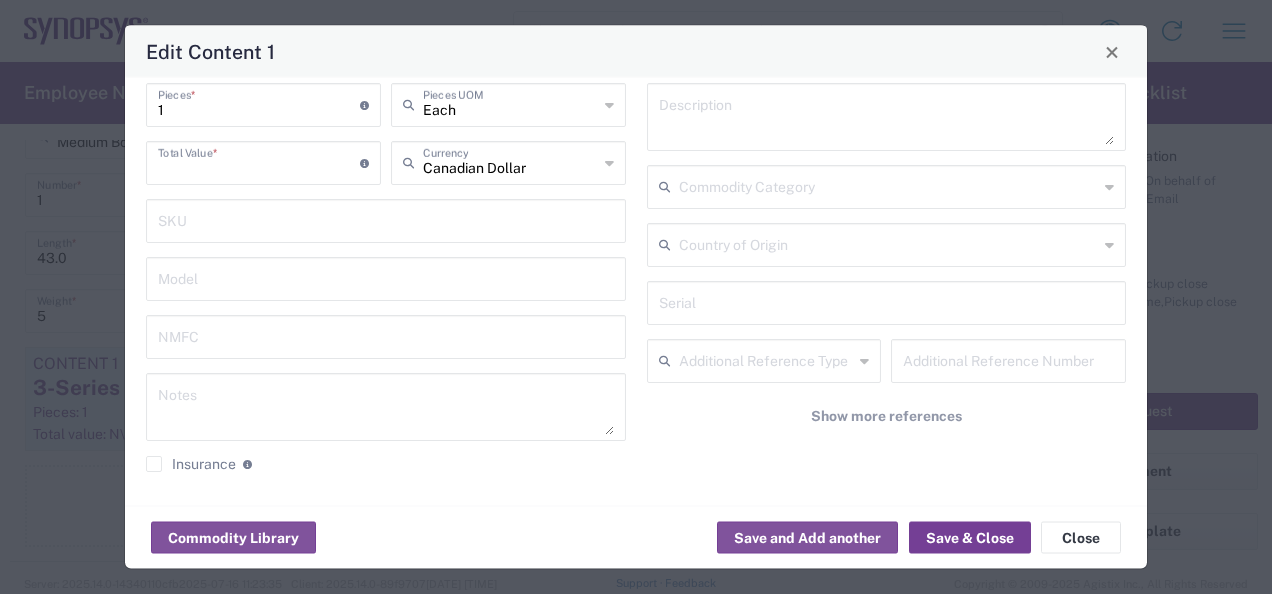 click on "Save & Close" 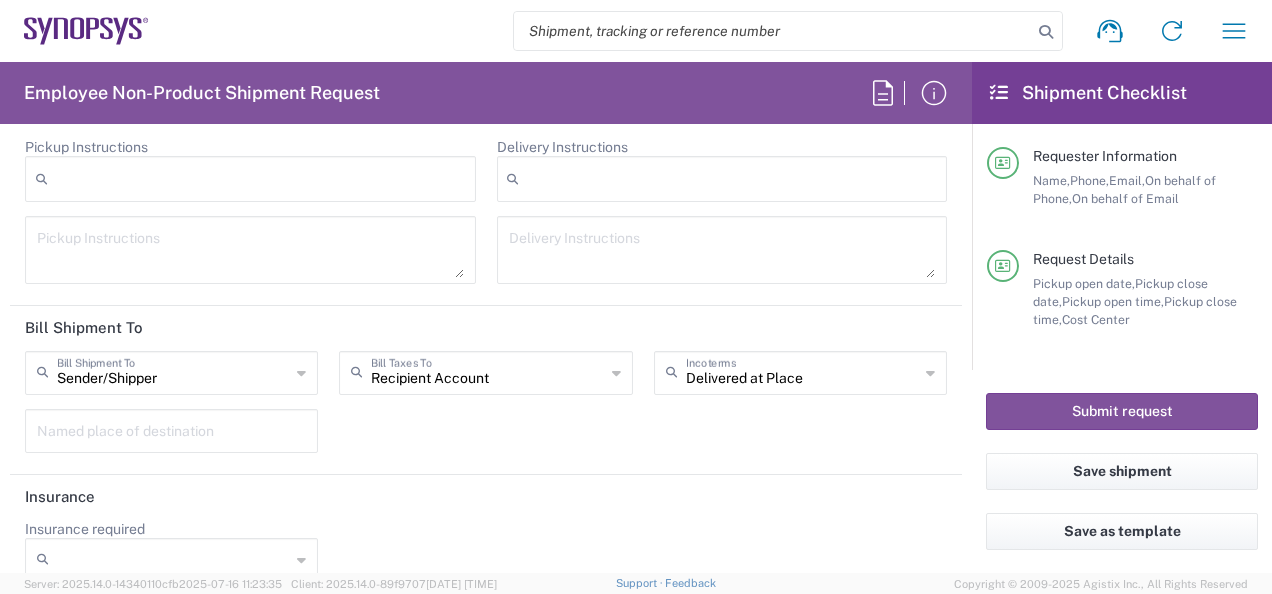 scroll, scrollTop: 2748, scrollLeft: 0, axis: vertical 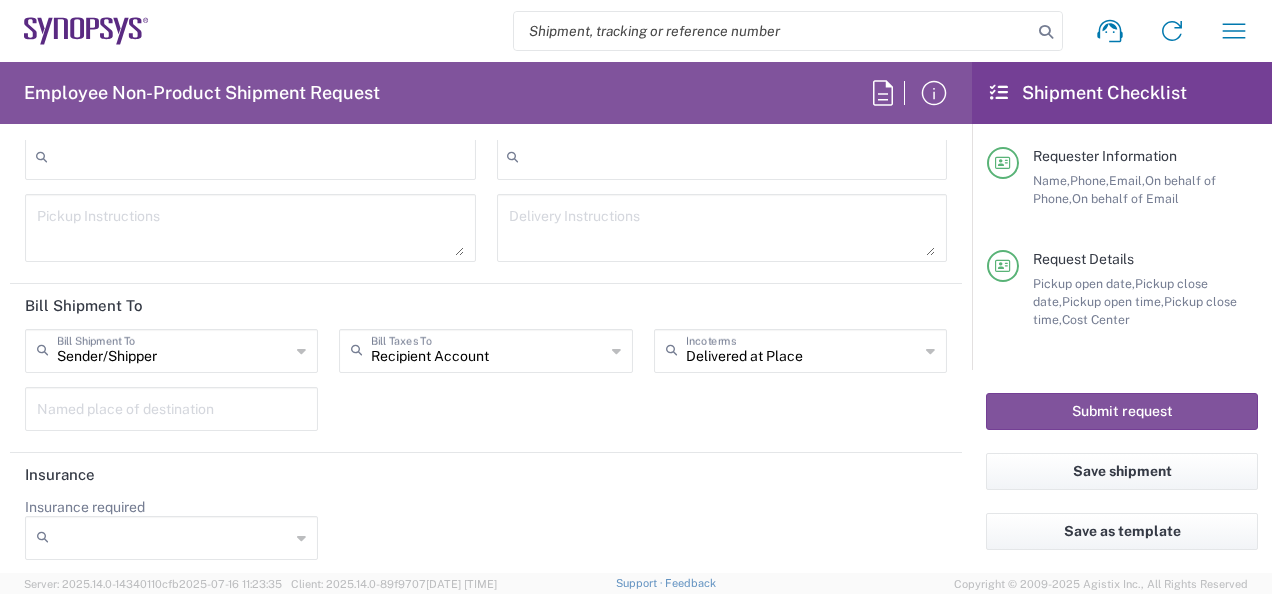 click 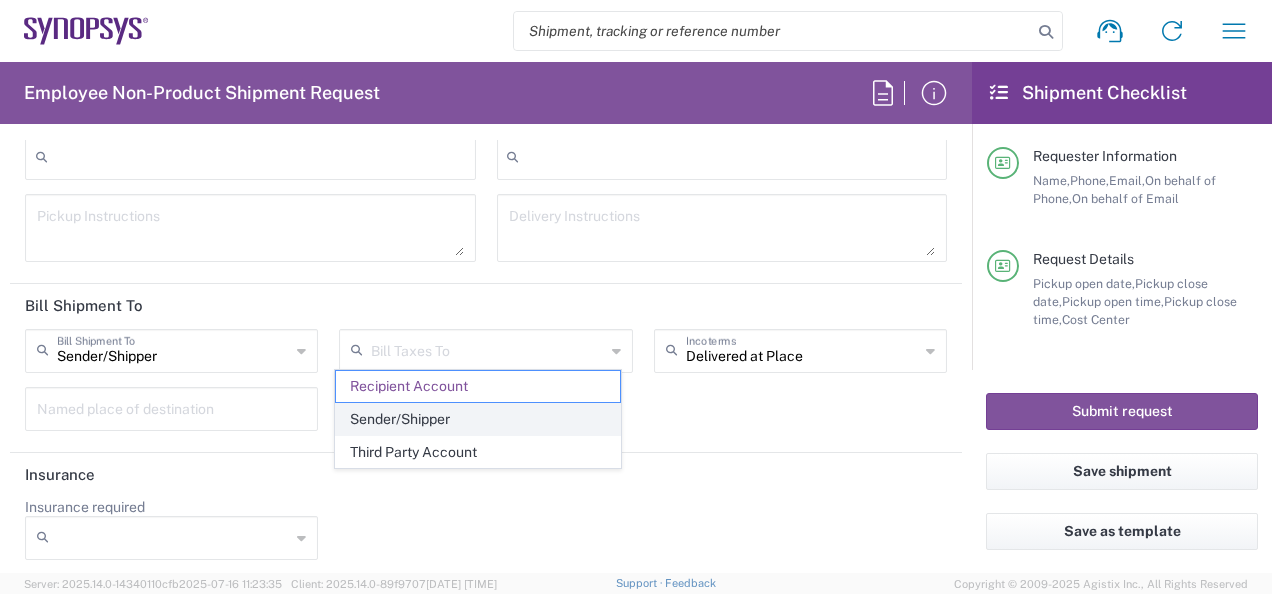 click on "Sender/Shipper" 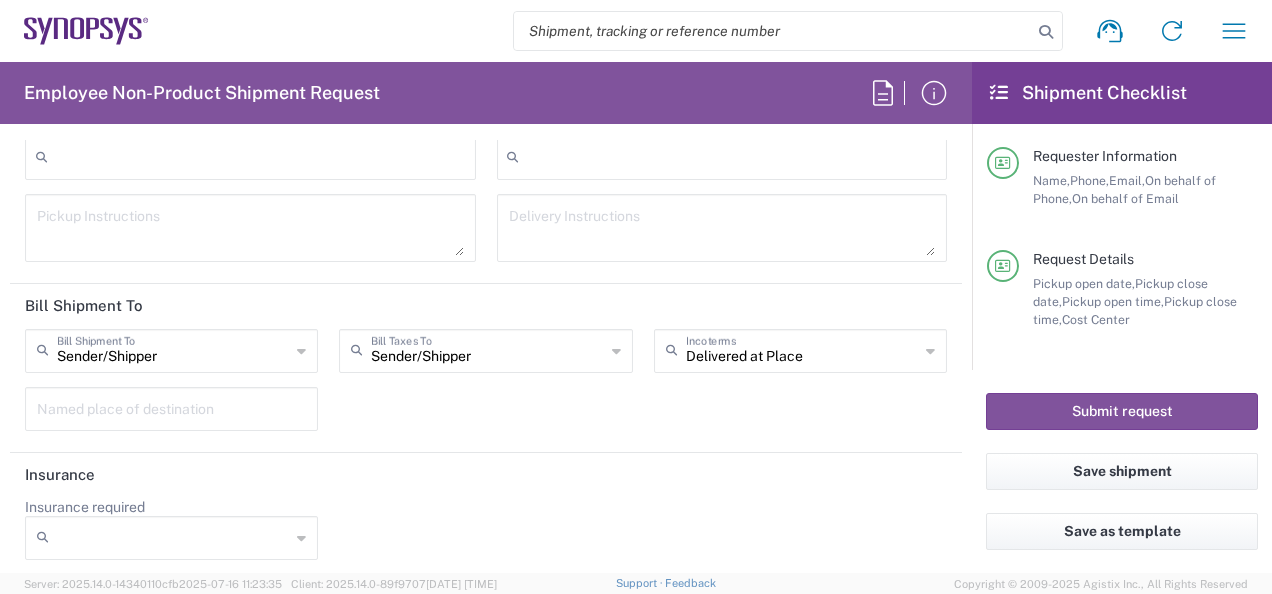 click on "Delivered at Place Incoterms" 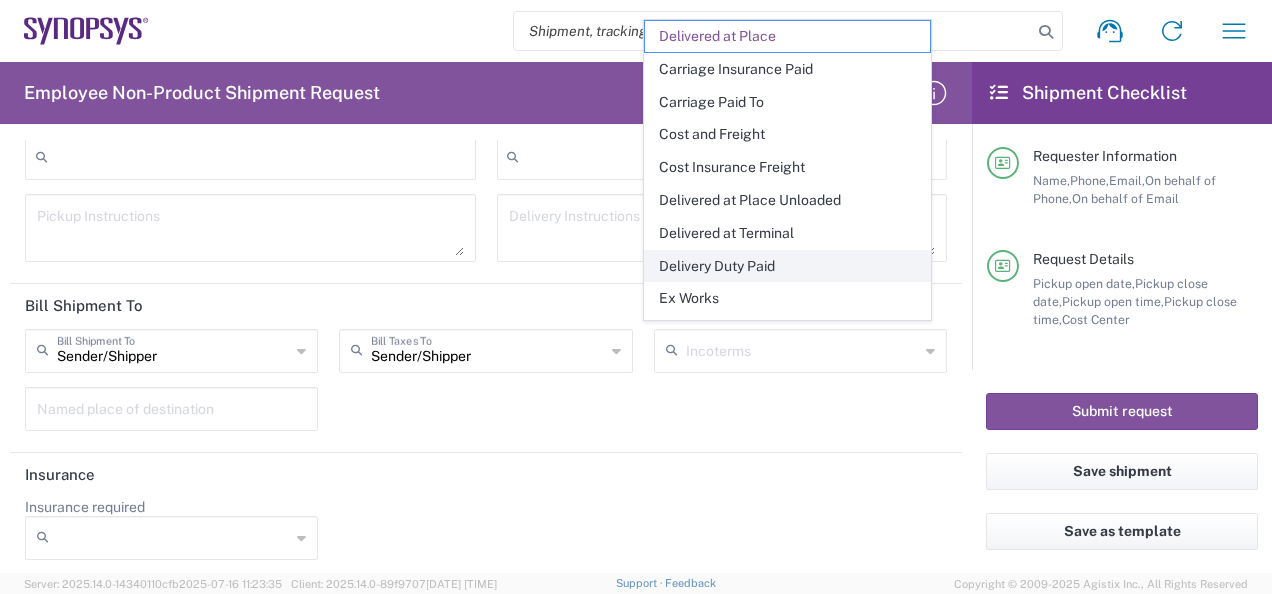 click on "Delivery Duty Paid" 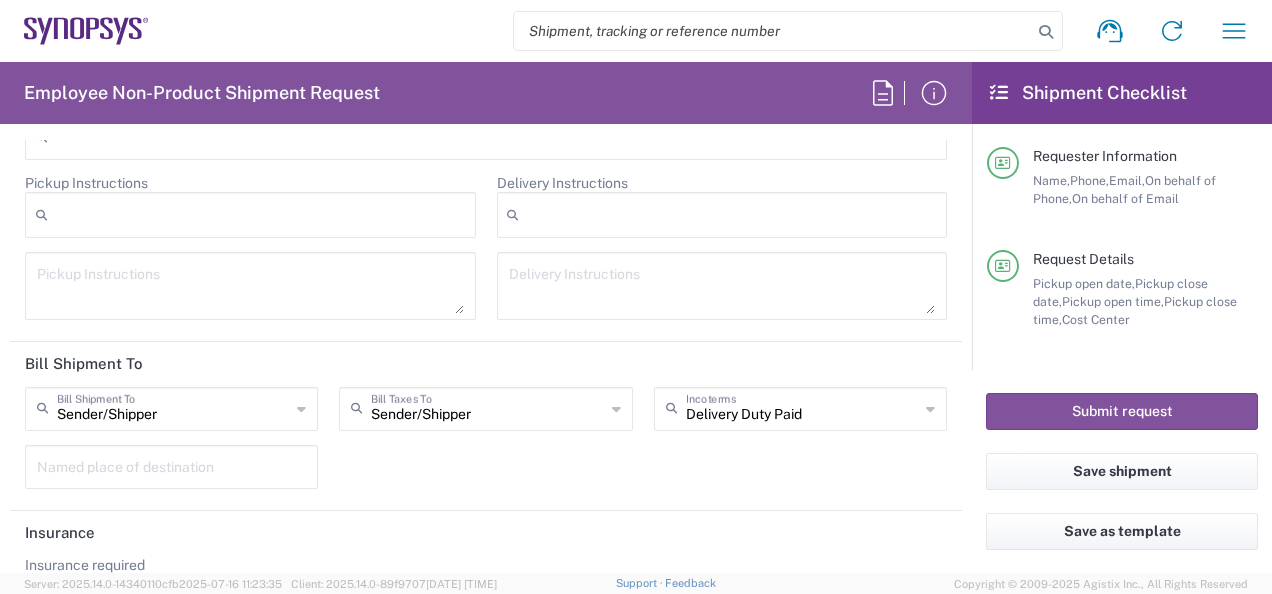 scroll, scrollTop: 2548, scrollLeft: 0, axis: vertical 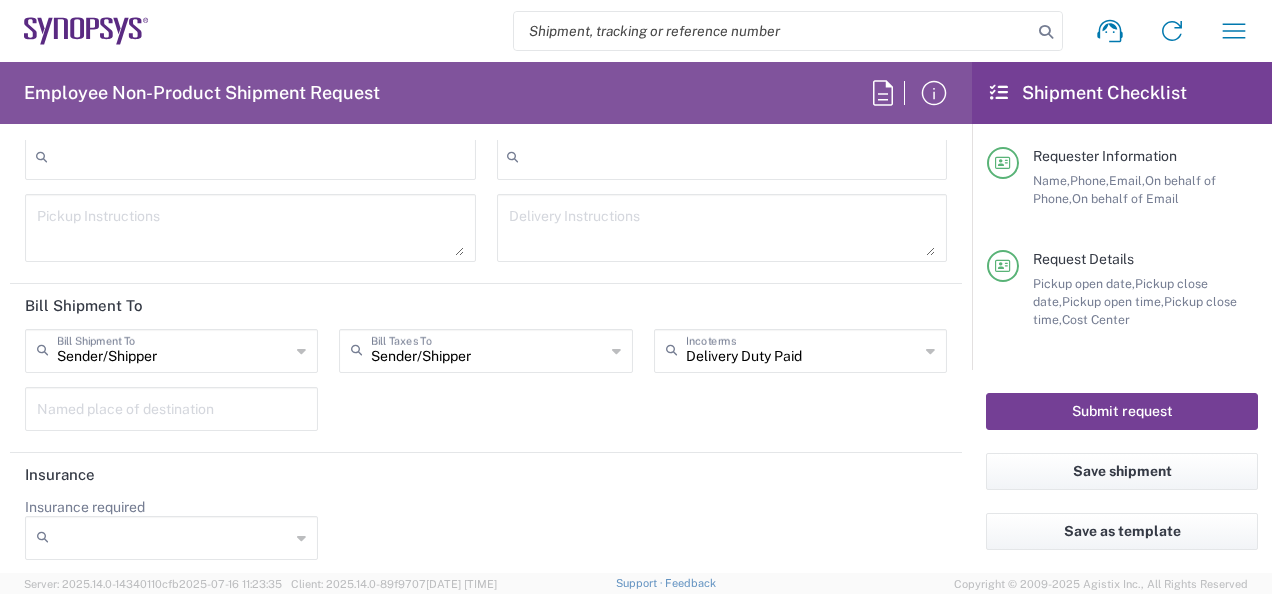 click on "Submit request" 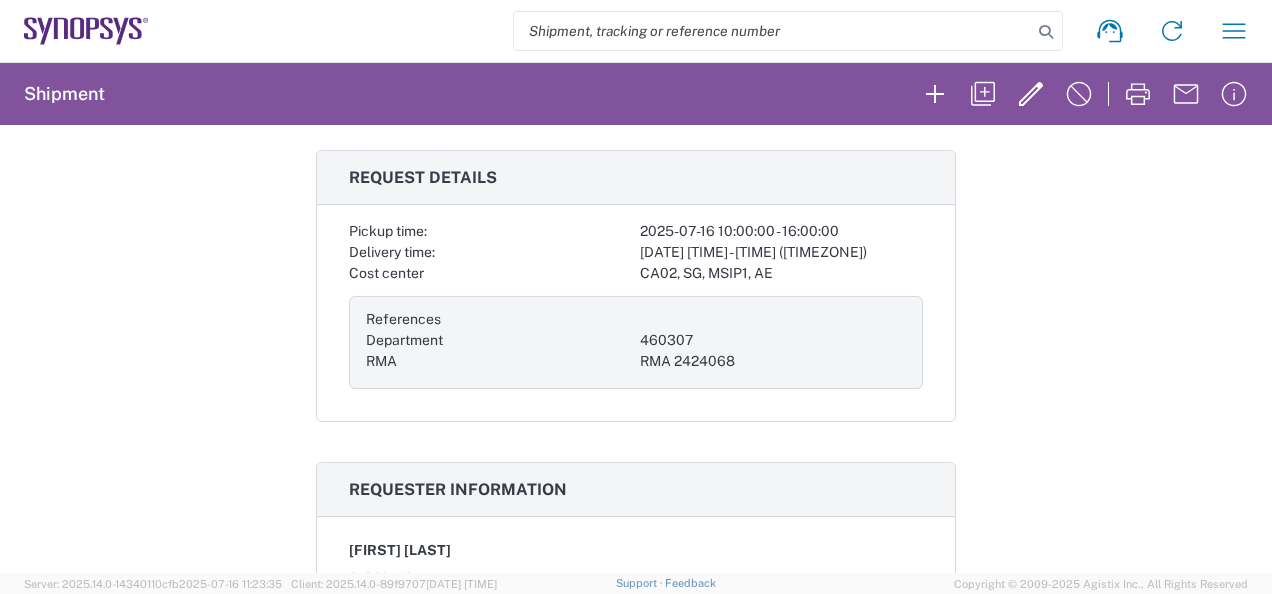 scroll, scrollTop: 0, scrollLeft: 0, axis: both 